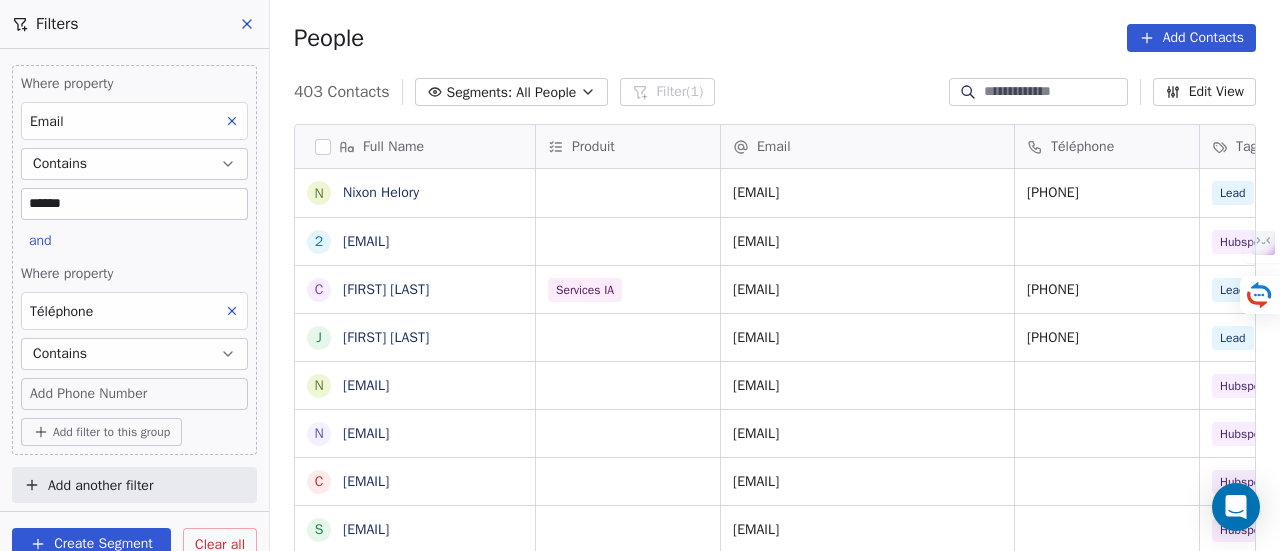 scroll, scrollTop: 0, scrollLeft: 0, axis: both 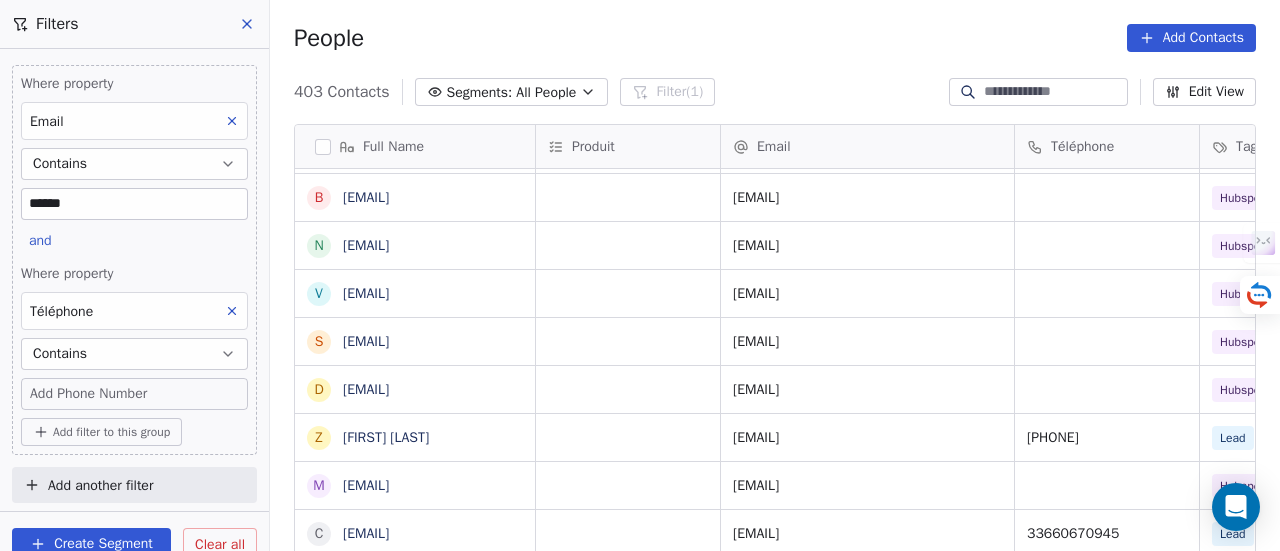 click on "Add Phone Number" at bounding box center (134, 394) 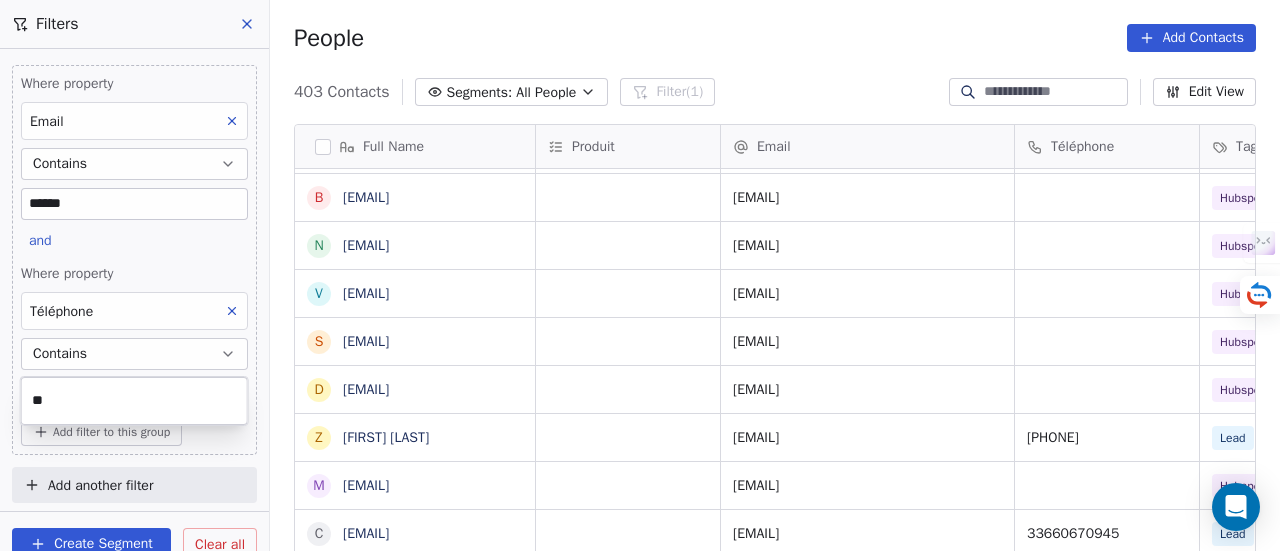 type on "*" 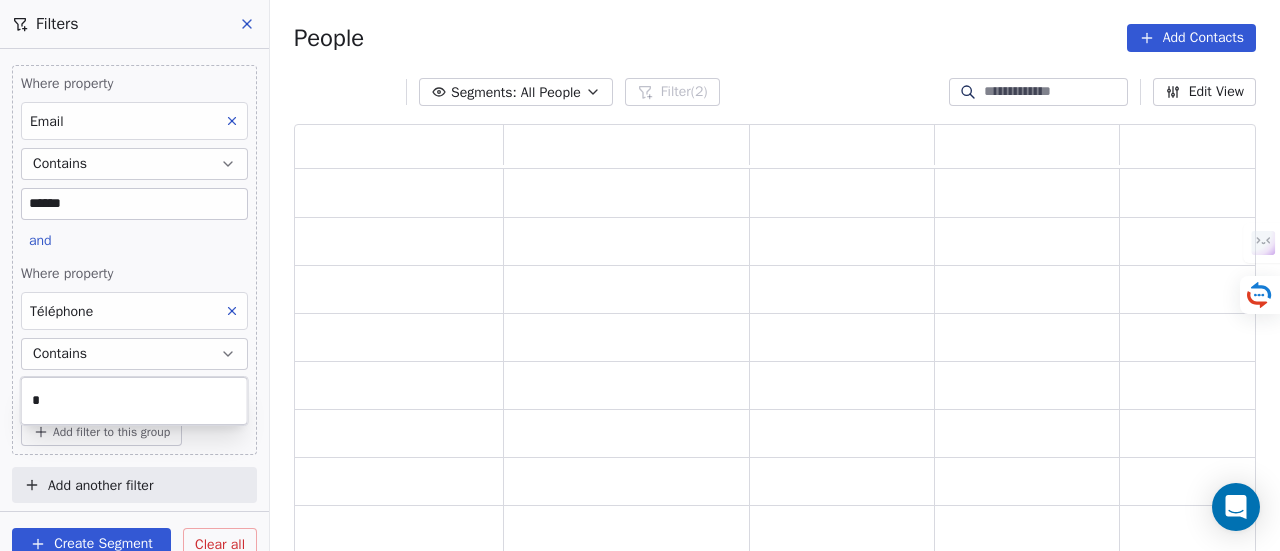 scroll, scrollTop: 16, scrollLeft: 16, axis: both 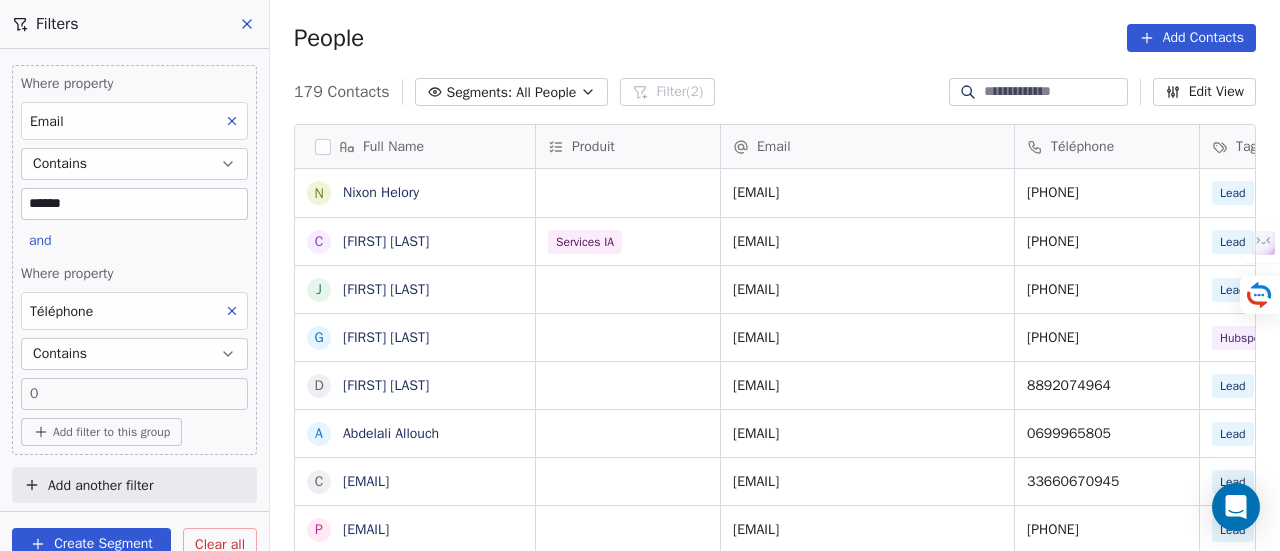 click on "Where property   Email   Contains ****** and Where property   Téléphone   Contains 0 Add filter to this group Add another filter" at bounding box center (134, 280) 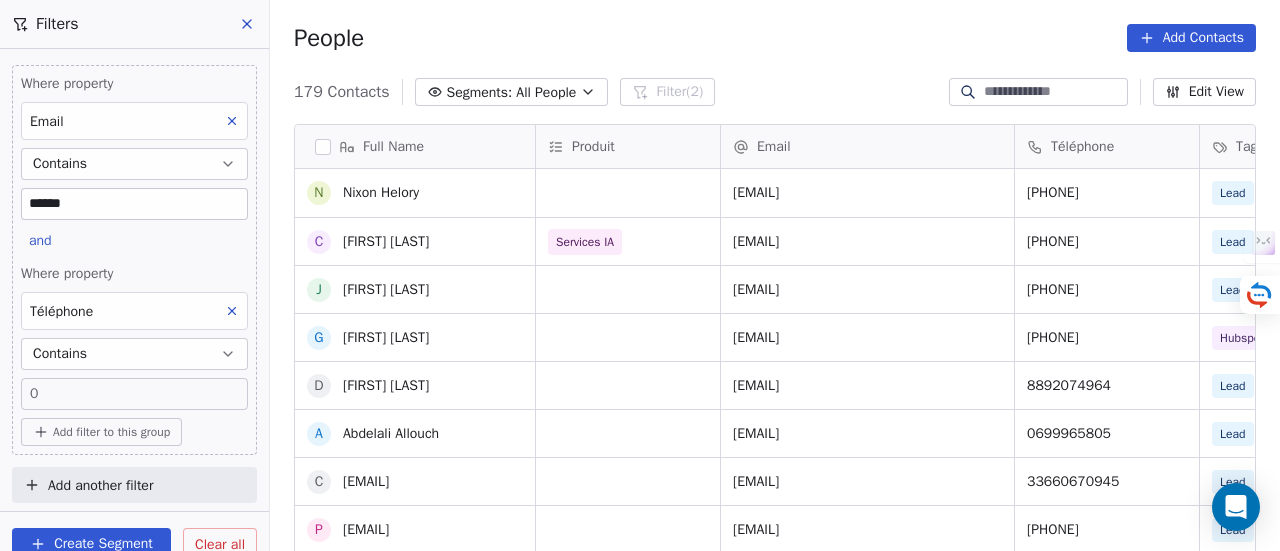 scroll, scrollTop: 159, scrollLeft: 0, axis: vertical 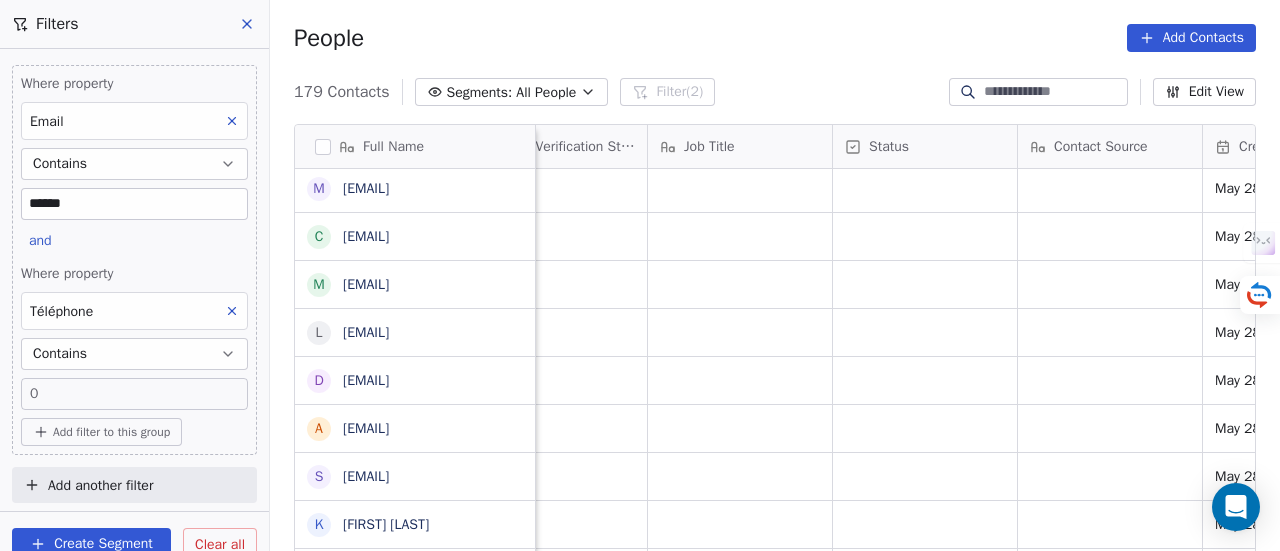click on "Add another filter" at bounding box center (100, 485) 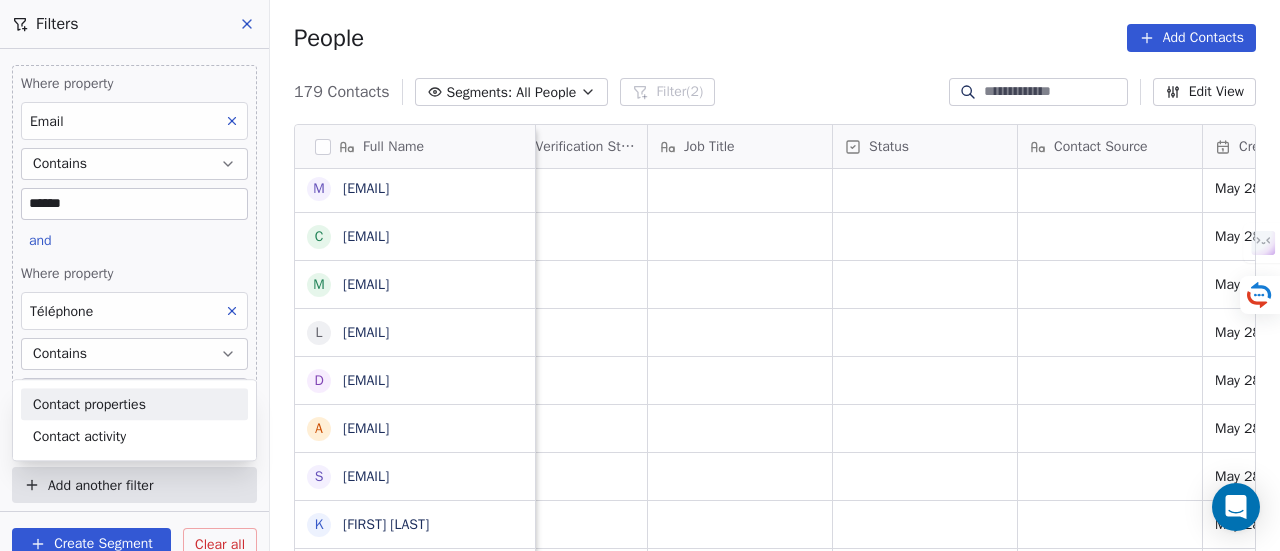 click on "Contact properties" at bounding box center (89, 404) 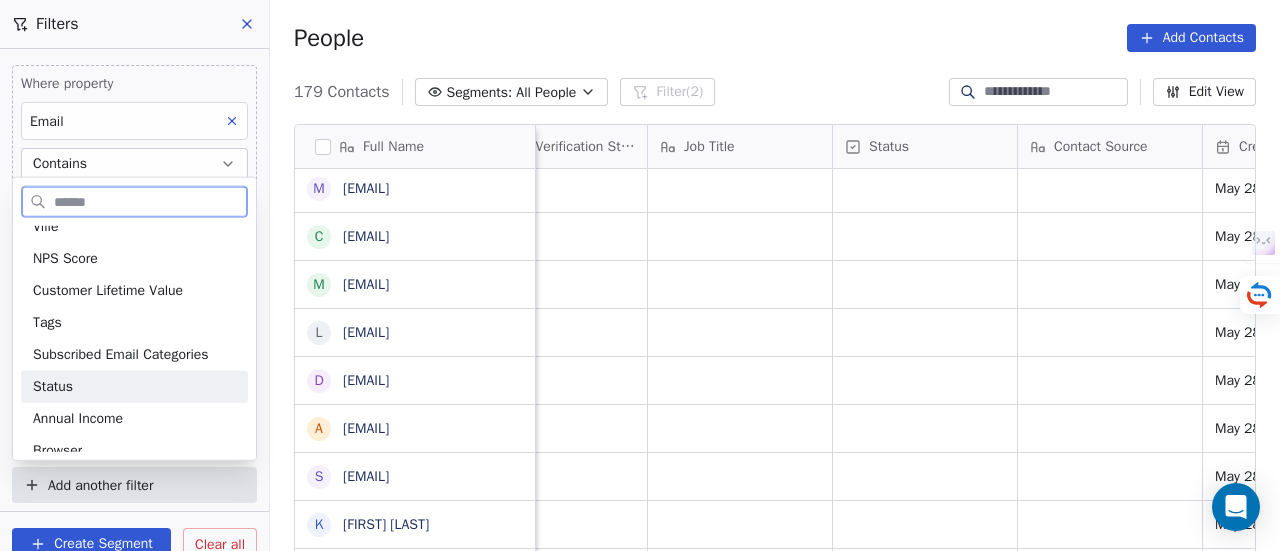 click on "Status" at bounding box center [134, 387] 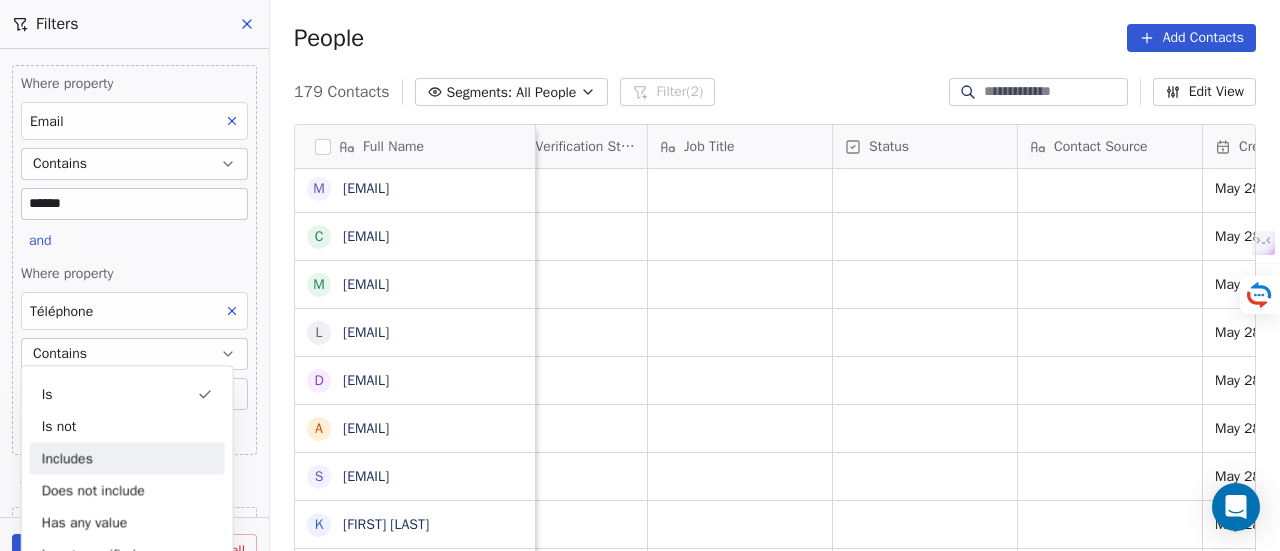 click on "Includes" at bounding box center [127, 458] 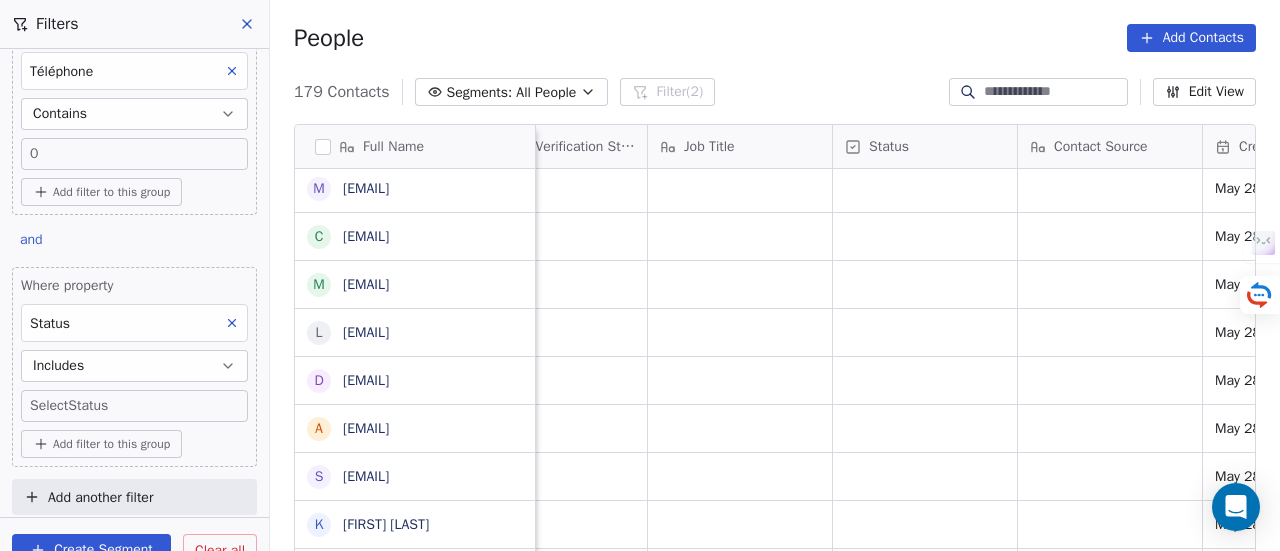 click on "SKILLCO Contacts People Marketing Workflows Campaigns Sales Pipelines Sequences Beta Tools Apps AI Agents Help & Support Filters Where property   Email   Contains ****** and Where property   Téléphone   Contains 0 Add filter to this group and Where property   Status   Includes Select  Status Add filter to this group Add another filter  Create Segment Clear all People  Add Contacts 179 Contacts Segments: All People Filter  (2) Edit View Tag Add to Sequence Full Name N Nixon Helory C Cédric Brandon J Joaquim Da Costa G Gilbert Tinouade D Dhruva Dhruva A Abdelali Allouch c chantvoixetcorps@gmail.com p passerellesecritures@gmail.com m mediacom.mtp@gmail.com c contact.ecolesophrosudest@gmail.com m meditrina34@gmail.com l loevenbruck.herve@gmail.com d drjplaurens@gmail.com a associationdesoi@gmail.com s singuliers34@gmail.com K KONAN DIEUDONNE KOUAKOU A Aïcha Mbaye l luciano leveneur H HADDAD AHMED M Myriam Khaldoune T Tristan Rapaud O Oger Lyson E Elies Younsi P PIERRE DELOUMEAUX m masabo sylver D S S Samuel" at bounding box center [640, 275] 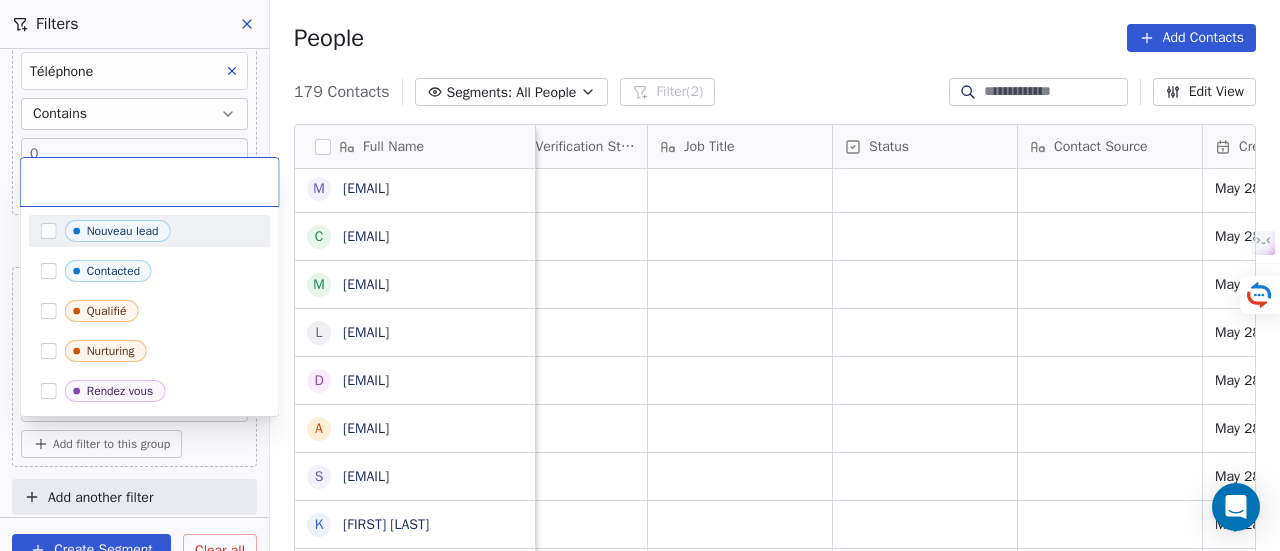 click at bounding box center (49, 231) 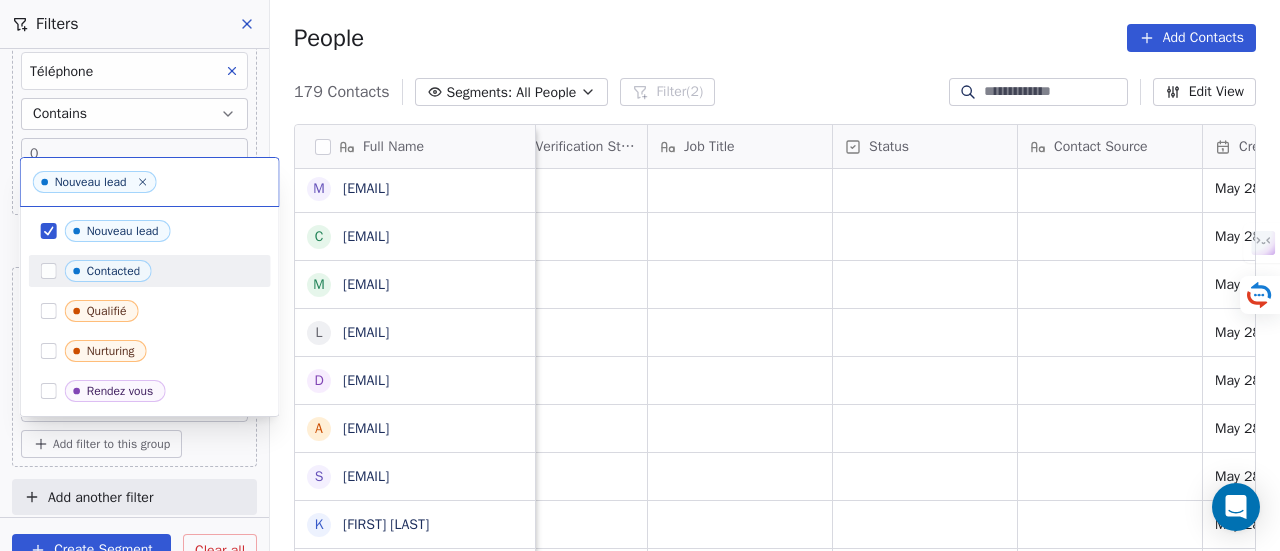 click at bounding box center (49, 271) 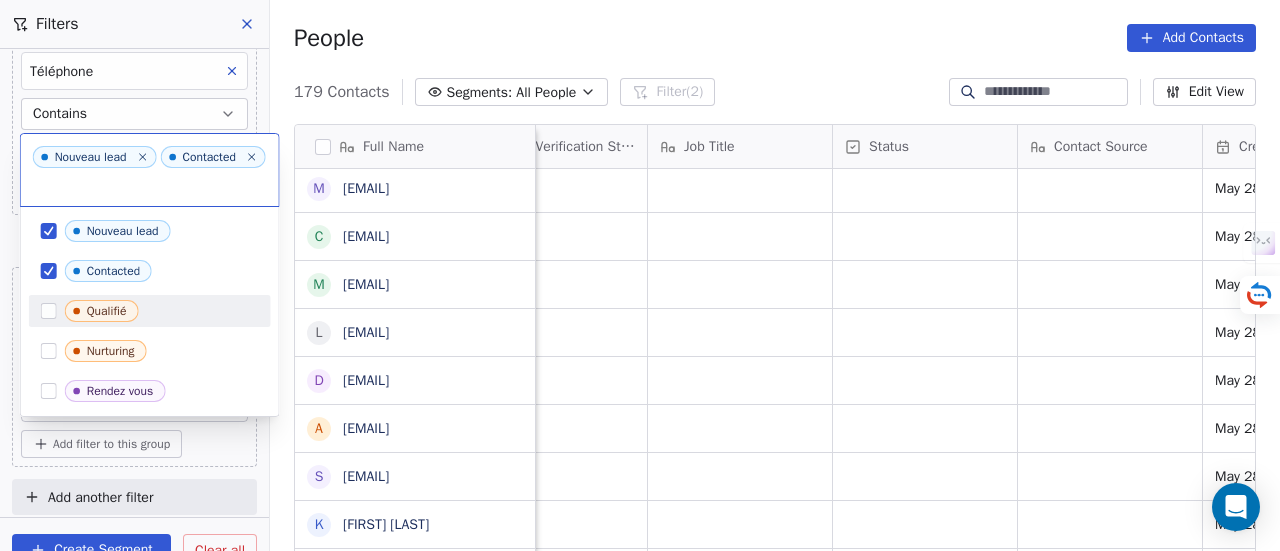 click at bounding box center [49, 311] 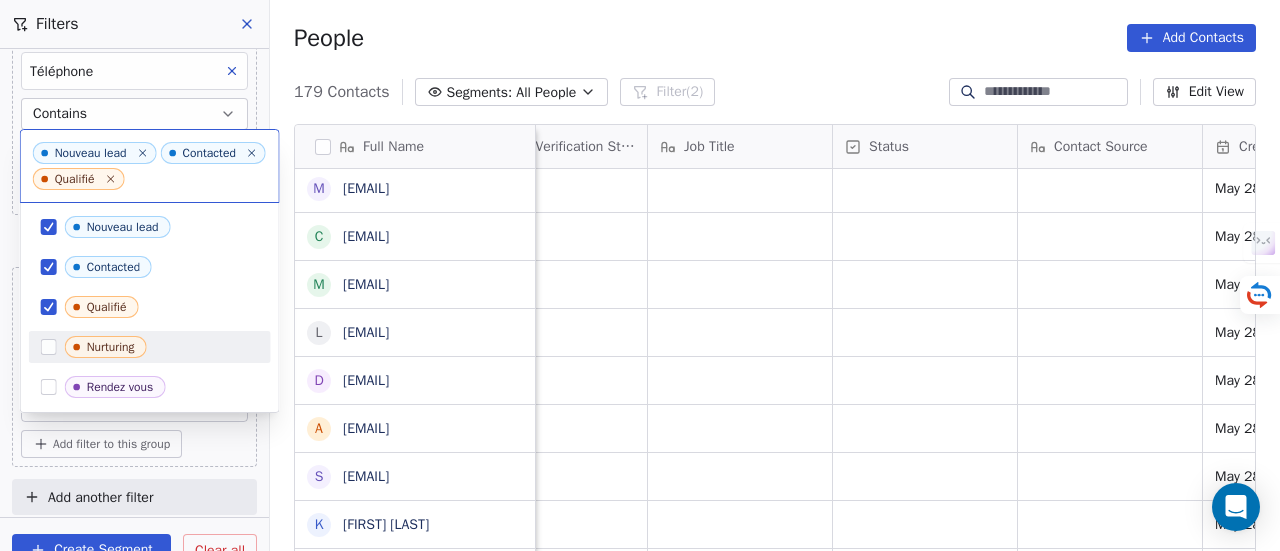 click at bounding box center (49, 347) 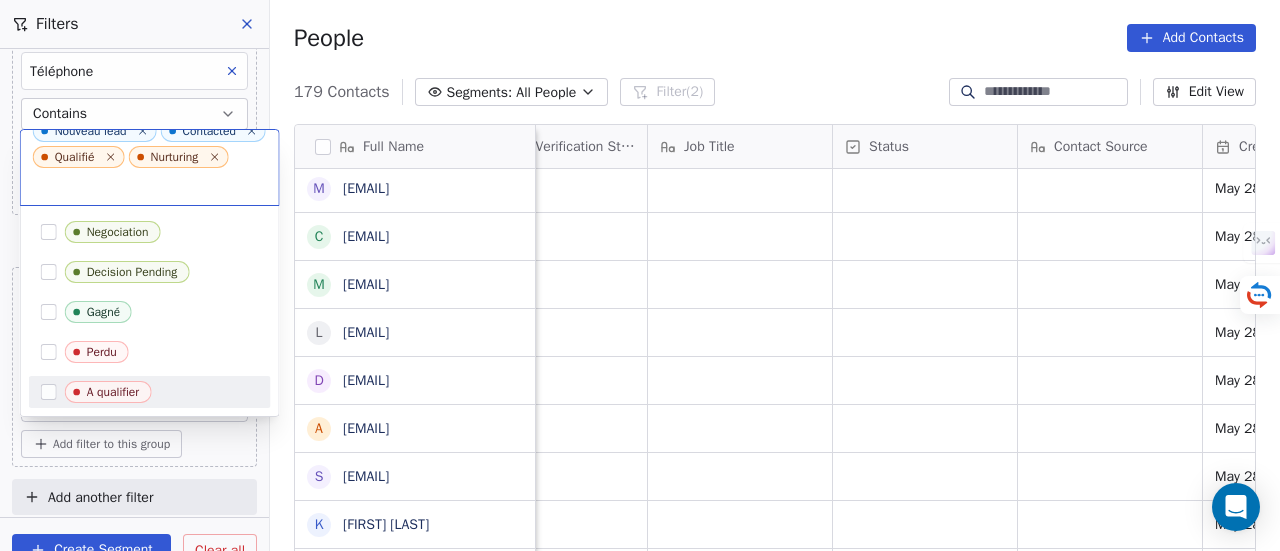 click at bounding box center (49, 392) 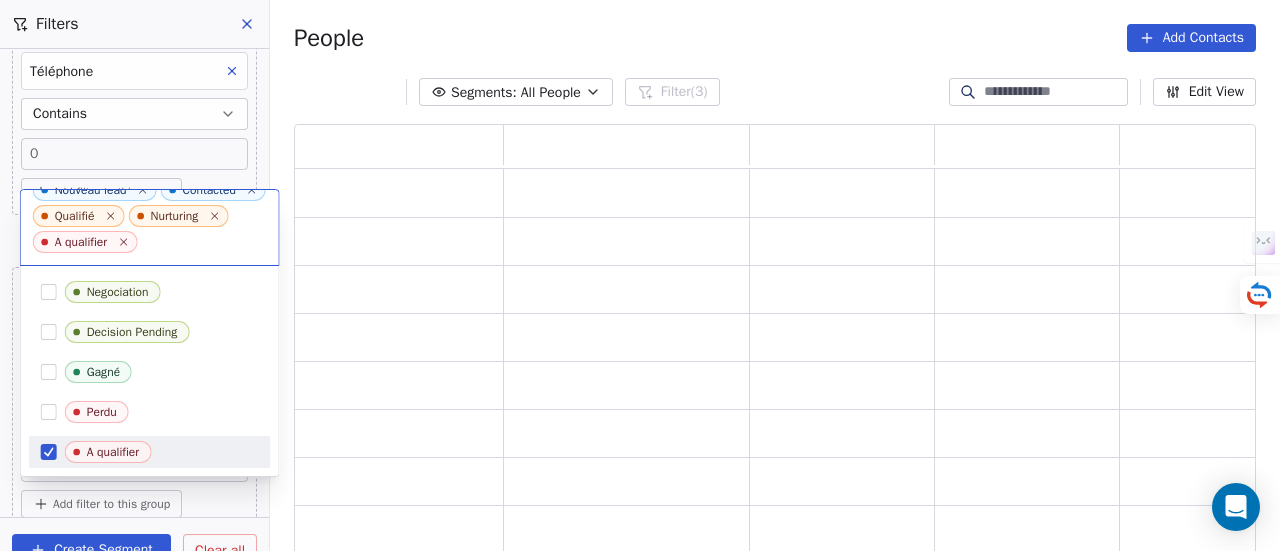 click on "SKILLCO Contacts People Marketing Workflows Campaigns Sales Pipelines Sequences Beta Tools Apps AI Agents Help & Support Filters Where property   Email   Contains ****** and Where property   Téléphone   Contains 0 Add filter to this group and Where property   Status   Includes Nouveau lead Contacted Qualifié Nurturing A qualifier Add filter to this group Add another filter  Create Segment Clear all People  Add Contacts Segments: All People Filter  (3) Edit View Tag Add to Sequence
Nouveau lead Contacted Qualifié Nurturing A qualifier Nouveau lead Contacted Qualifié Nurturing Rendez vous Devis envoyé Negociation Decision Pending Gagné Perdu A qualifier" at bounding box center [640, 275] 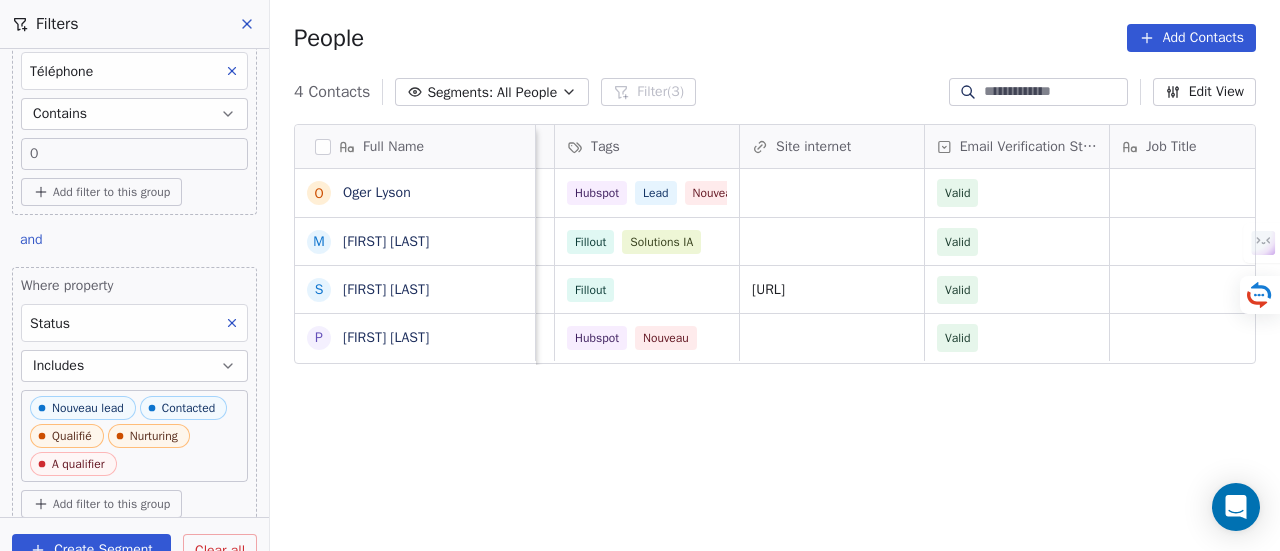 scroll, scrollTop: 0, scrollLeft: 0, axis: both 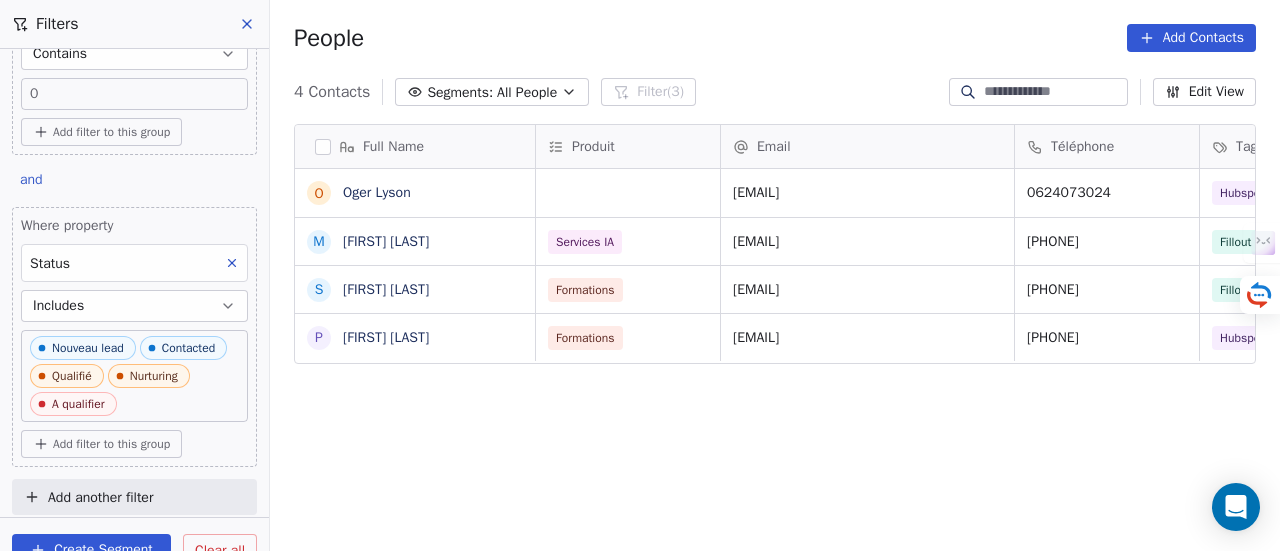 click 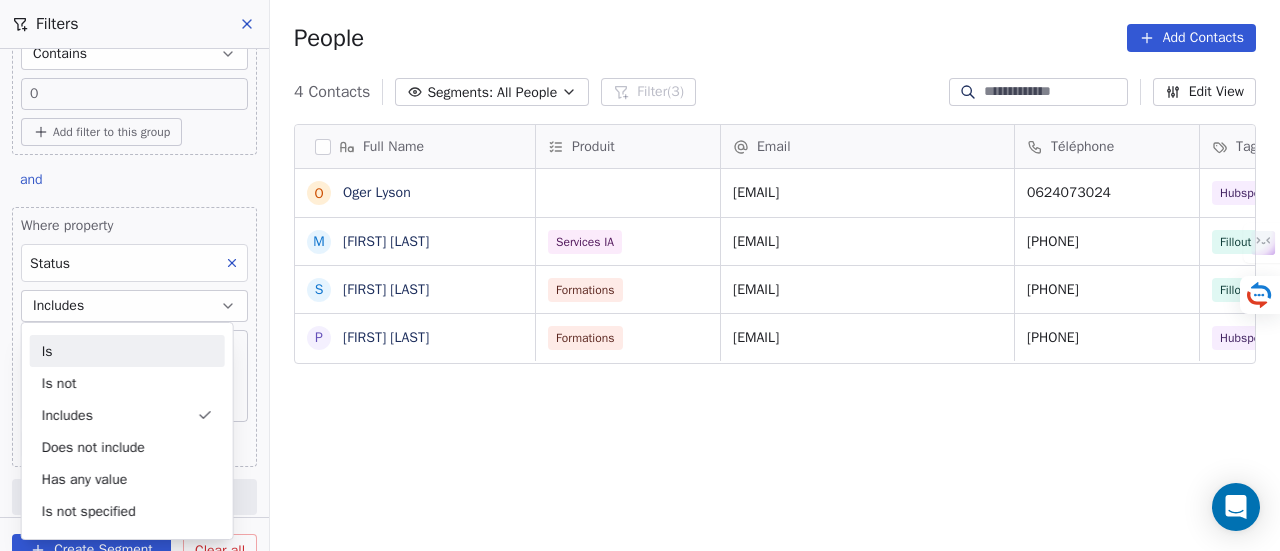 click on "Includes" at bounding box center [134, 306] 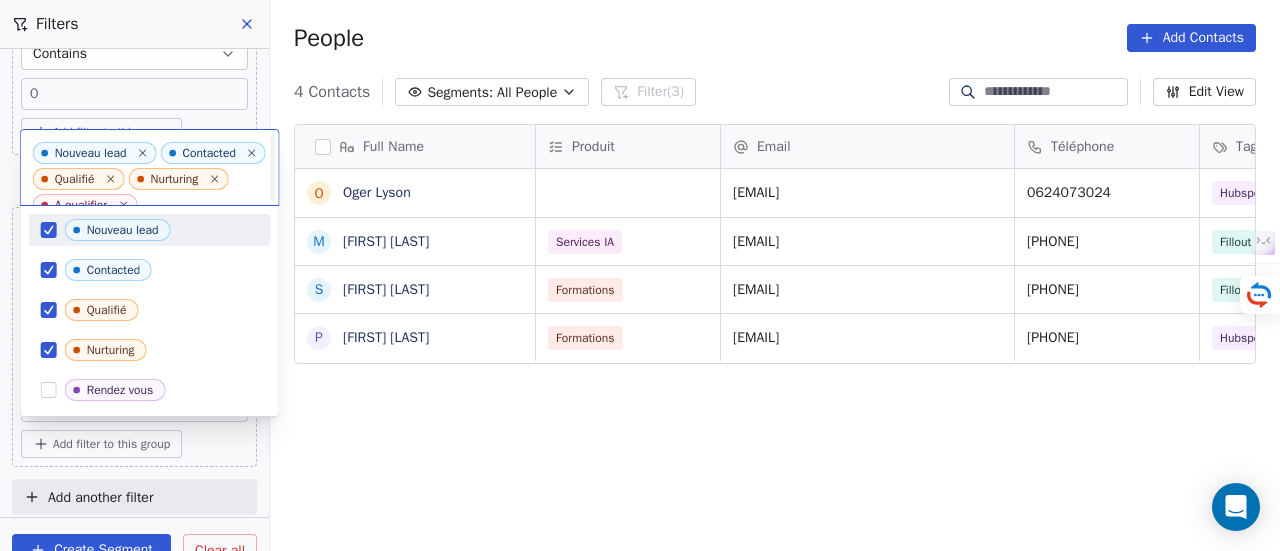 scroll, scrollTop: 48, scrollLeft: 0, axis: vertical 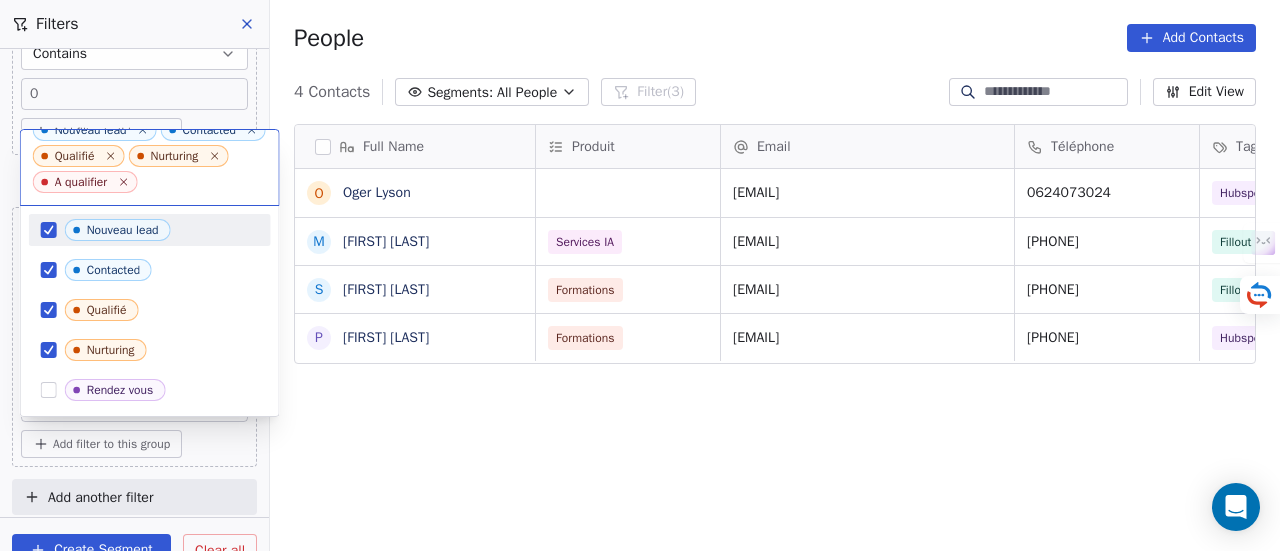 click on "Nouveau lead" at bounding box center [150, 230] 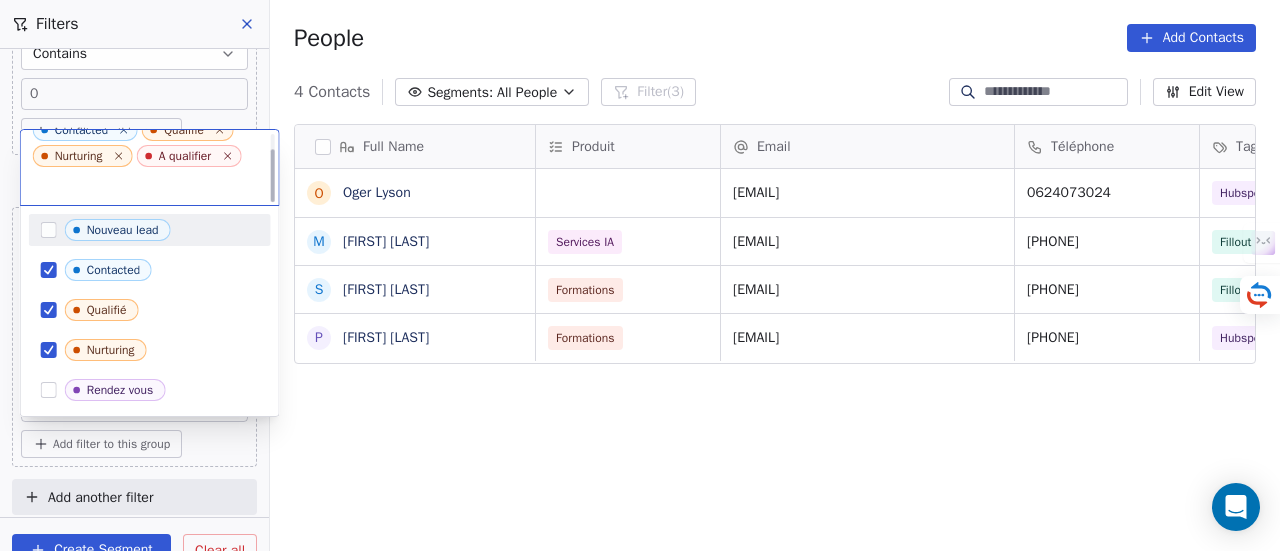 scroll, scrollTop: 22, scrollLeft: 0, axis: vertical 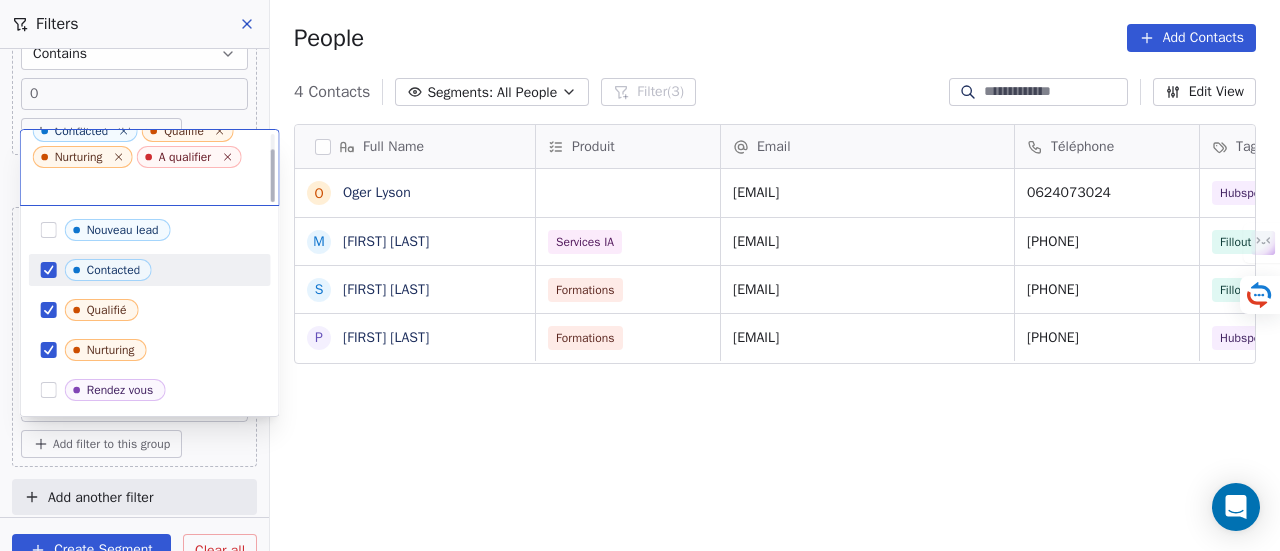 click at bounding box center (49, 270) 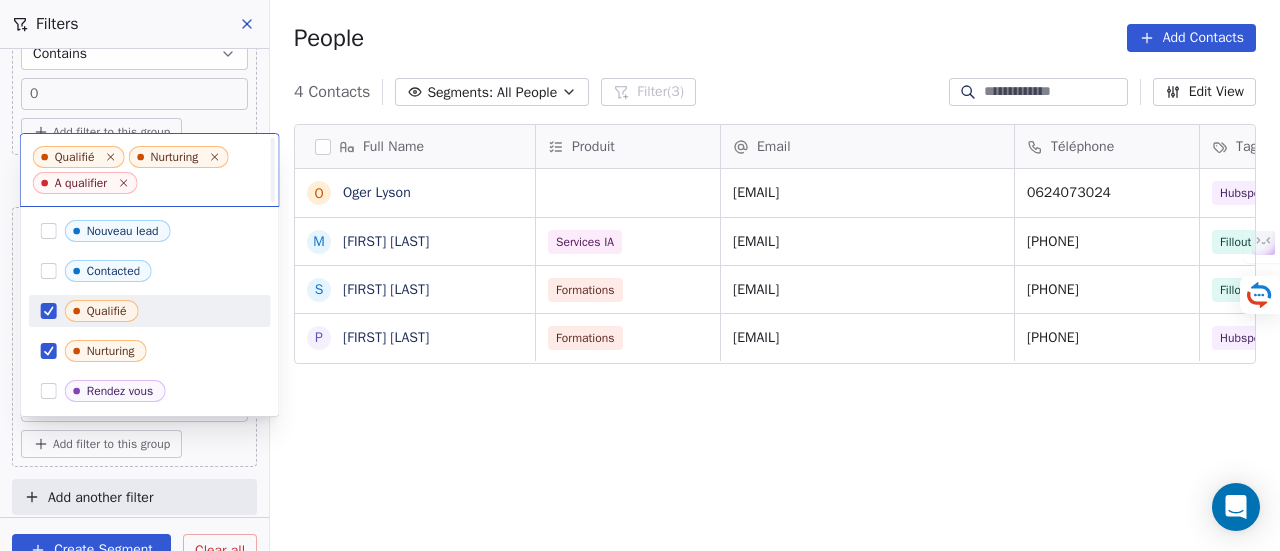 click on "Qualifié" at bounding box center [150, 311] 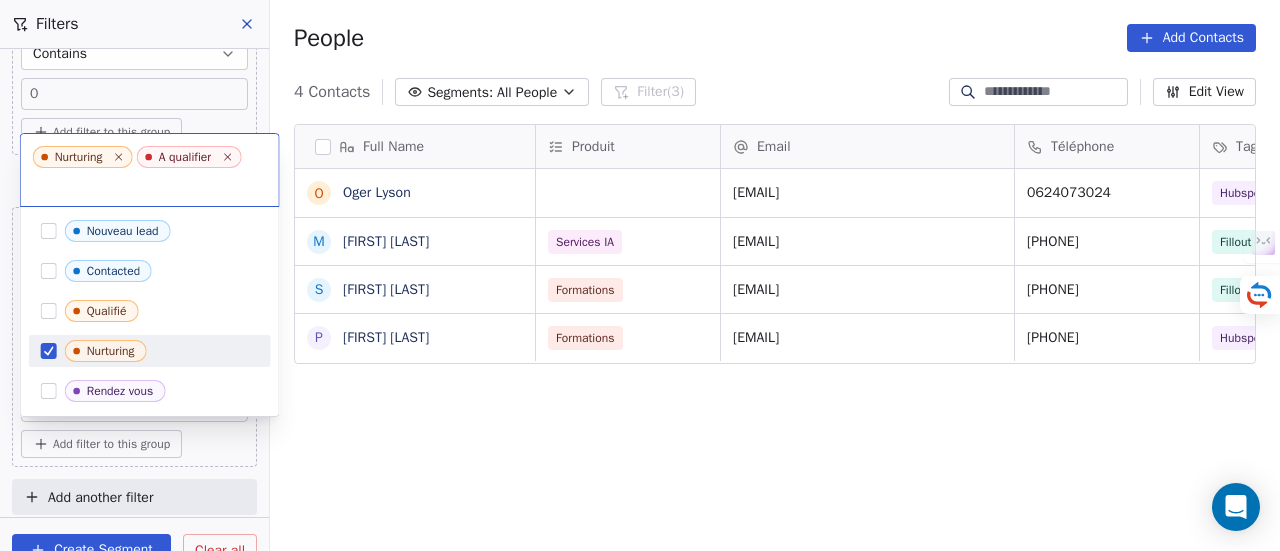 click at bounding box center (49, 351) 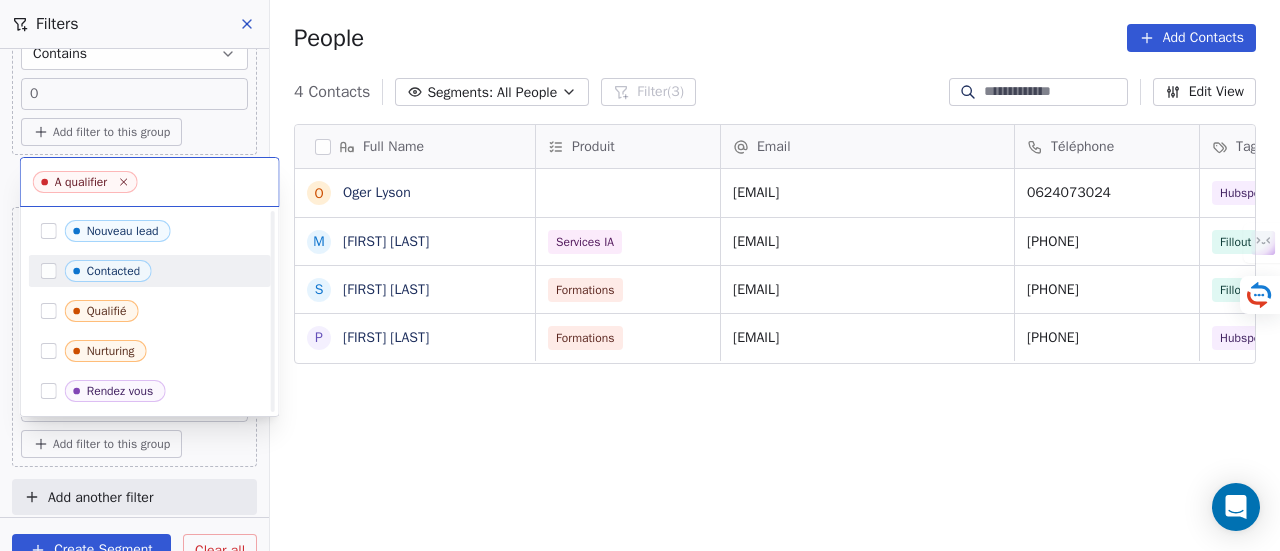 scroll, scrollTop: 238, scrollLeft: 0, axis: vertical 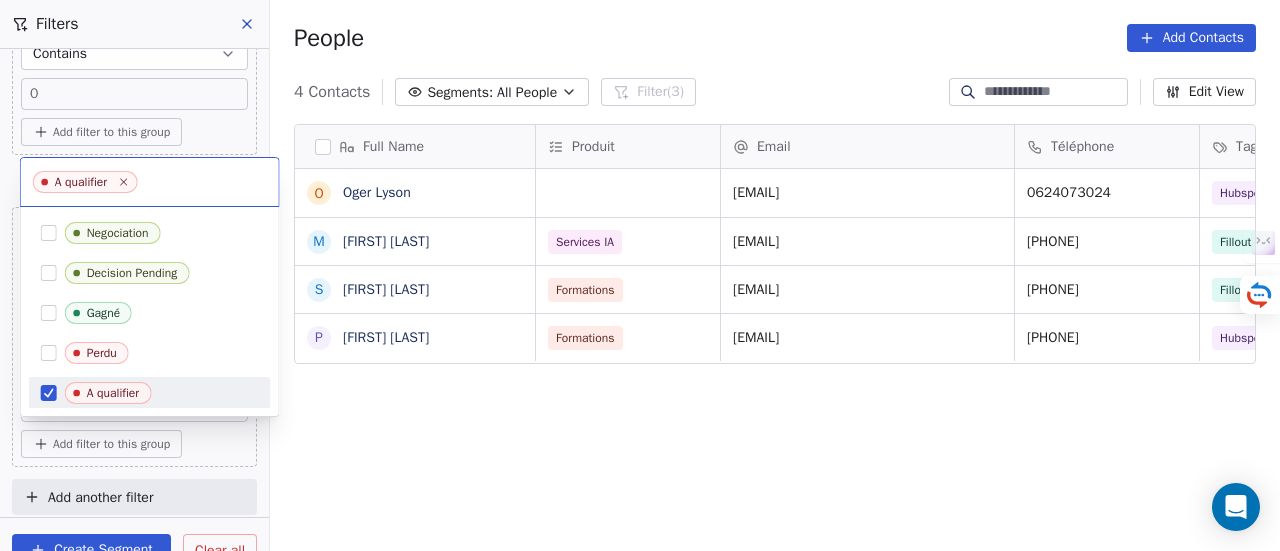 click at bounding box center (49, 393) 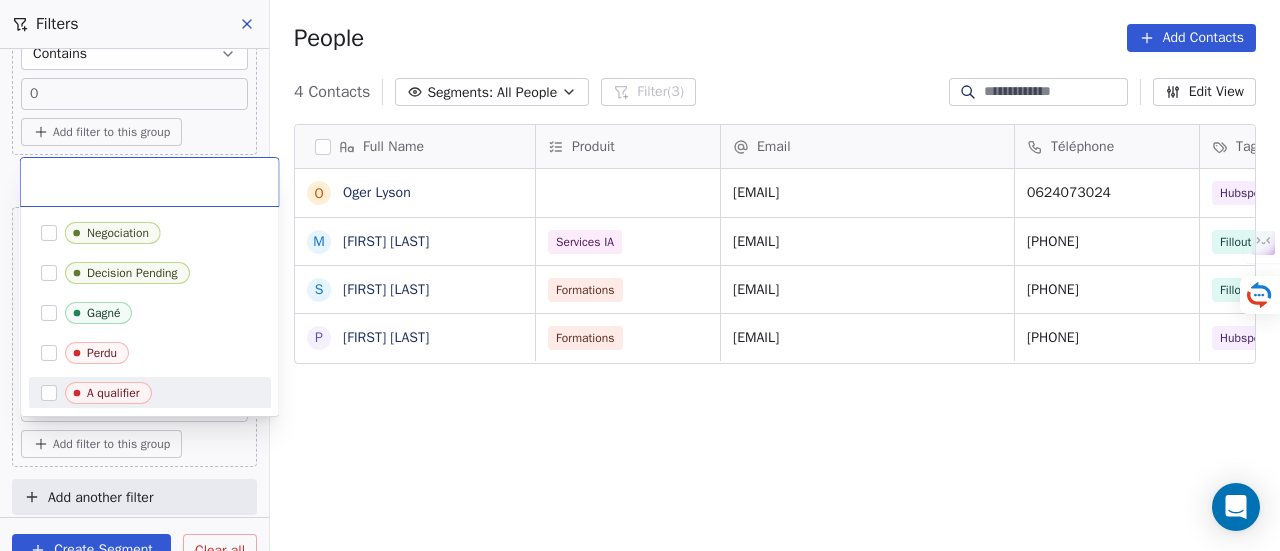 scroll, scrollTop: 240, scrollLeft: 0, axis: vertical 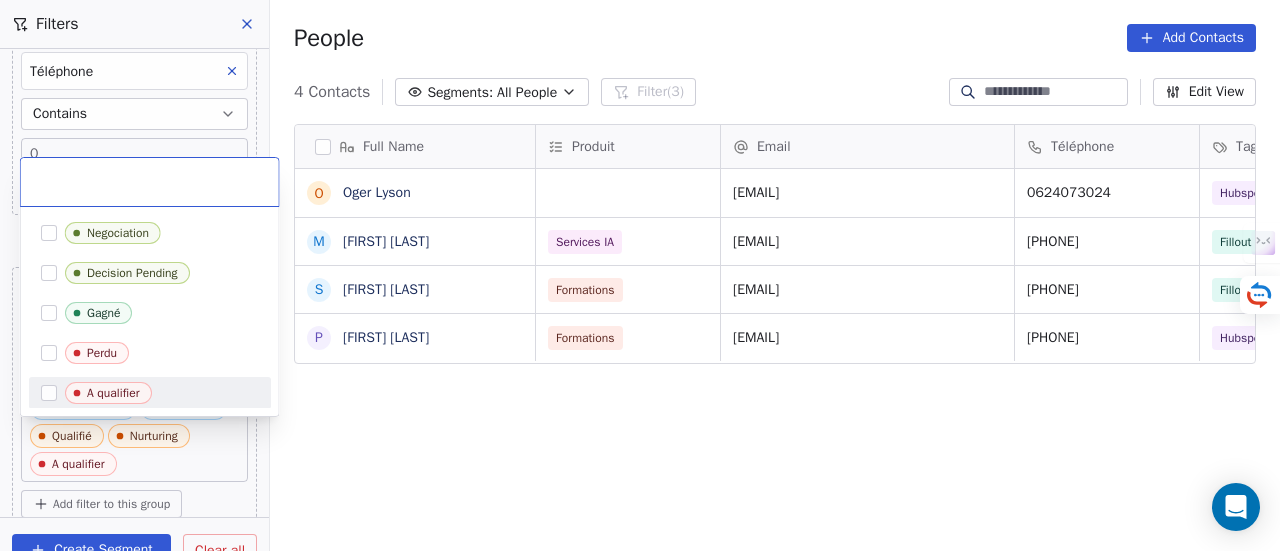 click on "SKILLCO Contacts People Marketing Workflows Campaigns Sales Pipelines Sequences Beta Tools Apps AI Agents Help & Support Filters Where property   Email   Contains ****** and Where property   Téléphone   Contains 0 Add filter to this group and Where property   Status   Includes Nouveau lead Contacted Qualifié Nurturing A qualifier Add filter to this group Add another filter  Create Segment Clear all People  Add Contacts 4 Contacts Segments: All People Filter  (3) Edit View Tag Add to Sequence Full Name O Oger Lyson m masabo sylver S Seïdou Khadiri P Pedro MONRA DOGO Produit Email Téléphone Tags Site internet Email Verification Status Job Title lysonoger7@gmail.com 0624073024 Hubspot Lead Nouveau Valid Services IA masabsylv@gmail.com +79013456096 Fillout Solutions IA Valid Formations khadiriseidou90@gmail.com +22968210092 Fillout https://wa.me/22968210092 Valid Formations monrapedro7@gmail.com +22967367870 Hubspot Nouveau Valid
Nouveau lead Contacted Qualifié Nurturing Rendez vous Negociation" at bounding box center (640, 275) 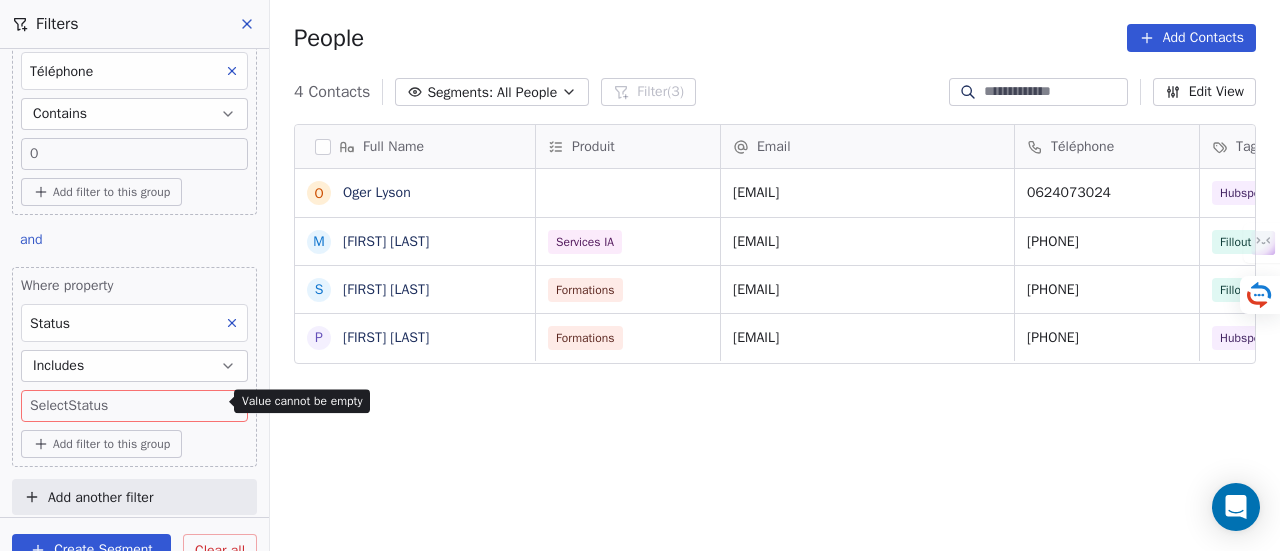 click on "Includes" at bounding box center [134, 366] 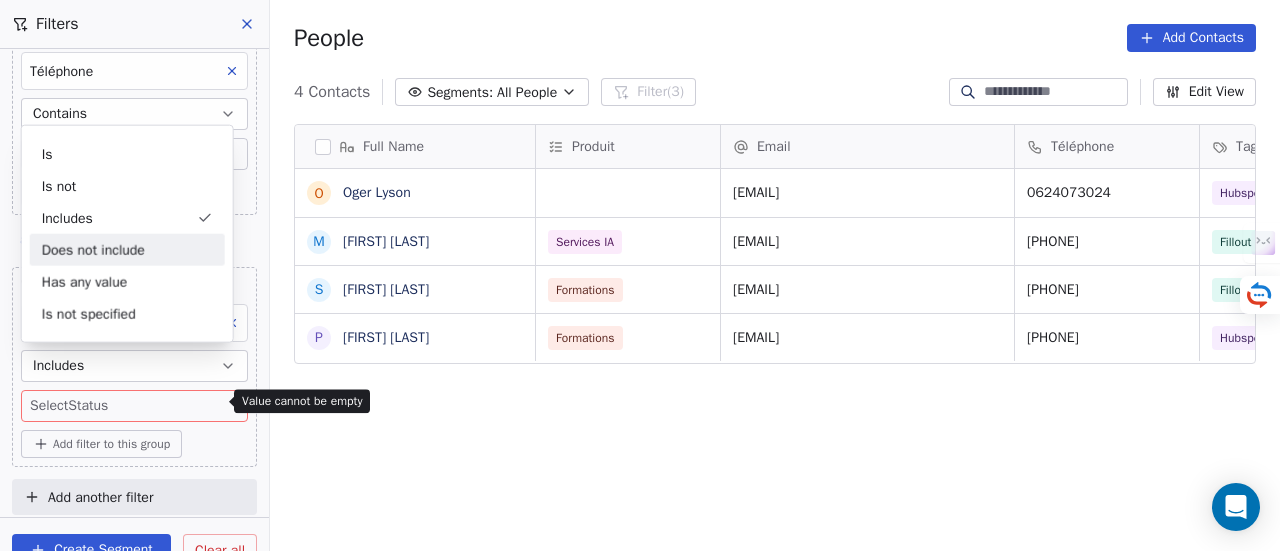 click on "Does not include" at bounding box center (127, 250) 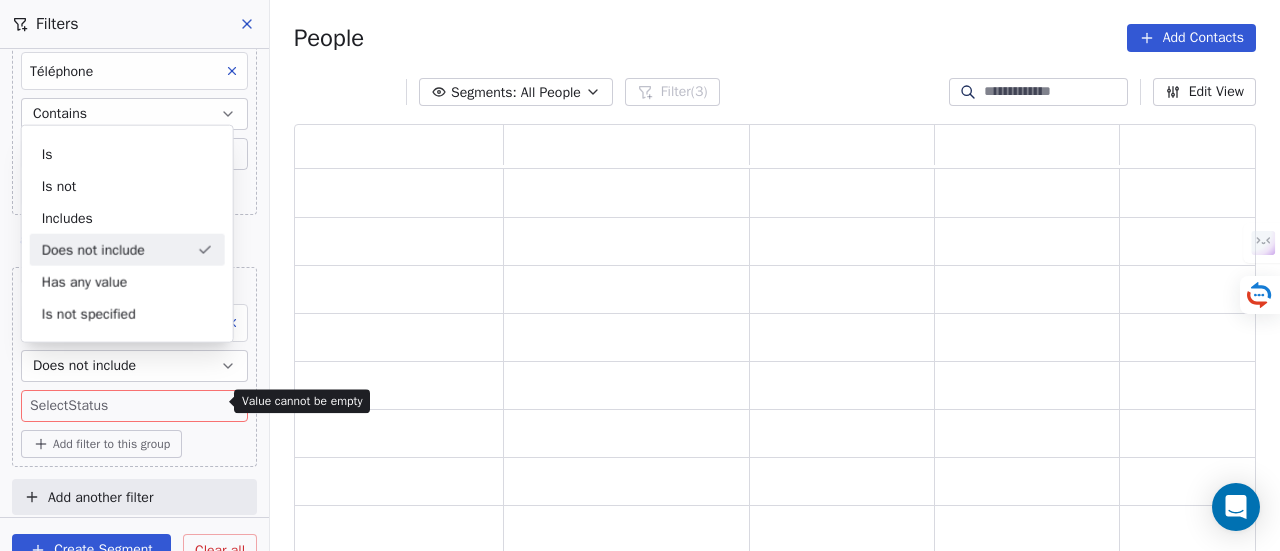 scroll, scrollTop: 16, scrollLeft: 16, axis: both 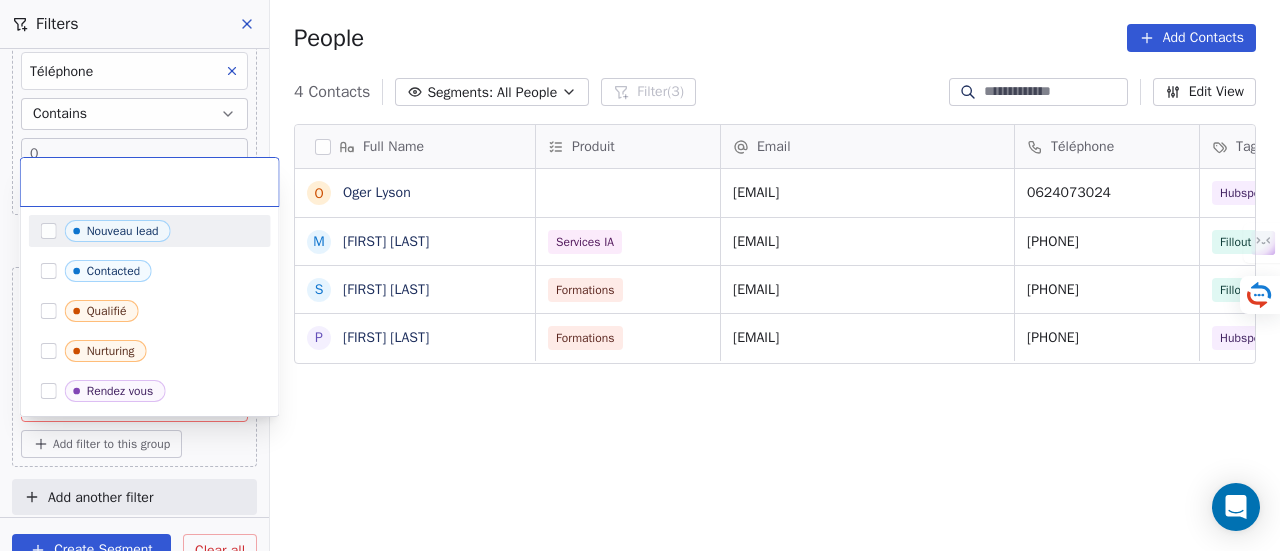 click on "SKILLCO Contacts People Marketing Workflows Campaigns Sales Pipelines Sequences Beta Tools Apps AI Agents Help & Support Filters Where property   Email   Contains ****** and Where property   Téléphone   Contains 0 Add filter to this group and Where property   Status   Does not include Select  Status Add filter to this group Add another filter  Create Segment Clear all People  Add Contacts 4 Contacts Segments: All People Filter  (3) Edit View Tag Add to Sequence Full Name O Oger Lyson m masabo sylver S Seïdou Khadiri P Pedro MONRA DOGO Produit Email Téléphone Tags Site internet Email Verification Status Job Title lysonoger7@gmail.com 0624073024 Hubspot Lead Nouveau Valid Services IA masabsylv@gmail.com +79013456096 Fillout Solutions IA Valid Formations khadiriseidou90@gmail.com +22968210092 Fillout https://wa.me/22968210092 Valid Formations monrapedro7@gmail.com +22967367870 Hubspot Nouveau Valid
Nouveau lead Contacted Qualifié Nurturing Rendez vous Devis envoyé Negociation Decision Pending" at bounding box center [640, 275] 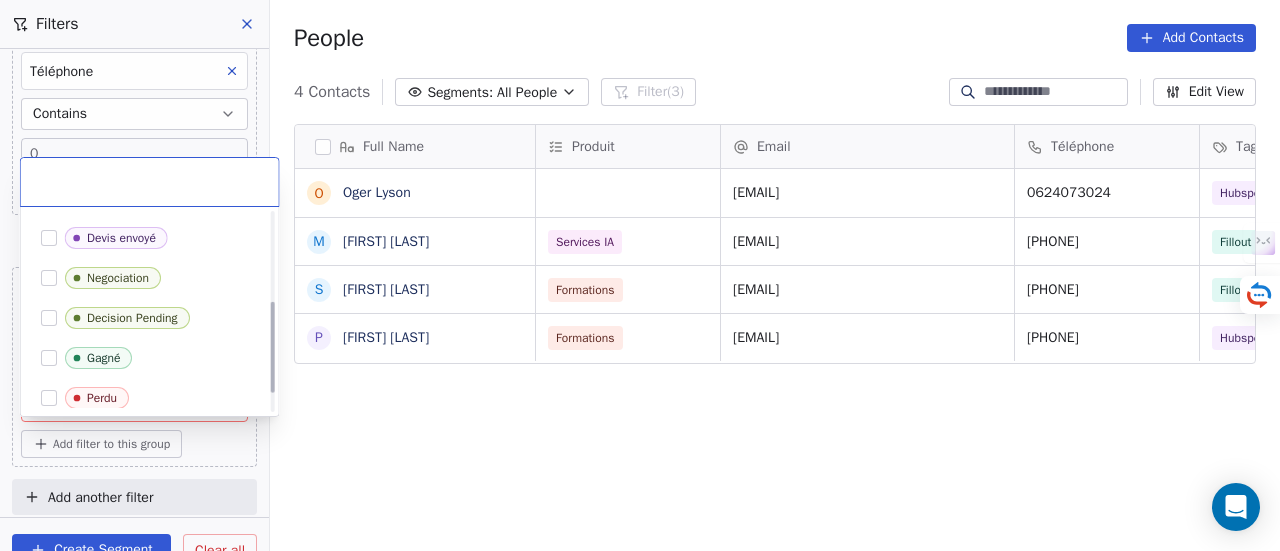 scroll, scrollTop: 194, scrollLeft: 0, axis: vertical 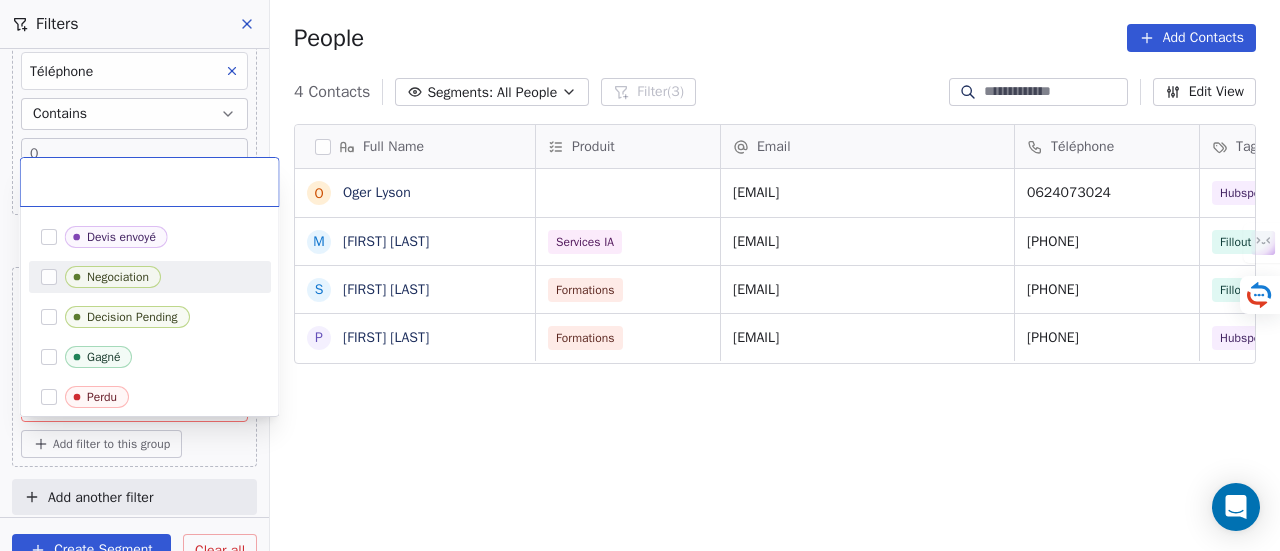 click on "Negociation" at bounding box center [150, 277] 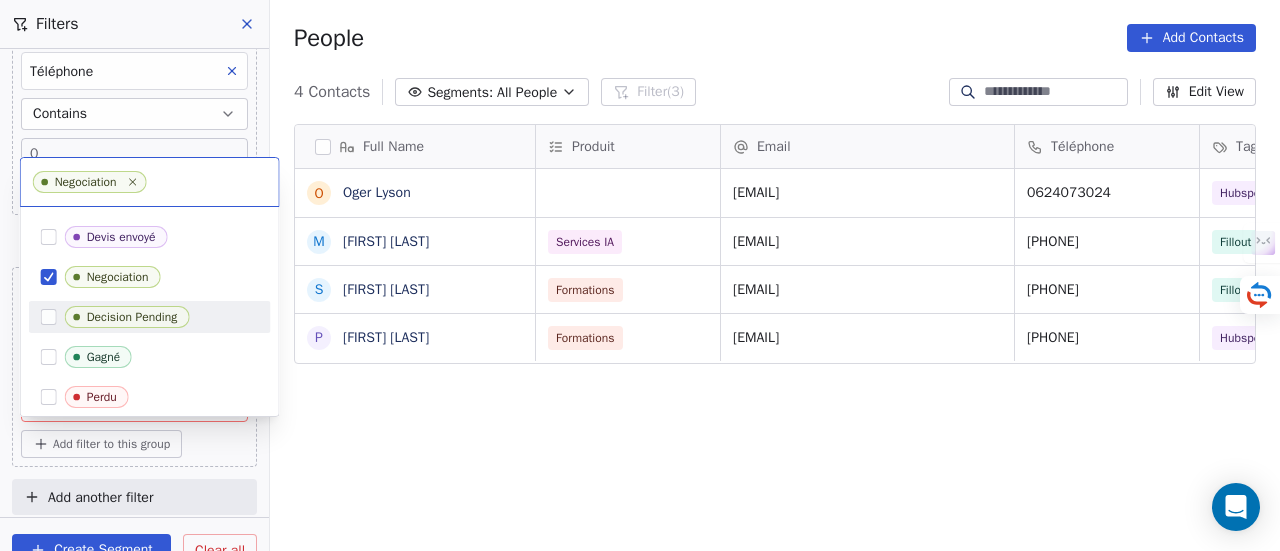 click at bounding box center [49, 317] 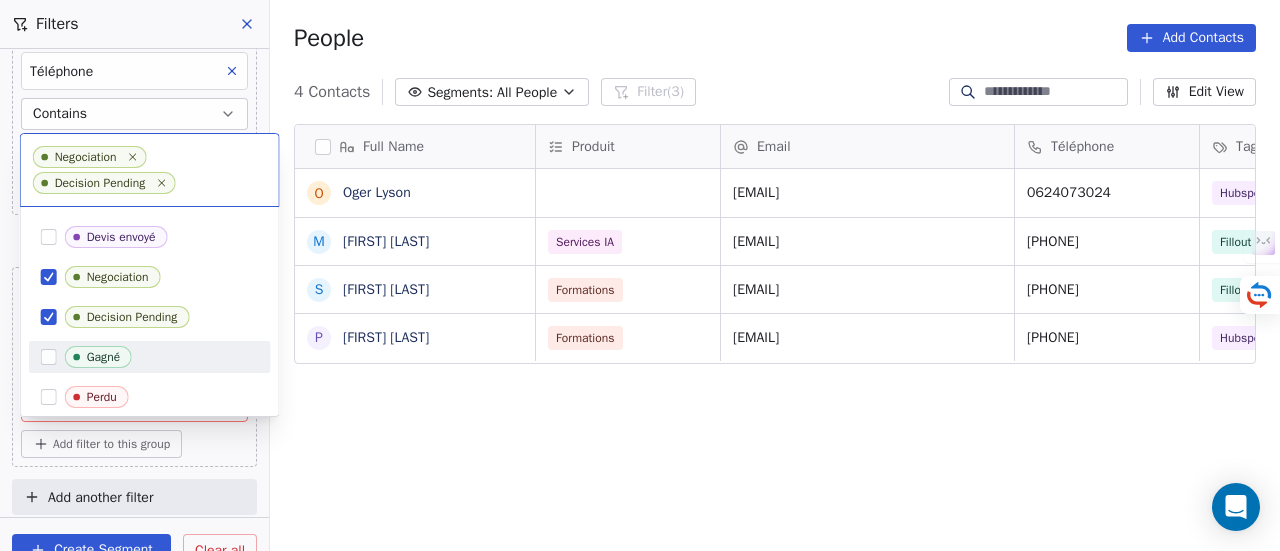 click at bounding box center [49, 357] 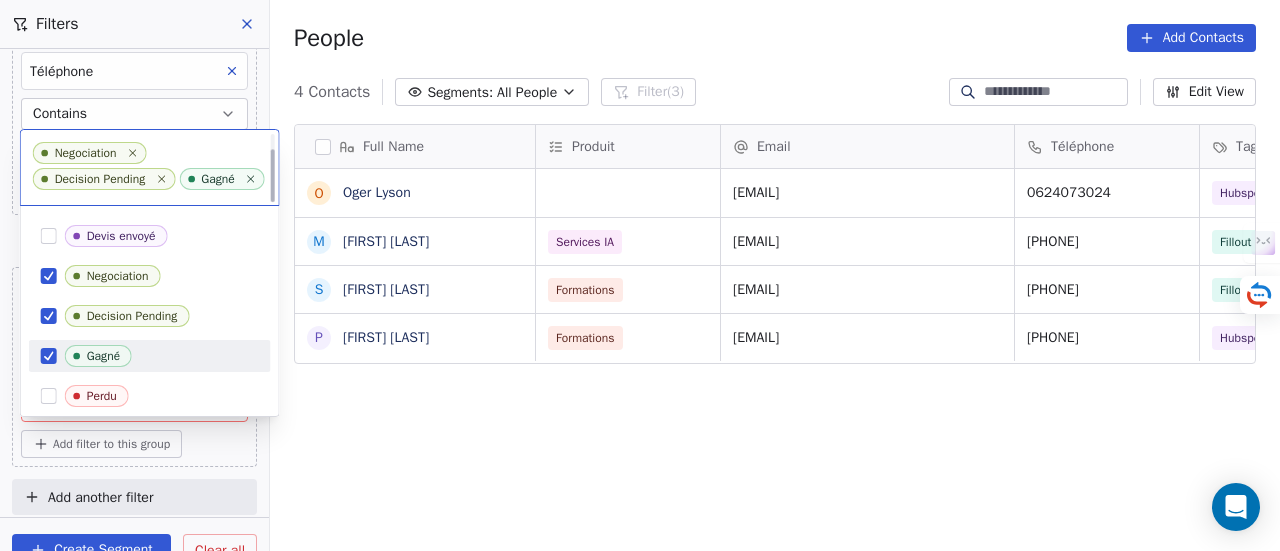 scroll, scrollTop: 22, scrollLeft: 0, axis: vertical 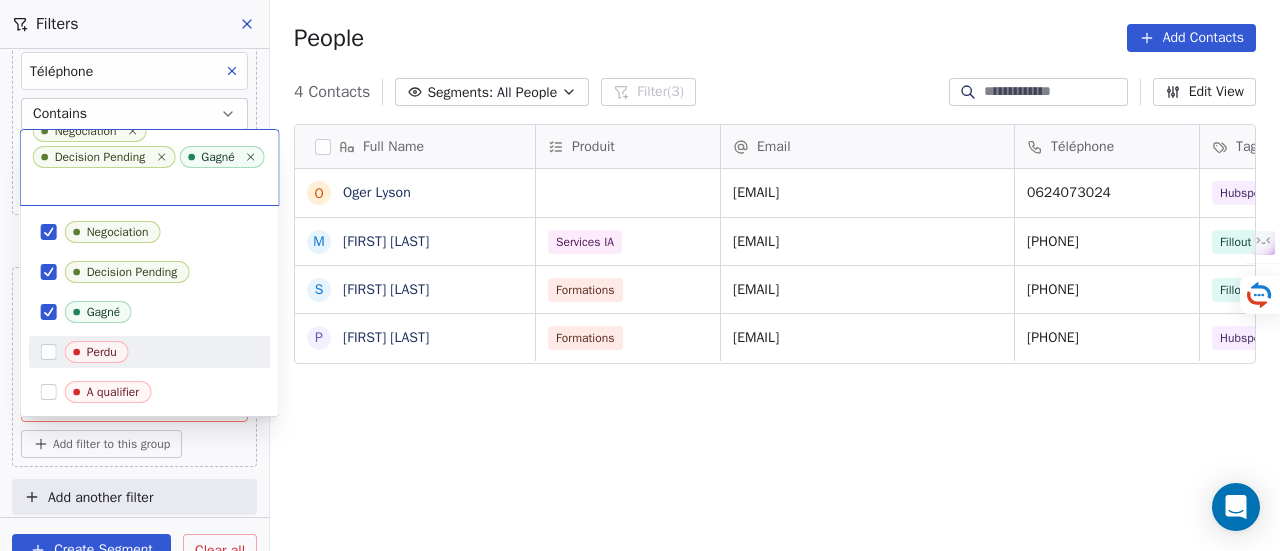 click at bounding box center (49, 352) 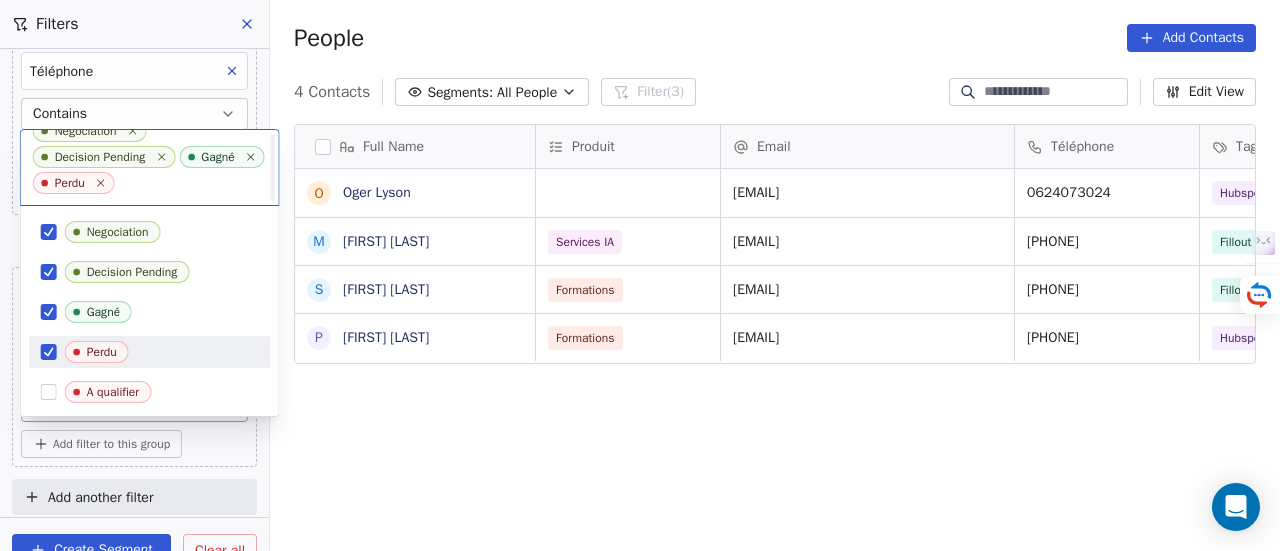 scroll, scrollTop: 48, scrollLeft: 0, axis: vertical 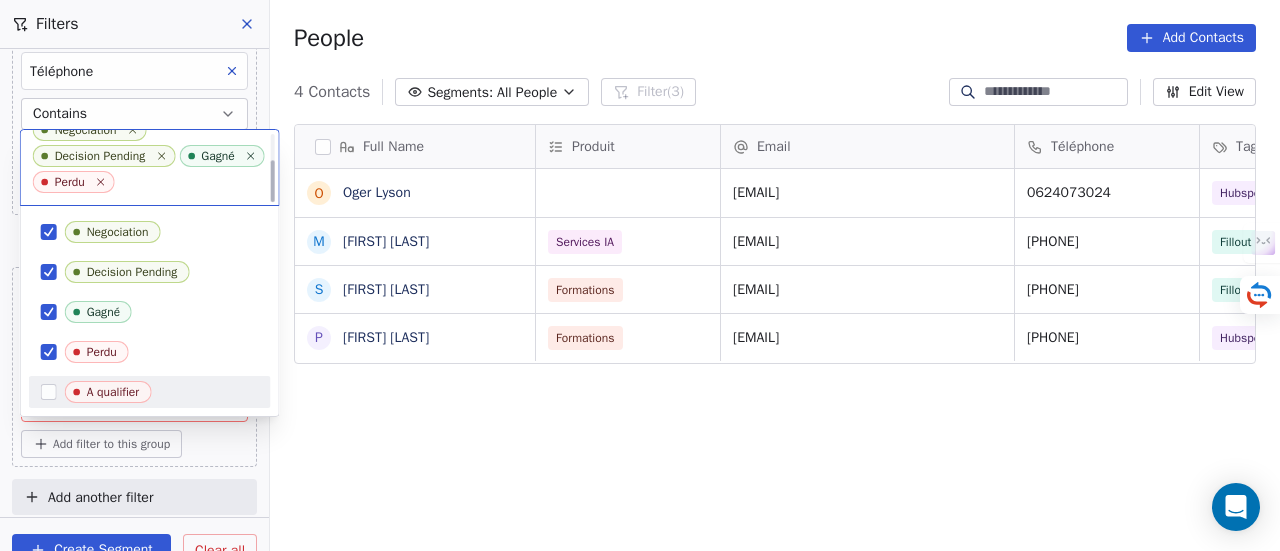 click at bounding box center [49, 392] 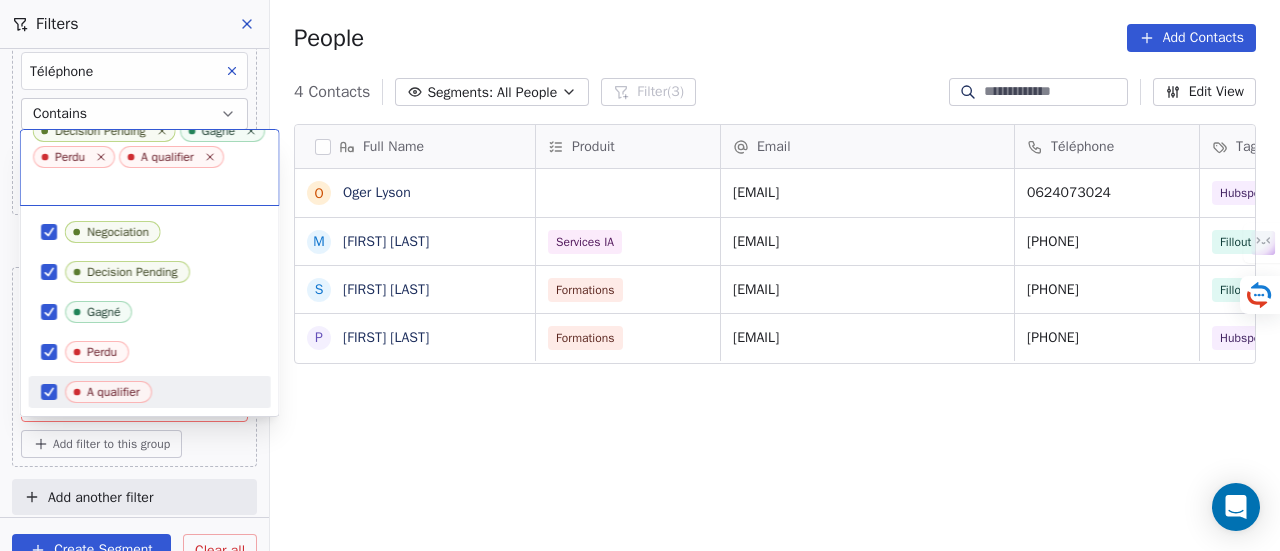 click at bounding box center (49, 392) 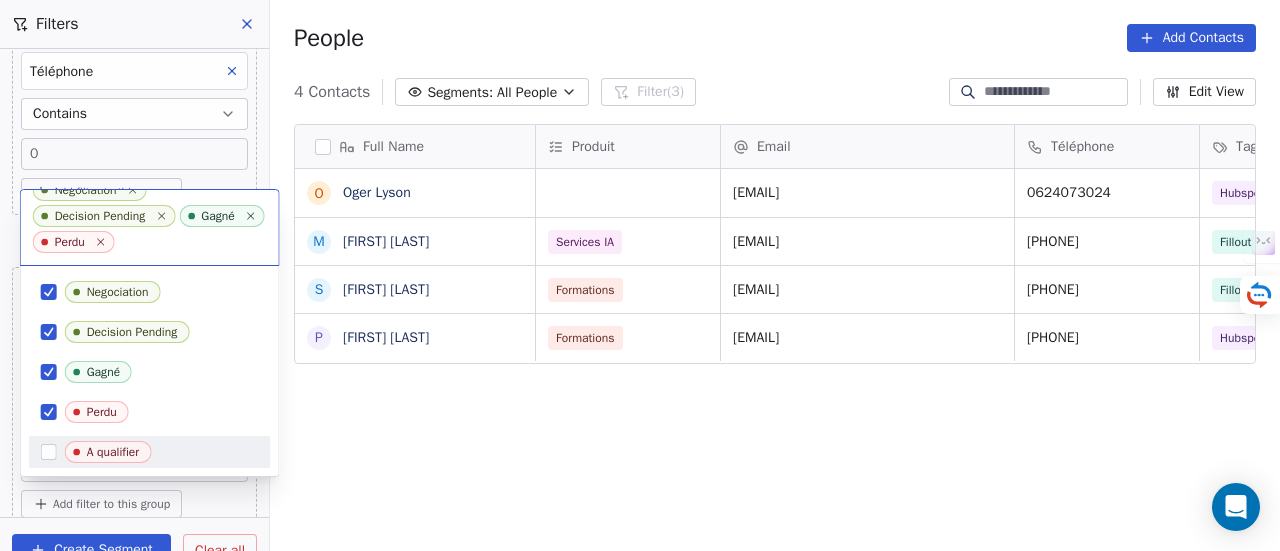 click on "SKILLCO Contacts People Marketing Workflows Campaigns Sales Pipelines Sequences Beta Tools Apps AI Agents Help & Support Filters Where property   Email   Contains ****** and Where property   Téléphone   Contains 0 Add filter to this group and Where property   Status   Does not include Negociation Decision Pending Gagné Perdu Add filter to this group Add another filter  Create Segment Clear all People  Add Contacts 4 Contacts Segments: All People Filter  (3) Edit View Tag Add to Sequence Full Name O Oger Lyson m masabo sylver S Seïdou Khadiri P Pedro MONRA DOGO Produit Email Téléphone Tags Site internet Email Verification Status Job Title lysonoger7@gmail.com 0624073024 Hubspot Lead Nouveau Valid Services IA masabsylv@gmail.com +79013456096 Fillout Solutions IA Valid Formations khadiriseidou90@gmail.com +22968210092 Fillout https://wa.me/22968210092 Valid Formations monrapedro7@gmail.com +22967367870 Hubspot Nouveau Valid
Negociation Decision Pending Gagné Perdu Nouveau lead Contacted Gagné" at bounding box center (640, 275) 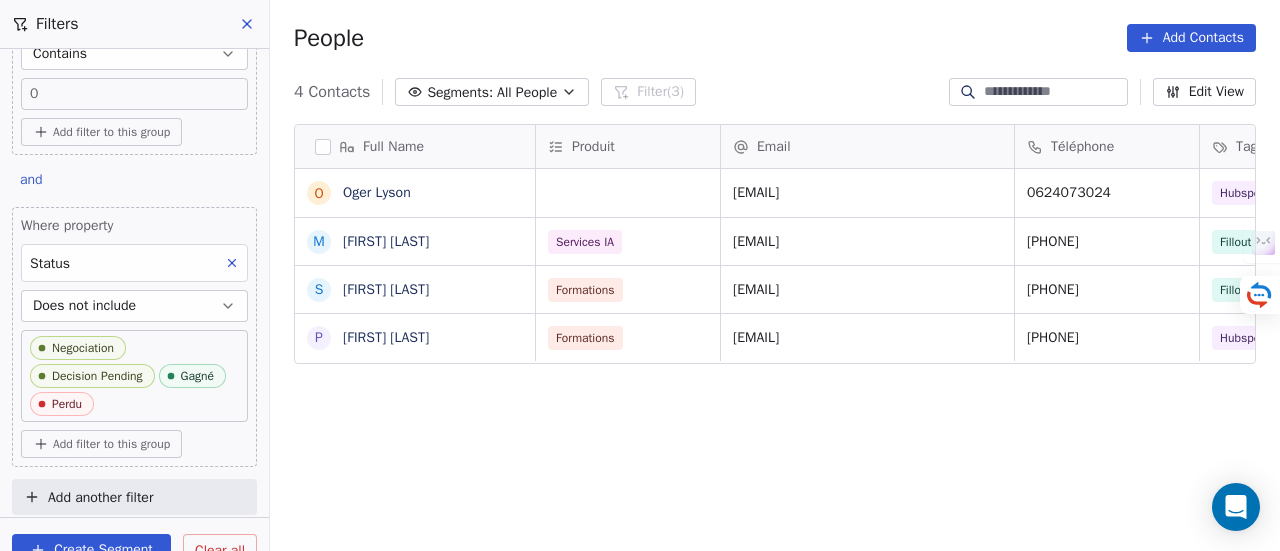 scroll, scrollTop: 300, scrollLeft: 0, axis: vertical 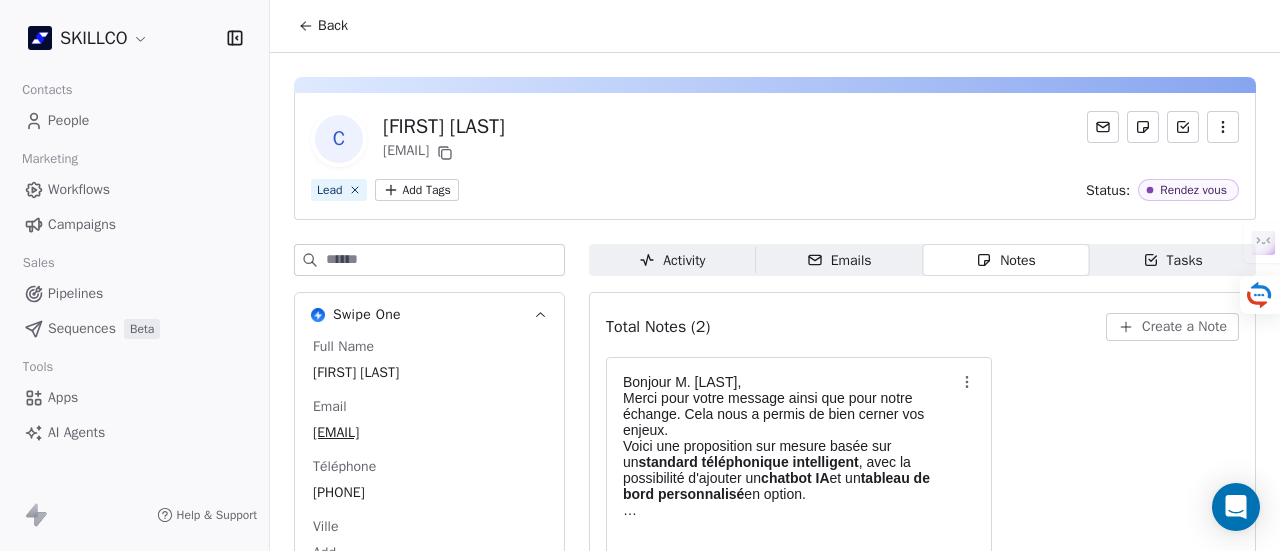 click on "Tasks" at bounding box center (1173, 260) 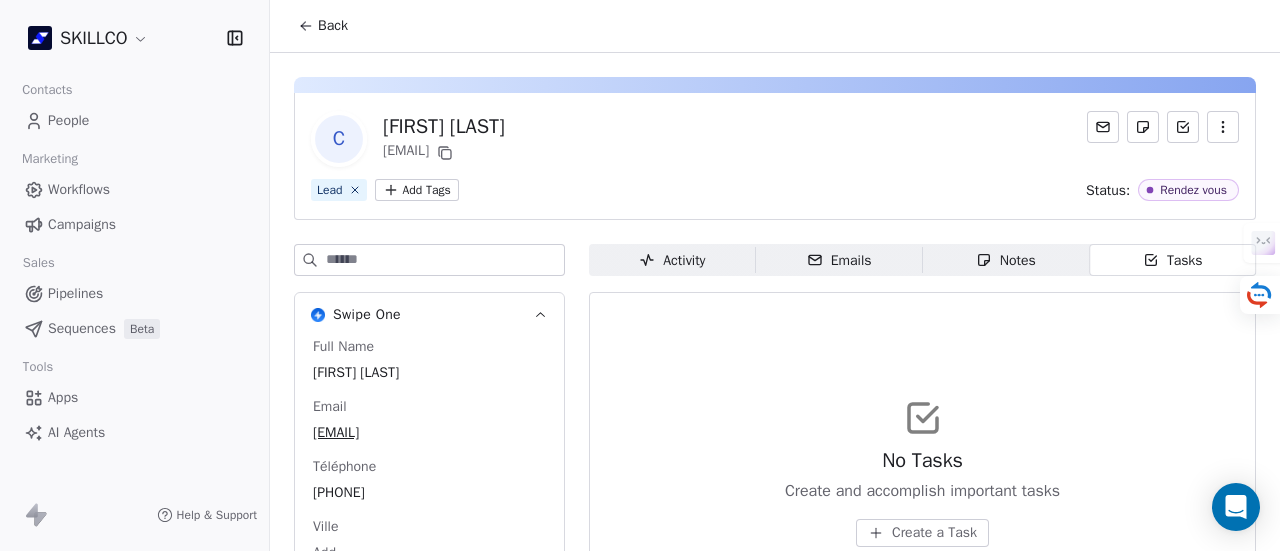 click on "Activity Activity Emails Emails   Notes   Notes Tasks Tasks No Tasks Create and accomplish important tasks   Create a Task" at bounding box center [922, 526] 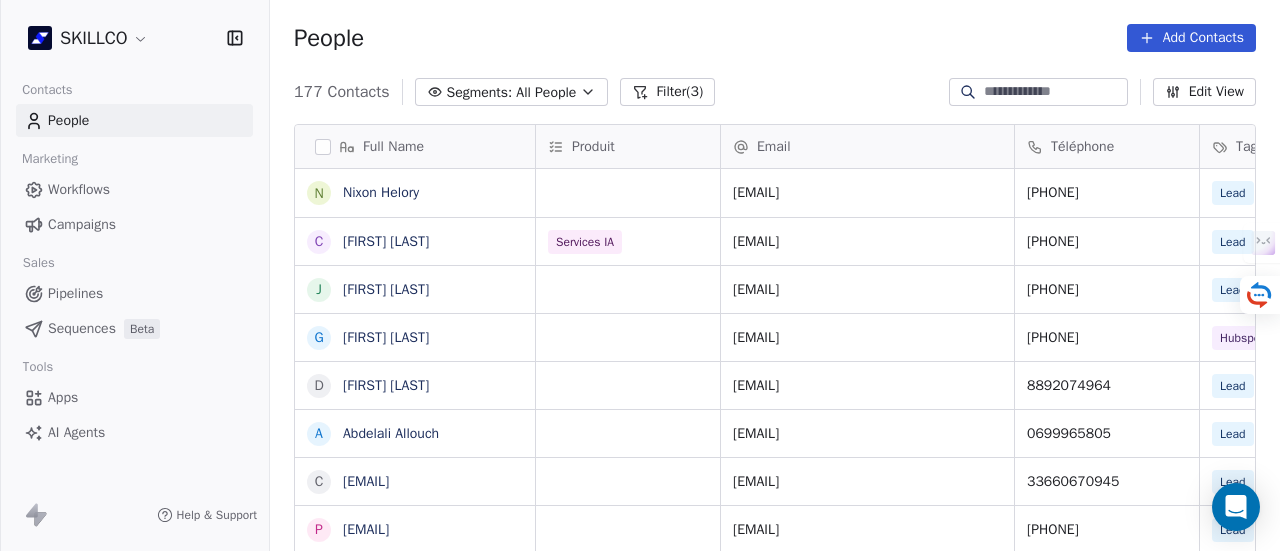 scroll, scrollTop: 16, scrollLeft: 16, axis: both 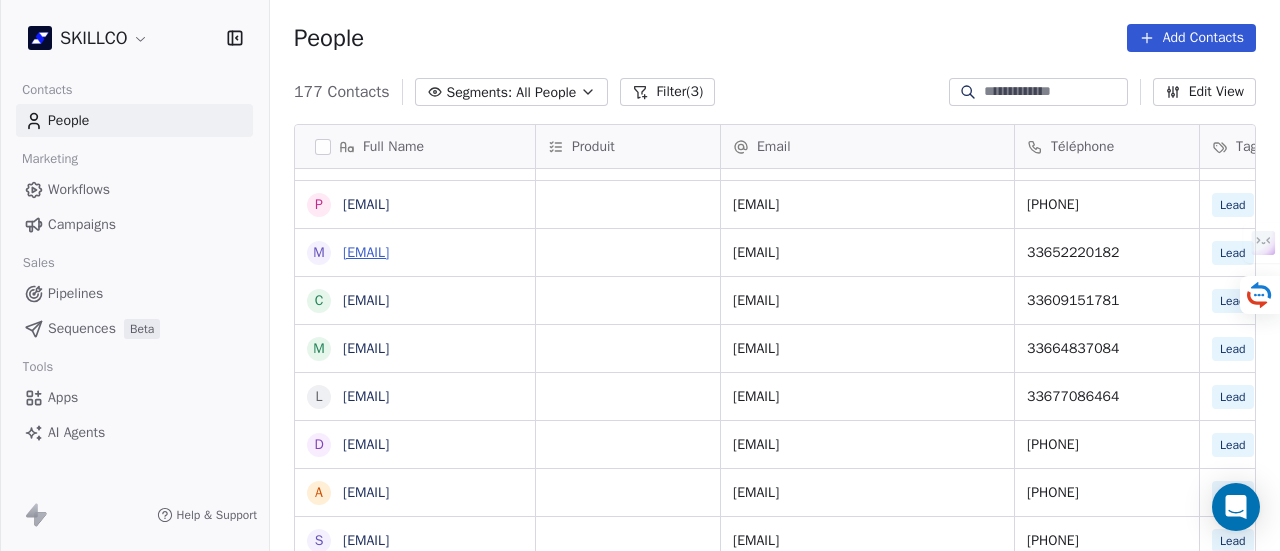 click on "mediacom.mtp@gmail.com" at bounding box center [366, 252] 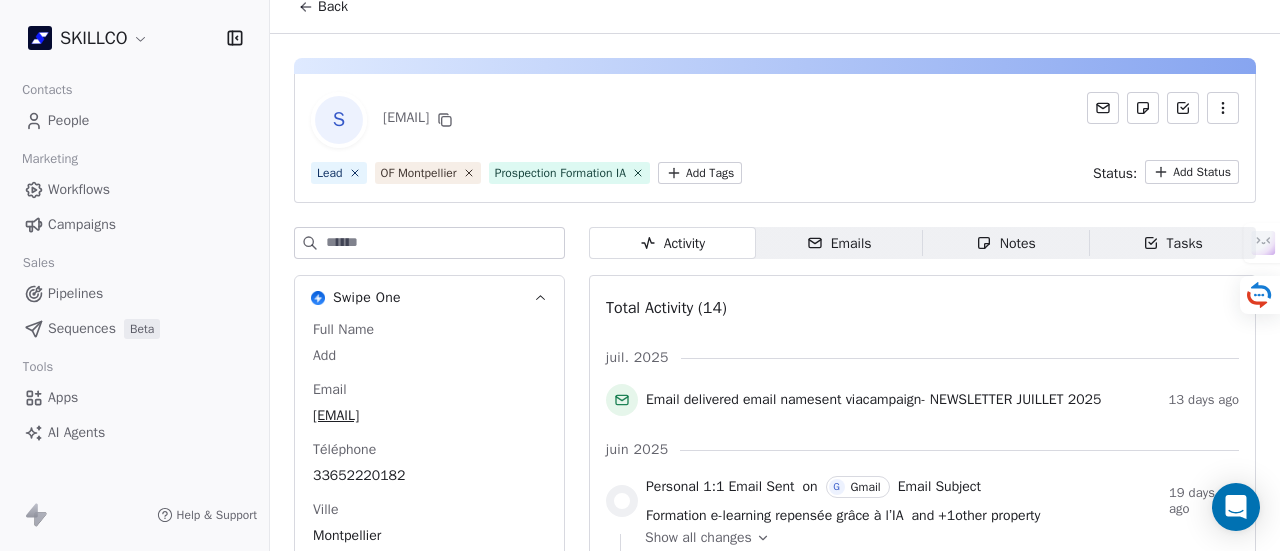 scroll, scrollTop: 0, scrollLeft: 0, axis: both 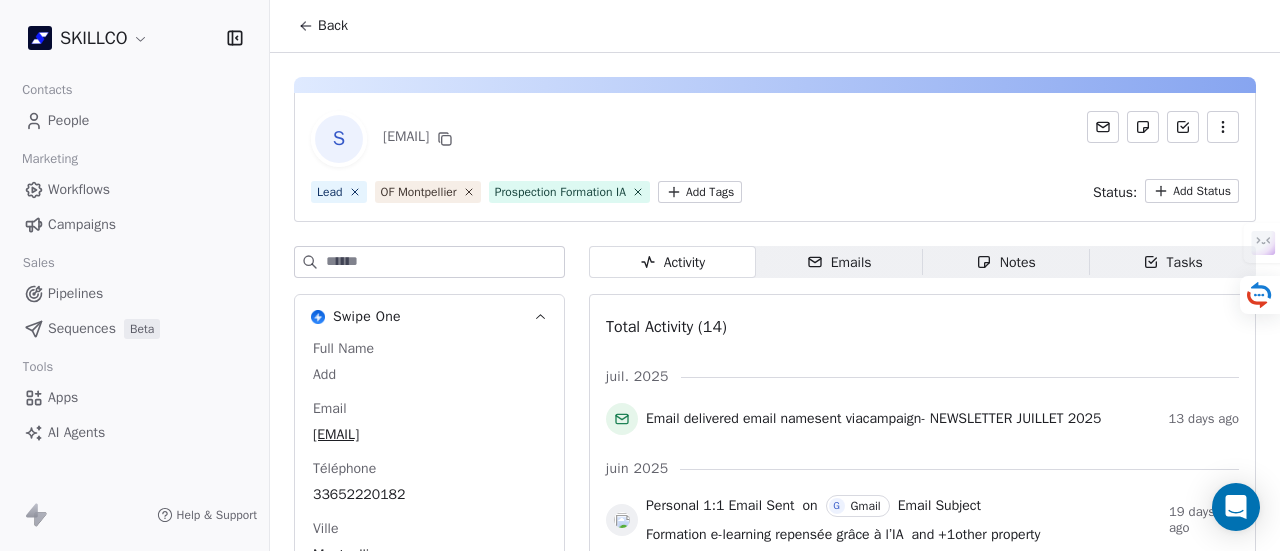 click on "Back" at bounding box center [323, 26] 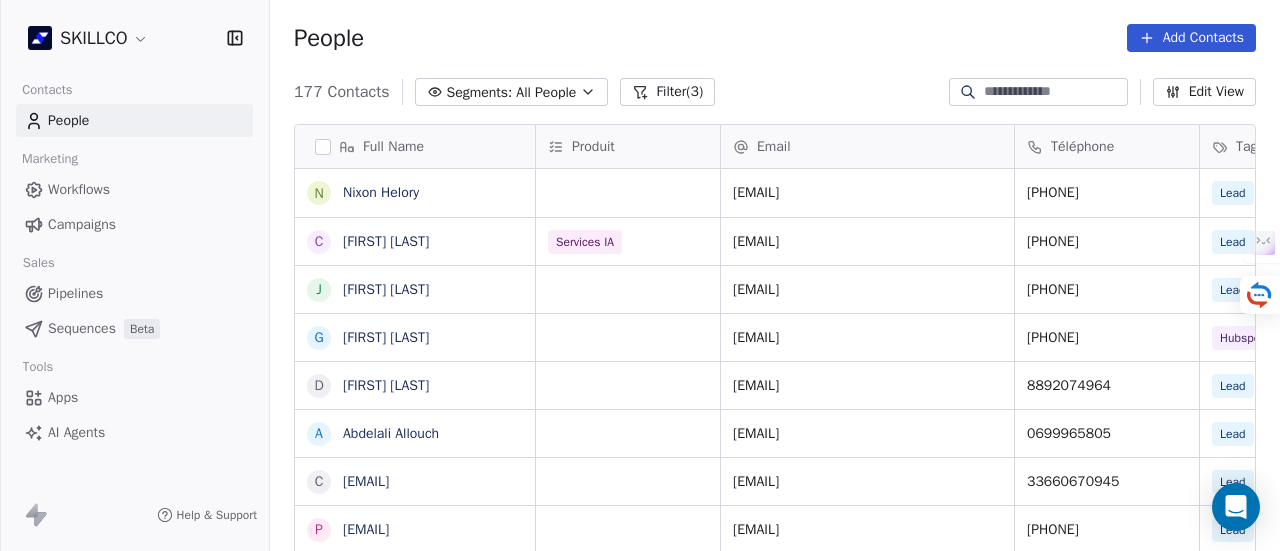 scroll, scrollTop: 325, scrollLeft: 0, axis: vertical 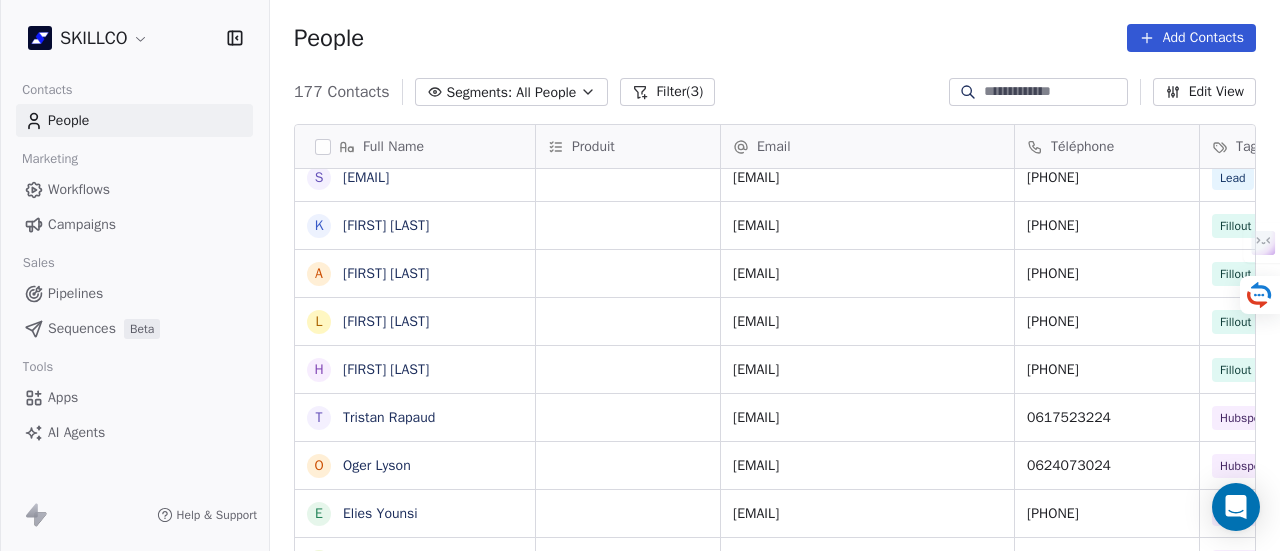 click at bounding box center [1054, 92] 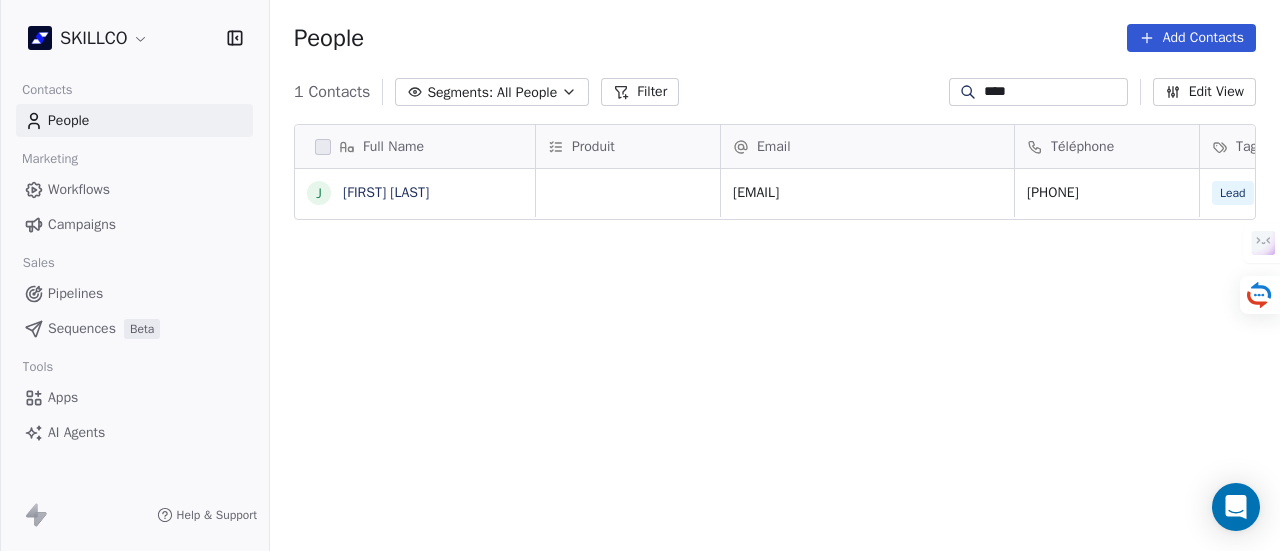 scroll, scrollTop: 16, scrollLeft: 16, axis: both 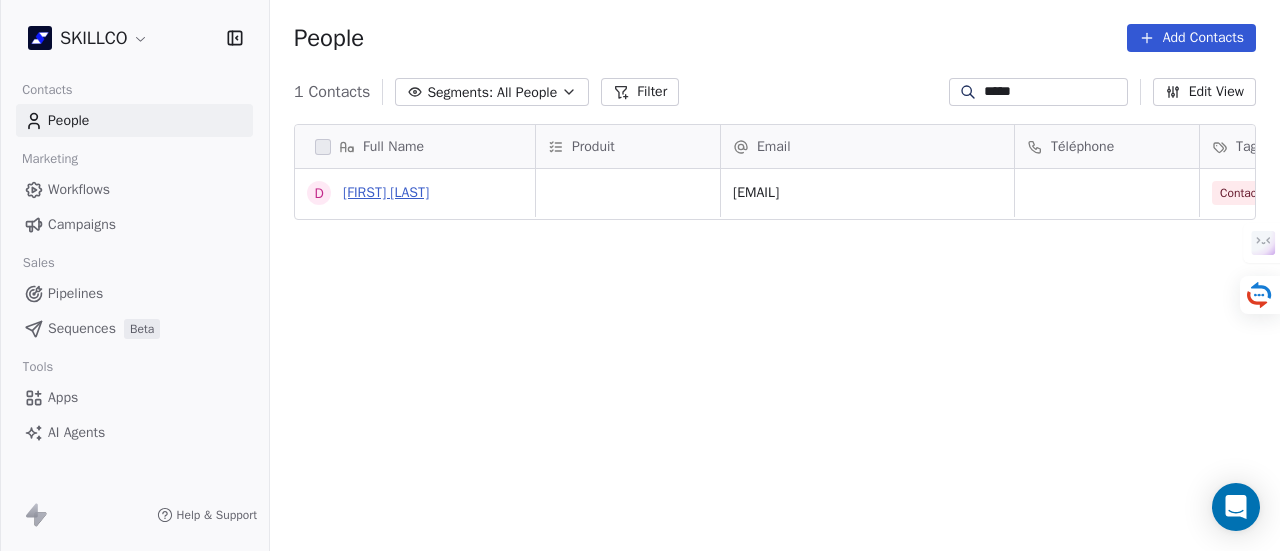 type on "*****" 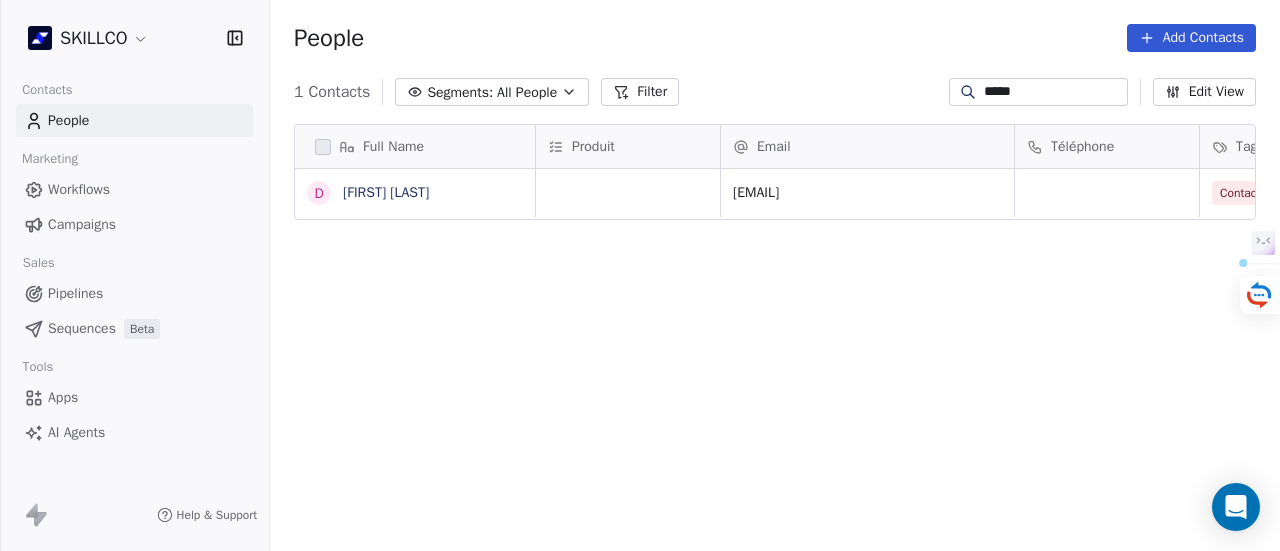drag, startPoint x: 1046, startPoint y: 100, endPoint x: 890, endPoint y: 85, distance: 156.7195 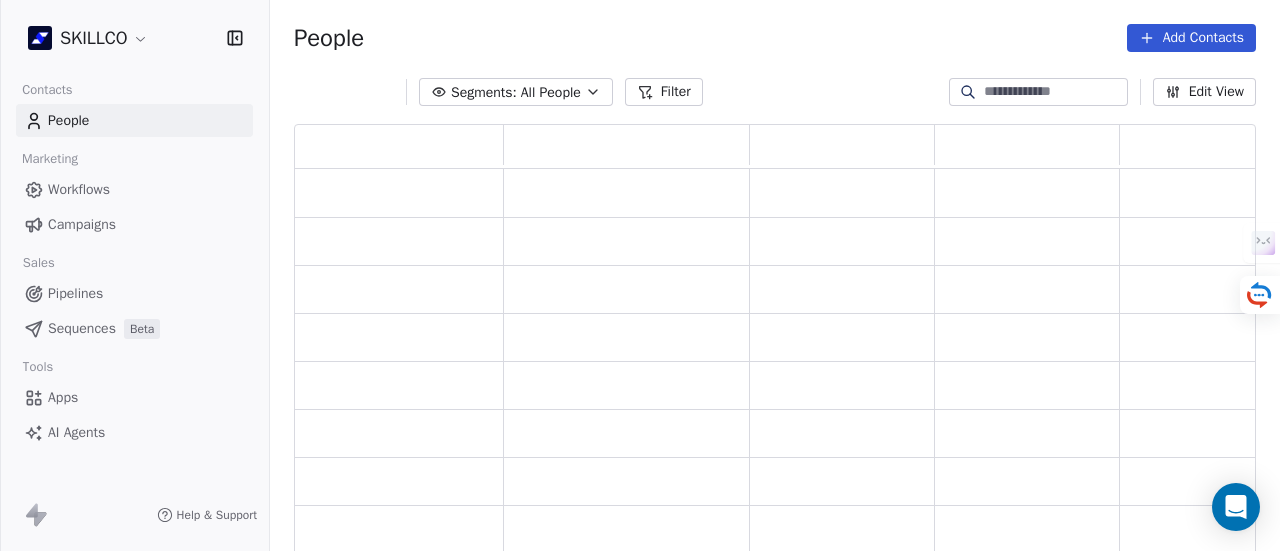 scroll, scrollTop: 16, scrollLeft: 16, axis: both 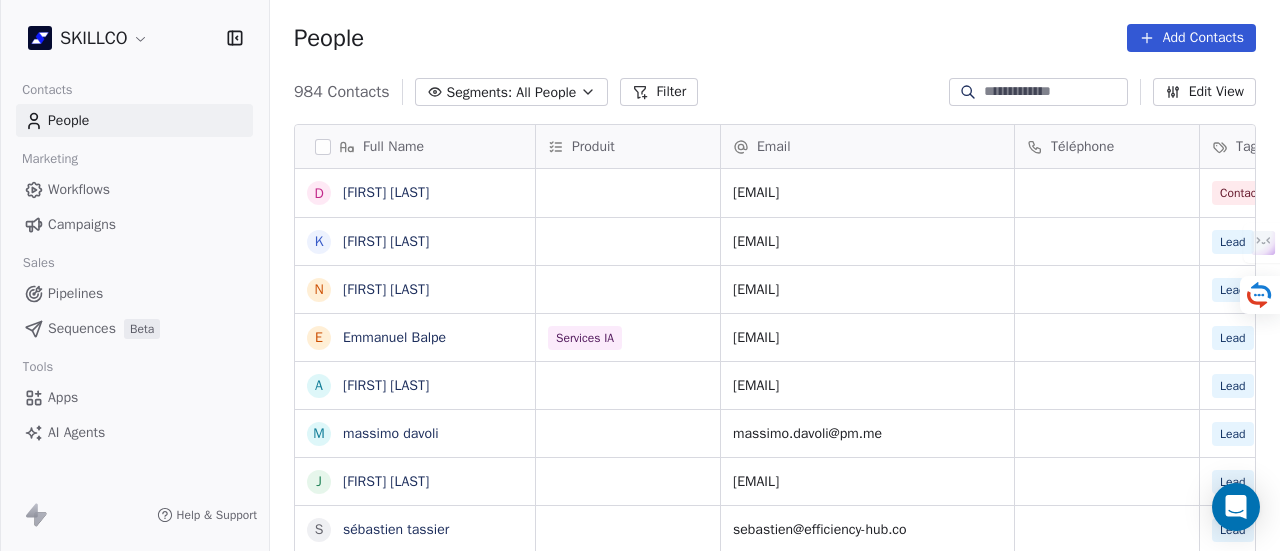 type 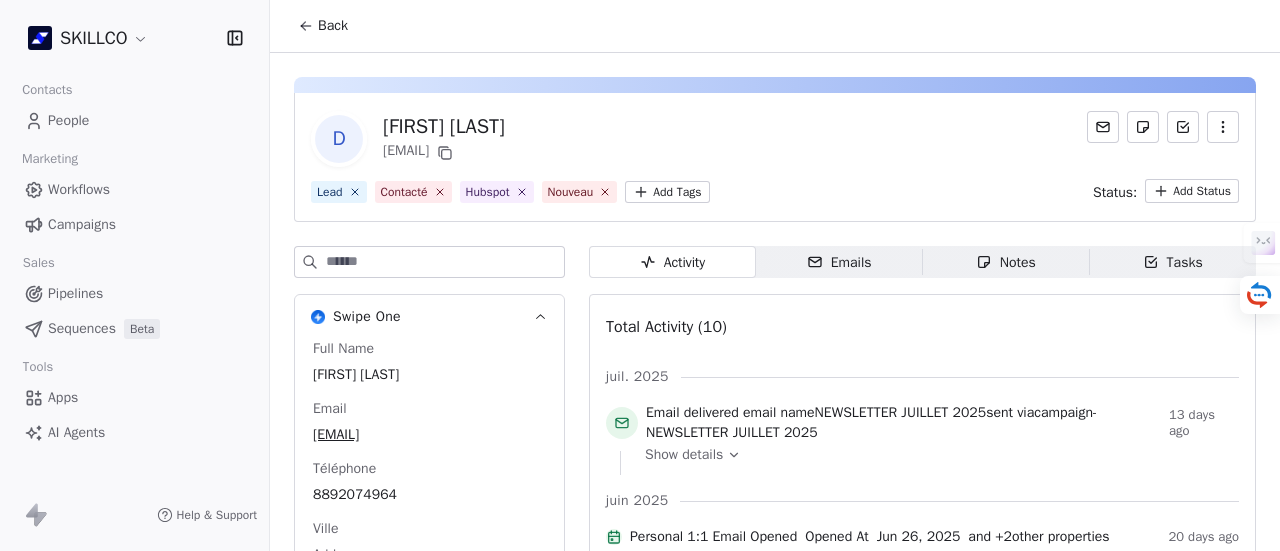 scroll, scrollTop: 0, scrollLeft: 0, axis: both 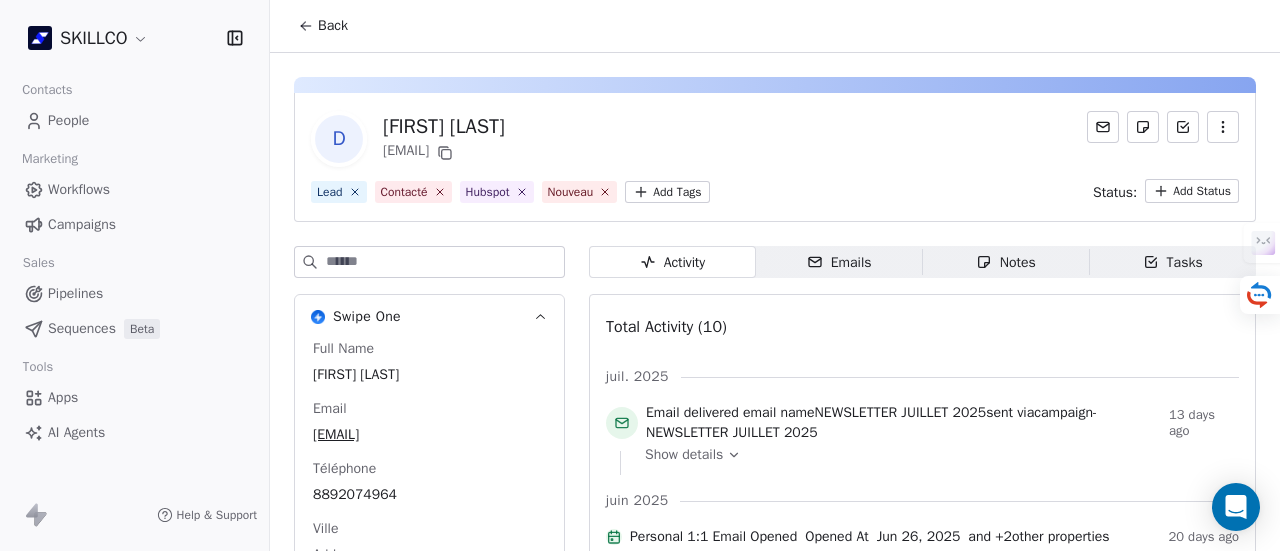 click on "Emails" at bounding box center (839, 262) 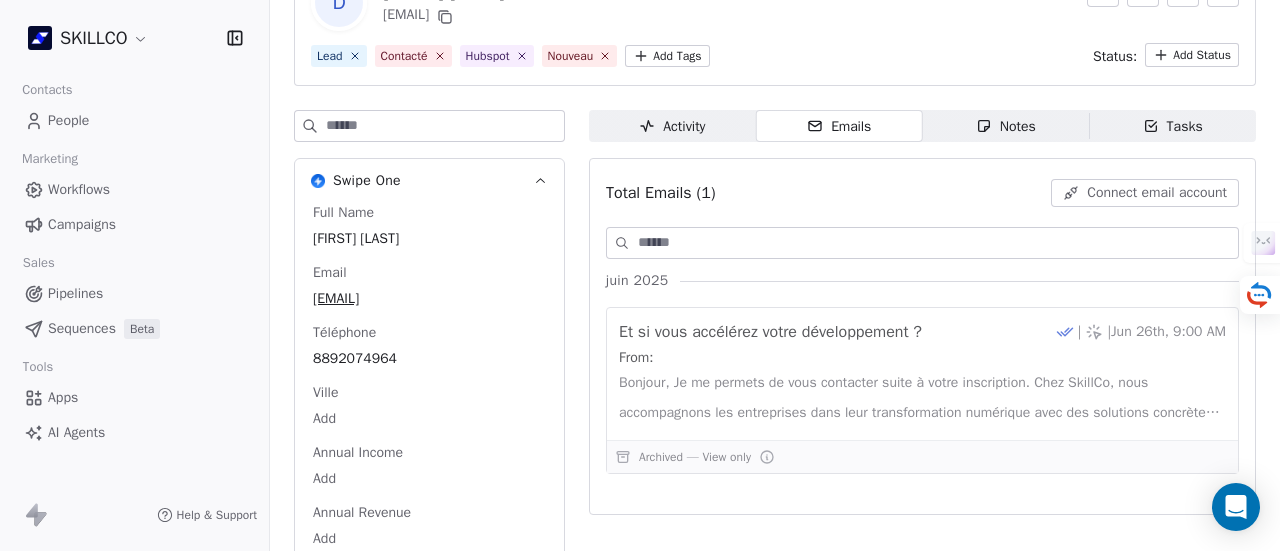 scroll, scrollTop: 167, scrollLeft: 0, axis: vertical 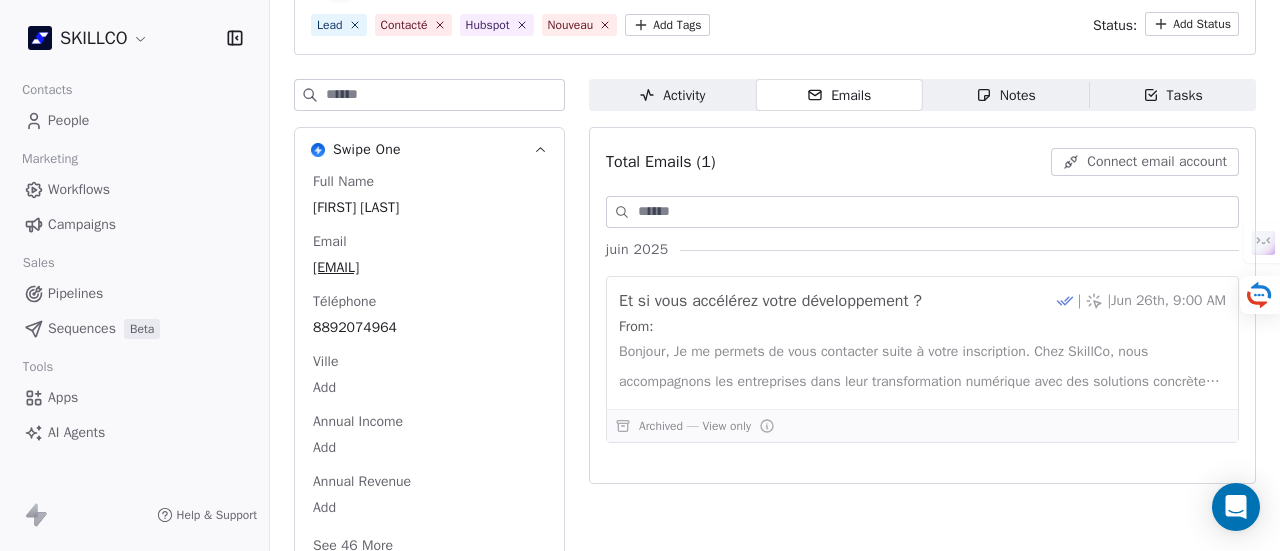 click on "Notes" at bounding box center [1006, 95] 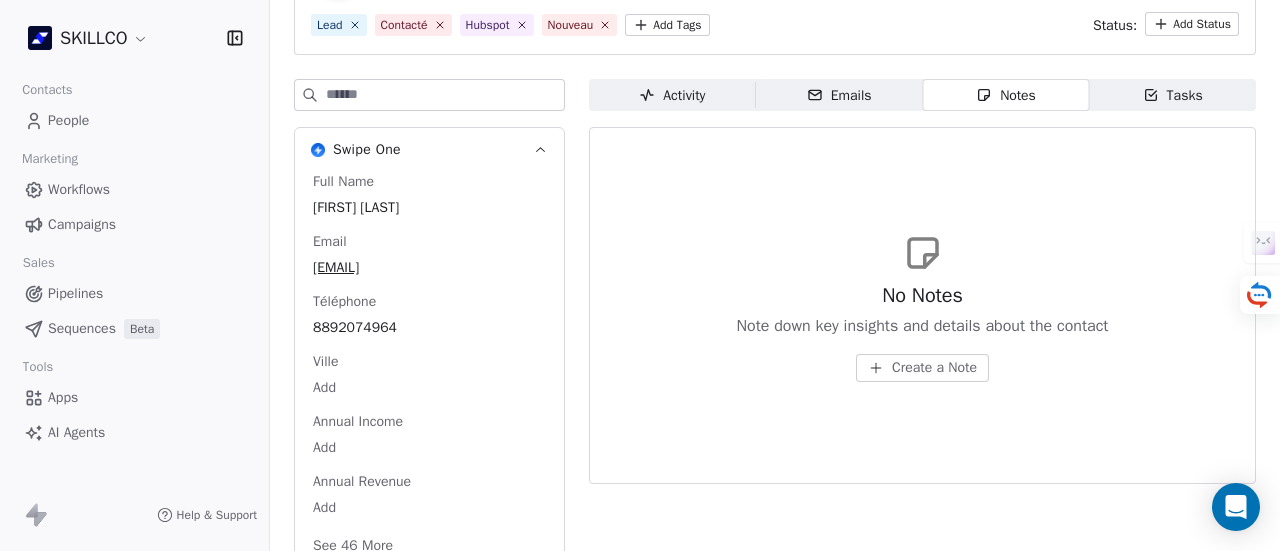 click on "Activity Activity" at bounding box center (672, 95) 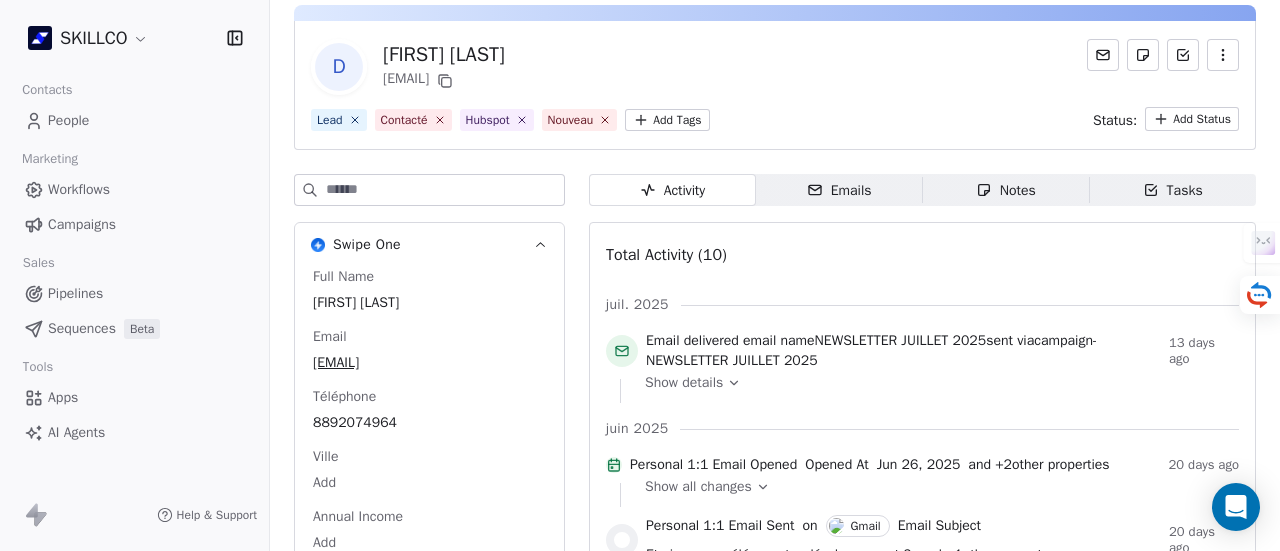 scroll, scrollTop: 0, scrollLeft: 0, axis: both 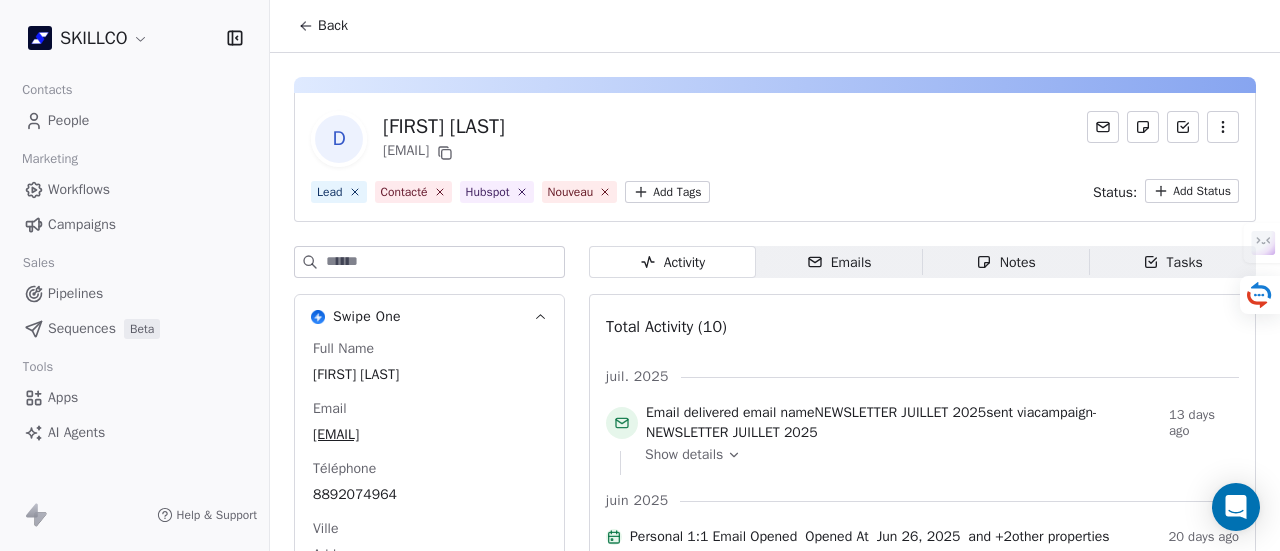 click on "Back" at bounding box center (333, 26) 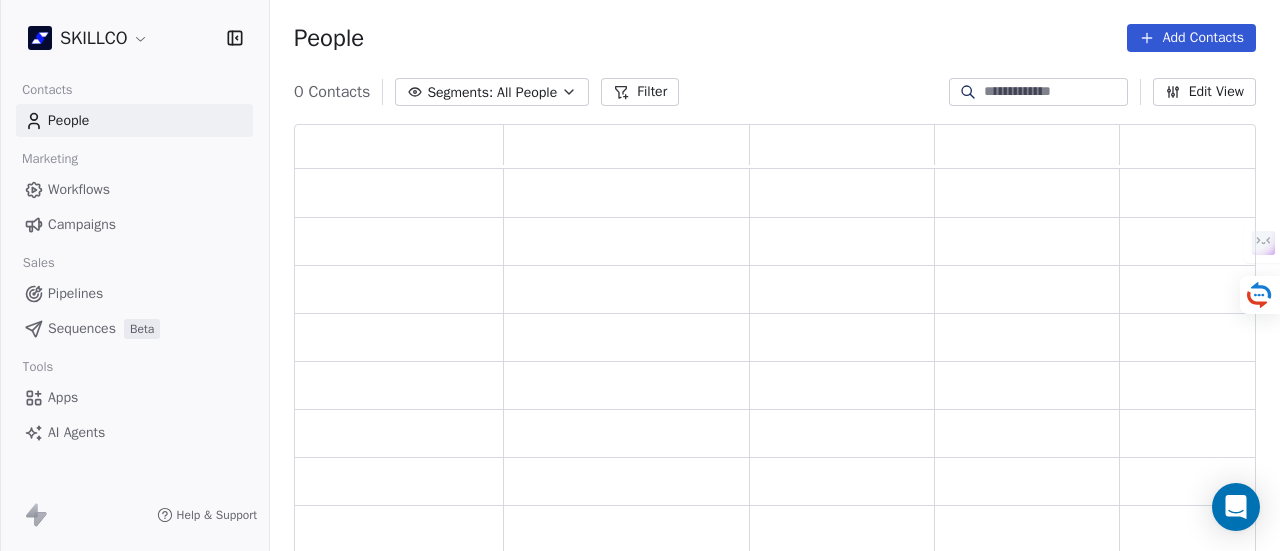 scroll, scrollTop: 16, scrollLeft: 16, axis: both 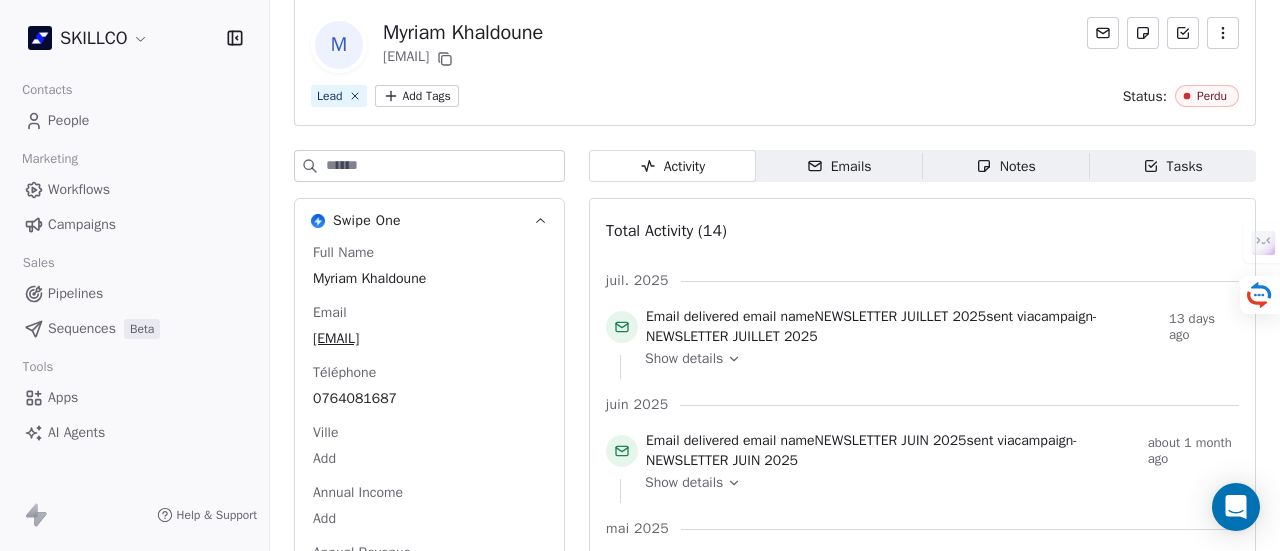 click on "Emails" at bounding box center (839, 166) 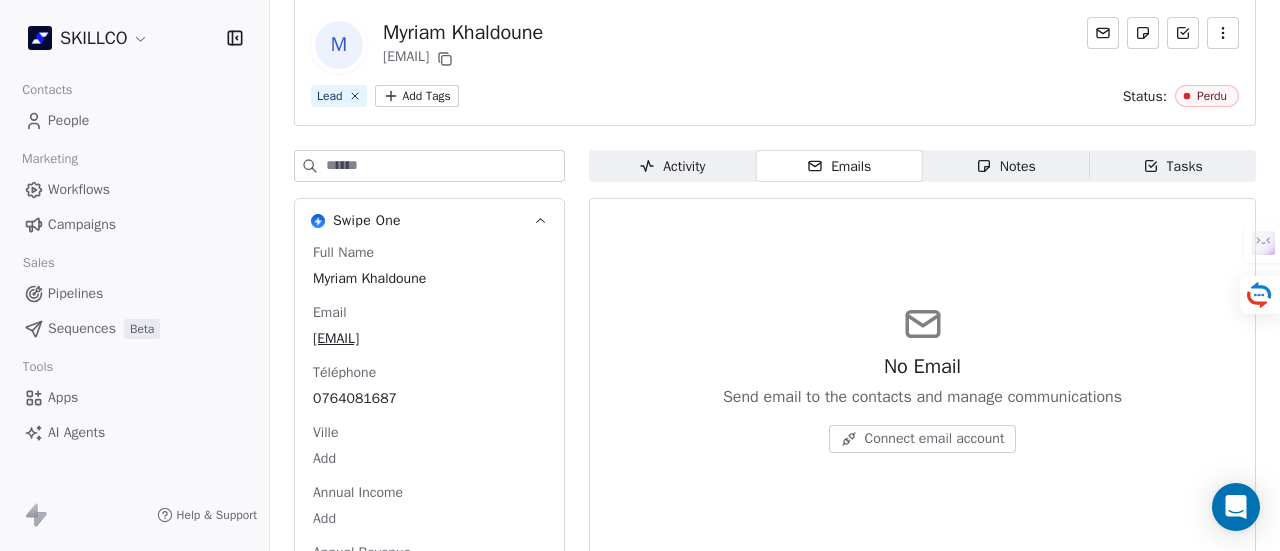 click on "Notes" at bounding box center (1006, 166) 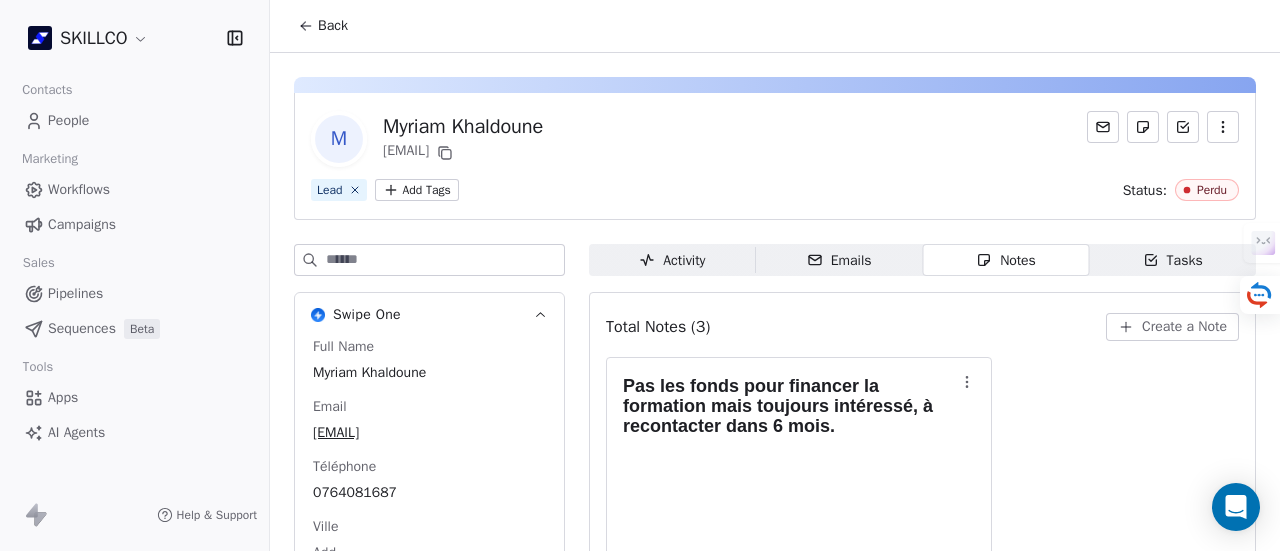 scroll, scrollTop: 0, scrollLeft: 0, axis: both 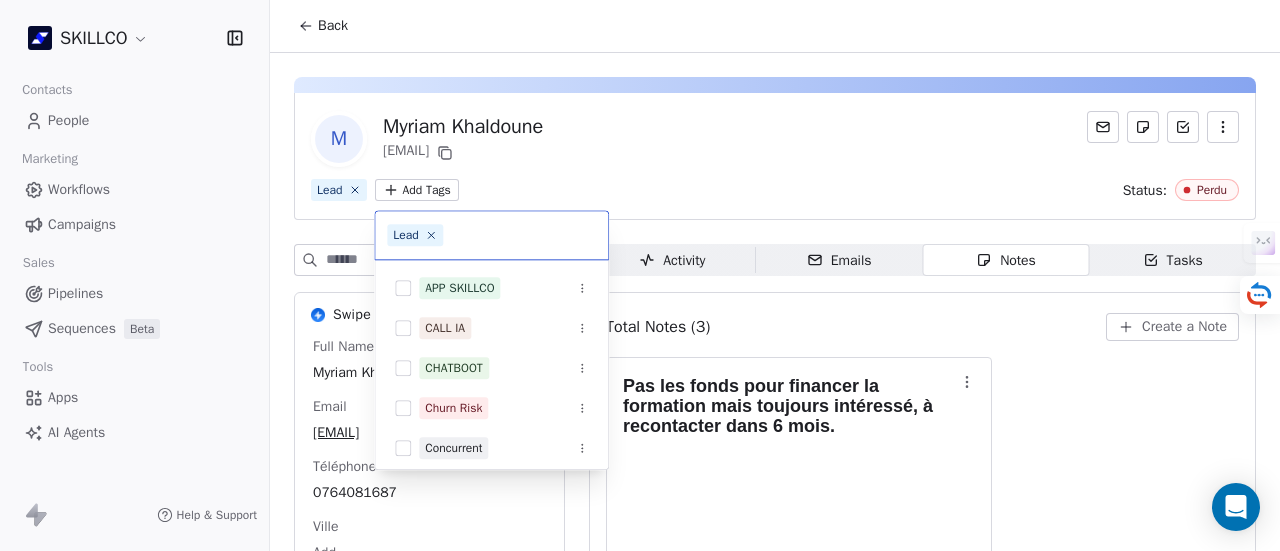 click on "SKILLCO Contacts People Marketing Workflows Campaigns Sales Pipelines Sequences Beta Tools Apps AI Agents Help & Support Back M [FIRST] [LAST] [EMAIL] Lead Add Tags Status: Perdu Swipe One Full Name [FIRST] [LAST] Email [EMAIL] Téléphone [PHONE] Ville Add Annual Income Add Annual Revenue Add See 46 More Calendly Activity Activity Emails Emails Notes Notes Tasks Tasks Total Notes (3) Create a Note Pas les fonds pour financer la formation mais toujours intéressé, à recontacter dans 6 mois. N [LAST] [LAST] about 2 months ago Relance du 13 mai : Bonjour [FIRST], Je me permets de revenir vers vous concernant ma précédente proposition de formation E-commerce , envoyée la semaine dernière. Je reste bien entendu à votre disposition si vous avez des questions, besoin de précisions ou souhaitez échanger de vive voix pour identifier l’option la plus adaptée à vos objectifs. Bien à vous, N [LAST] 2 months ago Offre du 6 mai : N" at bounding box center (640, 275) 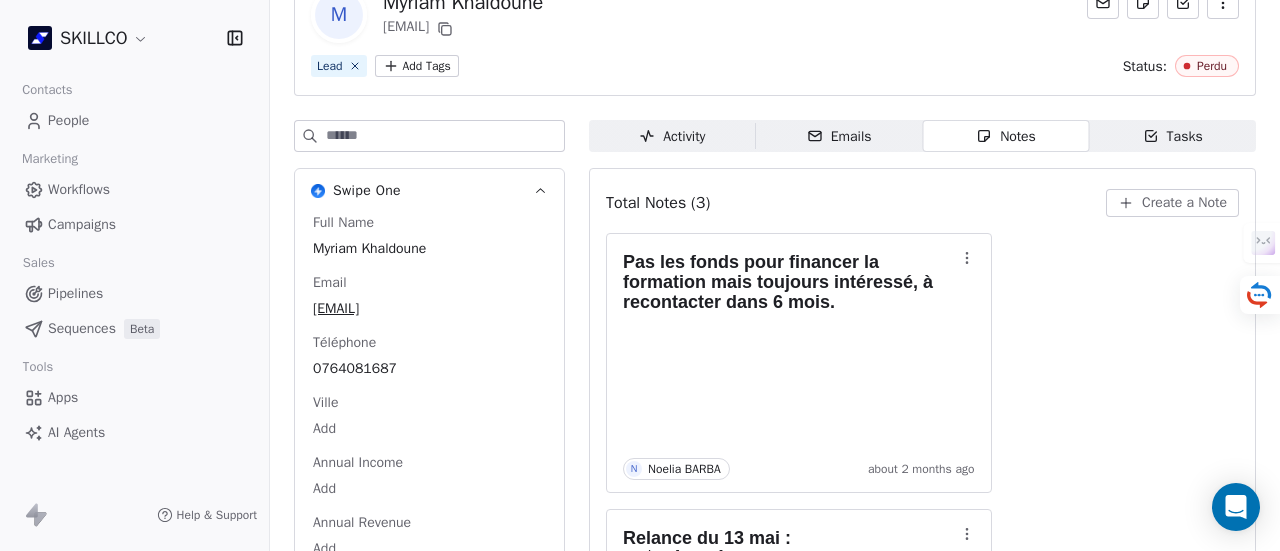 scroll, scrollTop: 56, scrollLeft: 0, axis: vertical 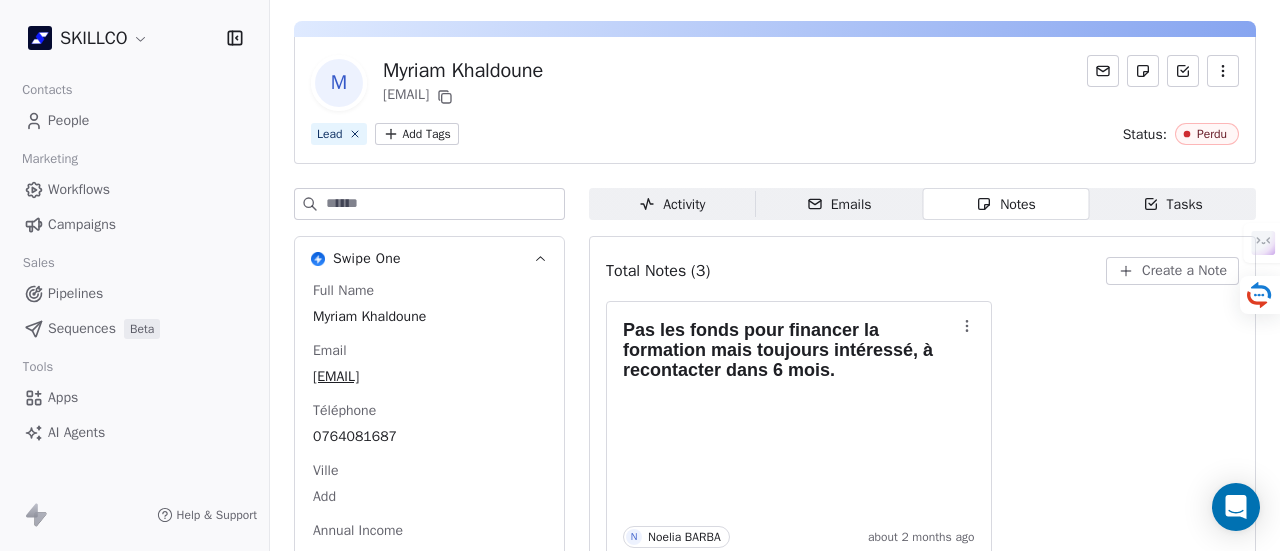 click on "SKILLCO Contacts People Marketing Workflows Campaigns Sales Pipelines Sequences Beta Tools Apps AI Agents Help & Support Back M [FIRST] [LAST] [EMAIL] Lead Add Tags Status: Perdu Swipe One Full Name [FIRST] [LAST] Email [EMAIL] Téléphone [PHONE] Ville Add Annual Income Add Annual Revenue Add See 46 More Calendly Activity Activity Emails Emails Notes Notes Tasks Tasks Total Notes (3) Create a Note Pas les fonds pour financer la formation mais toujours intéressé, à recontacter dans 6 mois. N [LAST] [LAST] about 2 months ago Relance du 13 mai : Bonjour [FIRST], Je me permets de revenir vers vous concernant ma précédente proposition de formation E-commerce , envoyée la semaine dernière. Je reste bien entendu à votre disposition si vous avez des questions, besoin de précisions ou souhaitez échanger de vive voix pour identifier l’option la plus adaptée à vos objectifs. Bien à vous, N [LAST] 2 months ago Offre du 6 mai : N" at bounding box center (640, 275) 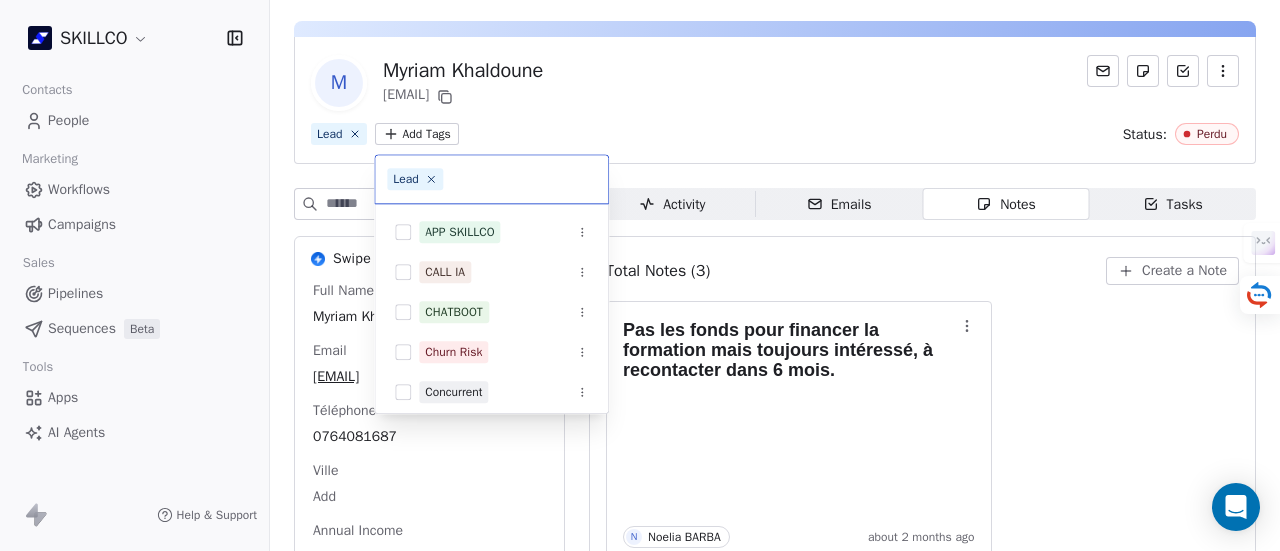 scroll, scrollTop: 0, scrollLeft: 0, axis: both 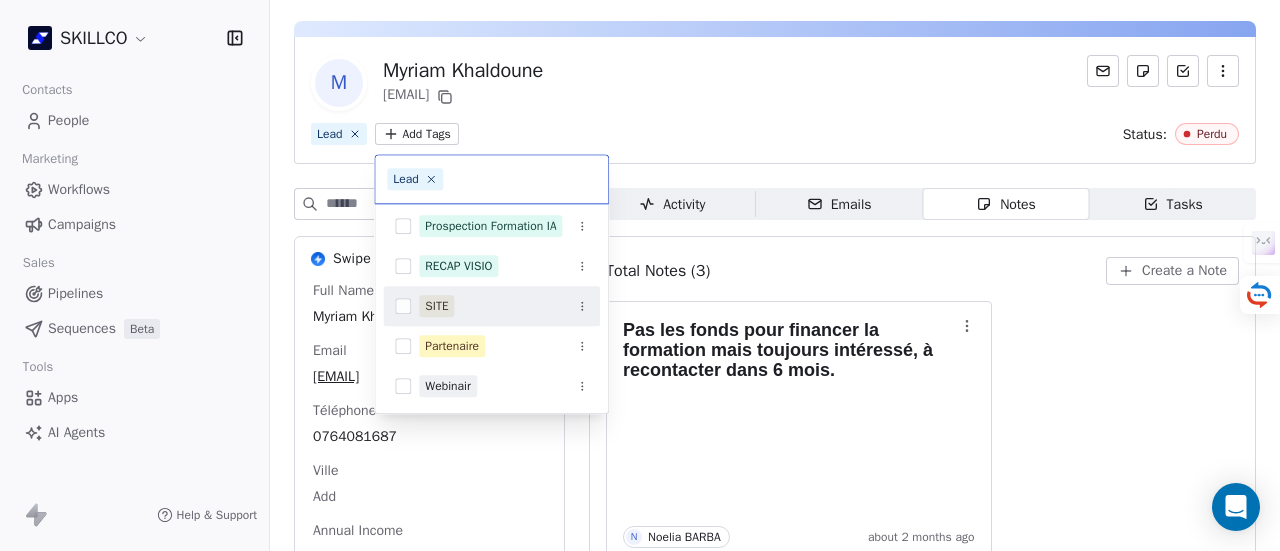click on "SKILLCO Contacts People Marketing Workflows Campaigns Sales Pipelines Sequences Beta Tools Apps AI Agents Help & Support Back M Myriam Khaldoune myriam.khaldoune34@gmail.com Lead  Add Tags Status:  Perdu Swipe One Full Name Myriam Khaldoune Email myriam.khaldoune34@gmail.com Téléphone 0764081687 Ville Add Annual Income Add Annual Revenue Add See   46   More   Calendly Activity Activity Emails Emails   Notes   Notes Tasks Tasks Total Notes (3)   Create a Note Pas les fonds pour financer la formation mais toujours intéressé, à recontacter dans 6 mois. N Noelia BARBA about 2 months ago Relance du 13 mai : Bonjour Myriam, Je me permets de revenir vers vous concernant ma précédente proposition de  formation E-commerce , envoyée la semaine dernière. Je reste bien entendu à votre disposition si vous avez des questions, besoin de précisions ou souhaitez échanger de vive voix pour identifier l’option la plus adaptée à vos objectifs. Bien à vous, N Noelia BARBA 2 months ago Offre du 6 mai :      N" at bounding box center (640, 275) 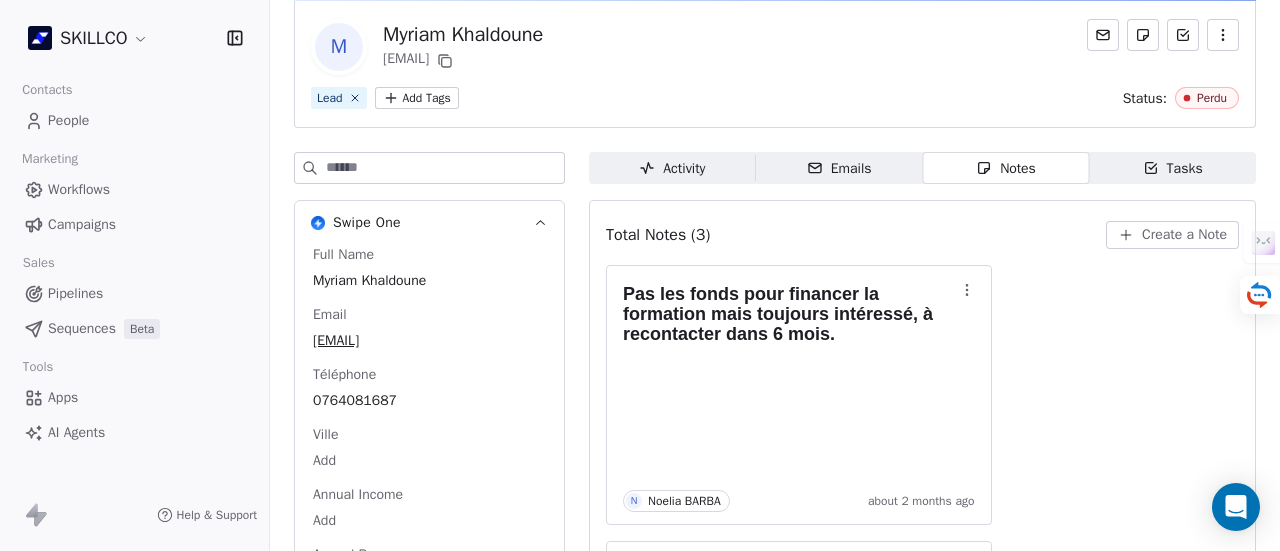 scroll, scrollTop: 40, scrollLeft: 0, axis: vertical 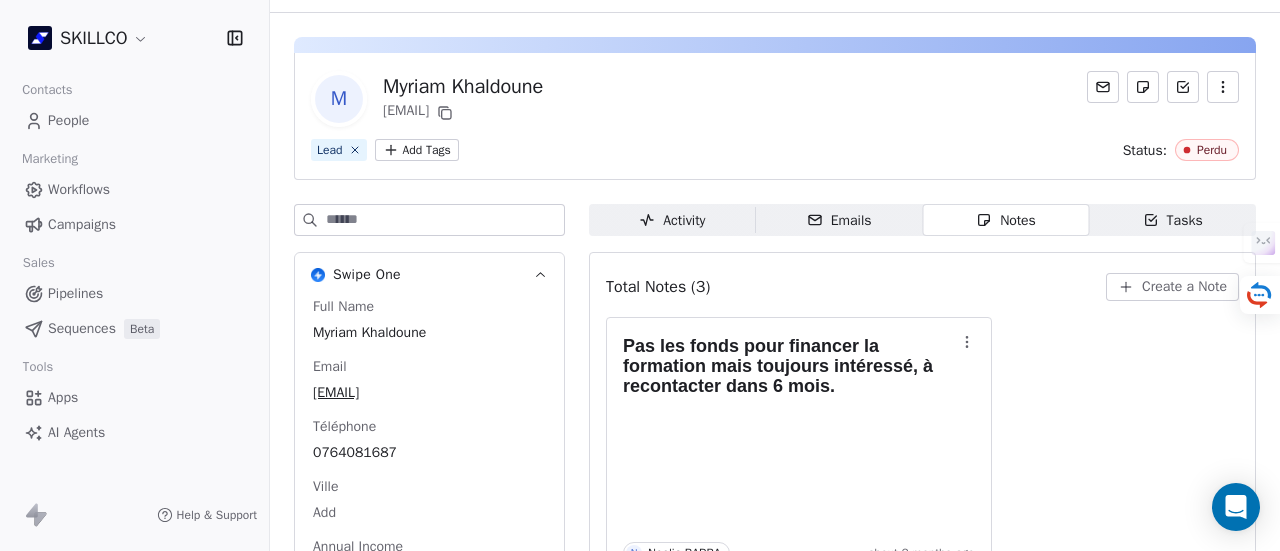 click 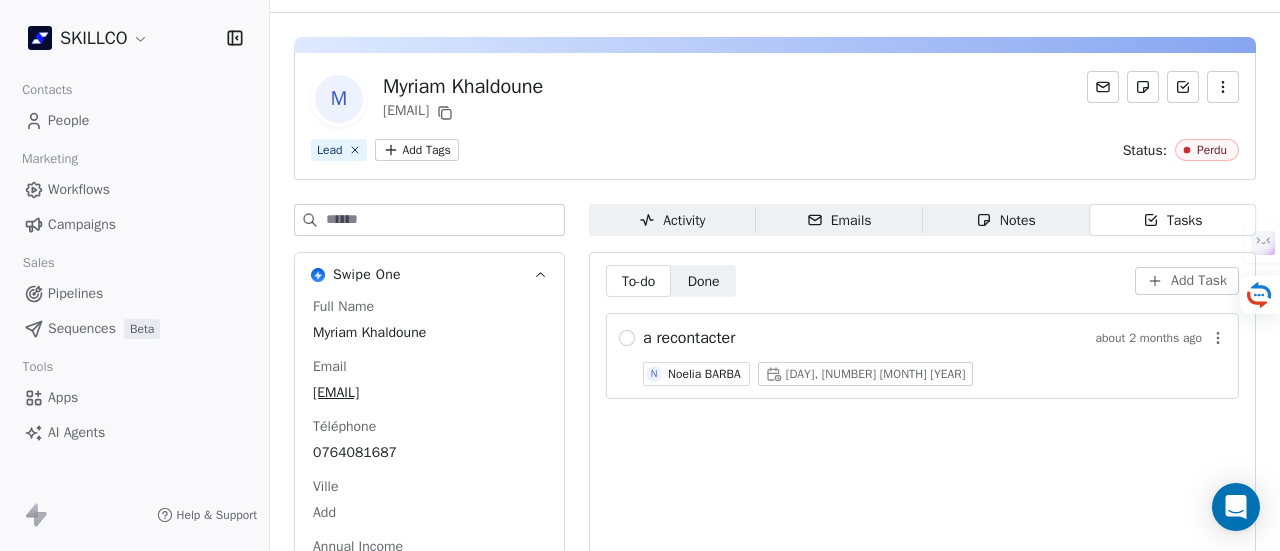 scroll, scrollTop: 0, scrollLeft: 0, axis: both 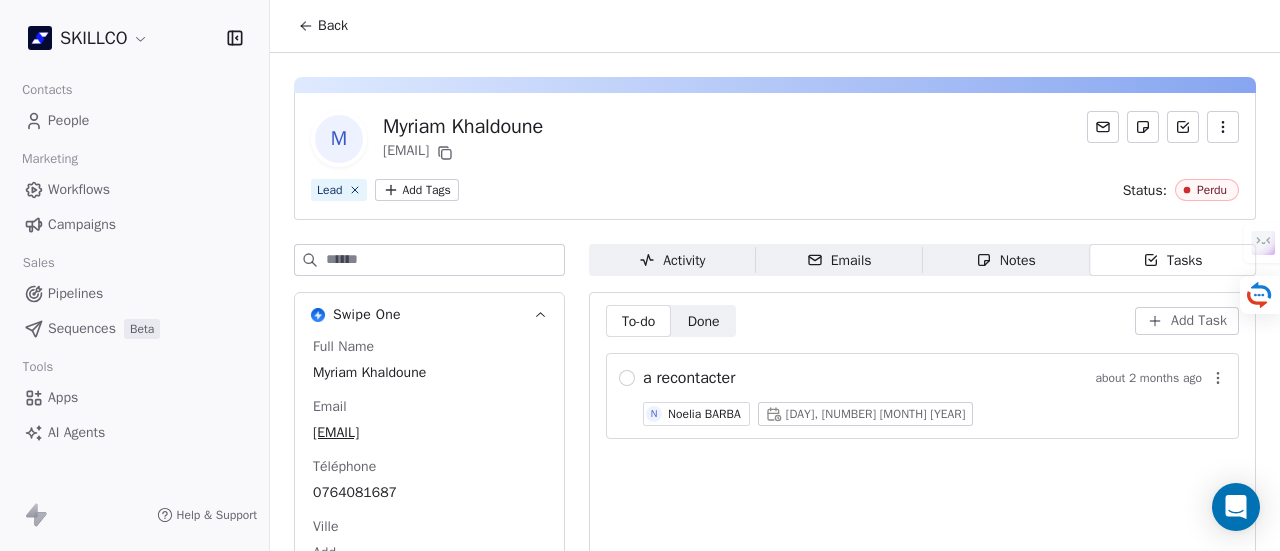 click on "Back" at bounding box center (333, 26) 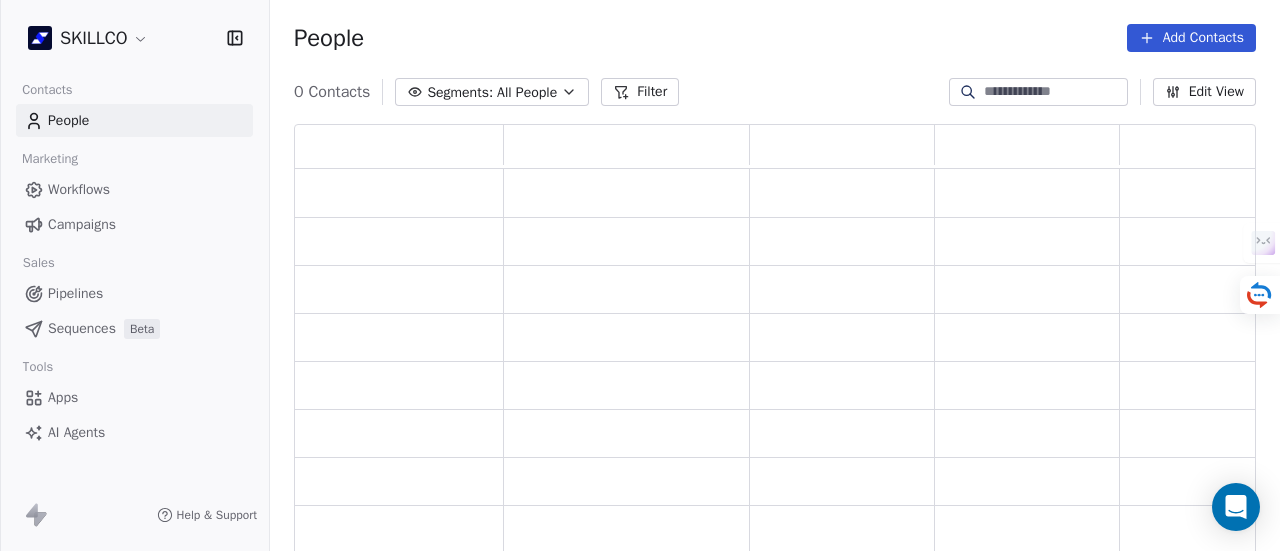 scroll, scrollTop: 16, scrollLeft: 16, axis: both 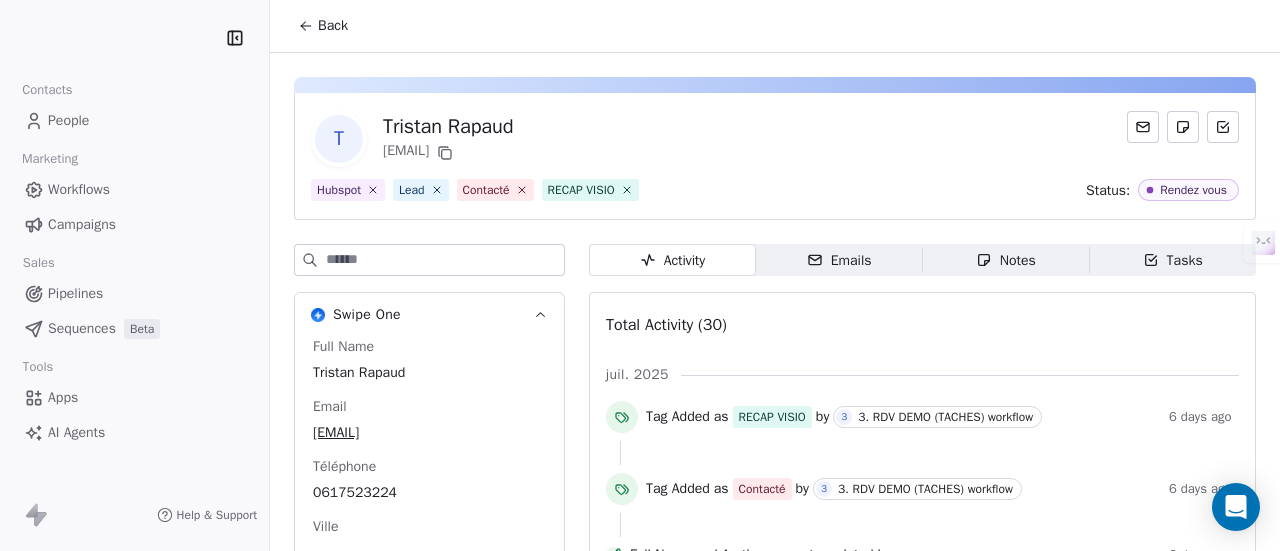click on "Emails" at bounding box center [839, 260] 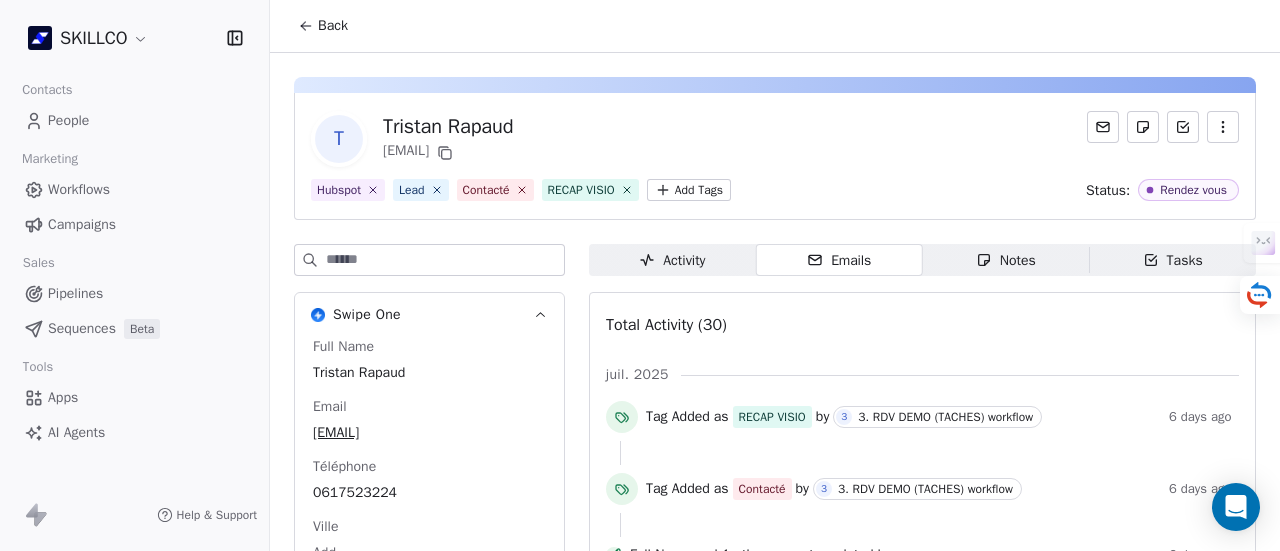 scroll, scrollTop: 84, scrollLeft: 0, axis: vertical 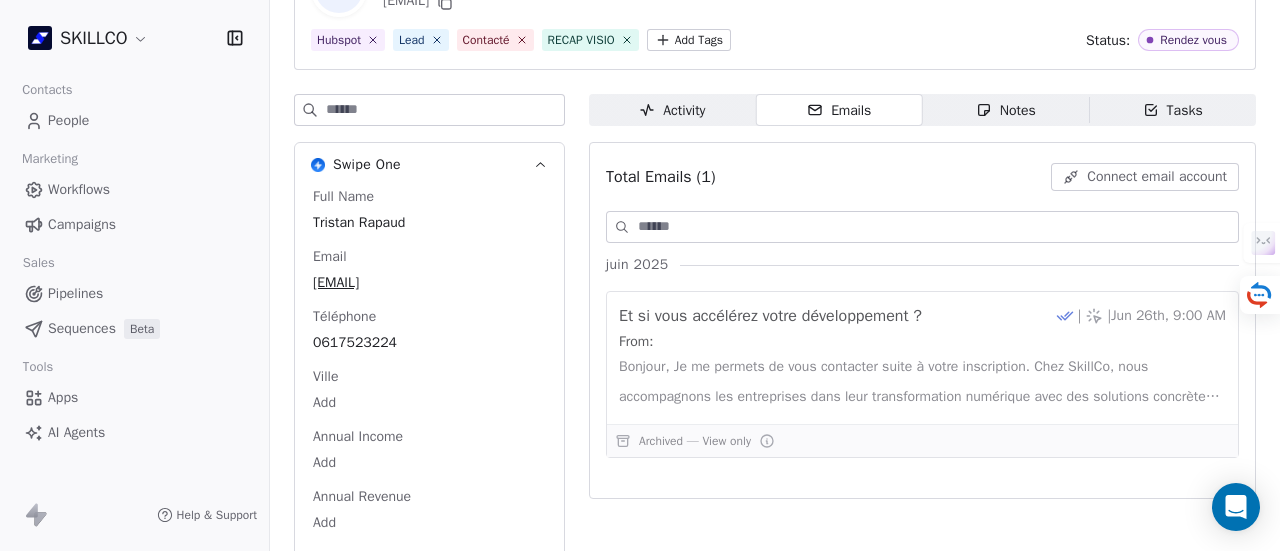 click on "Notes" at bounding box center [1006, 110] 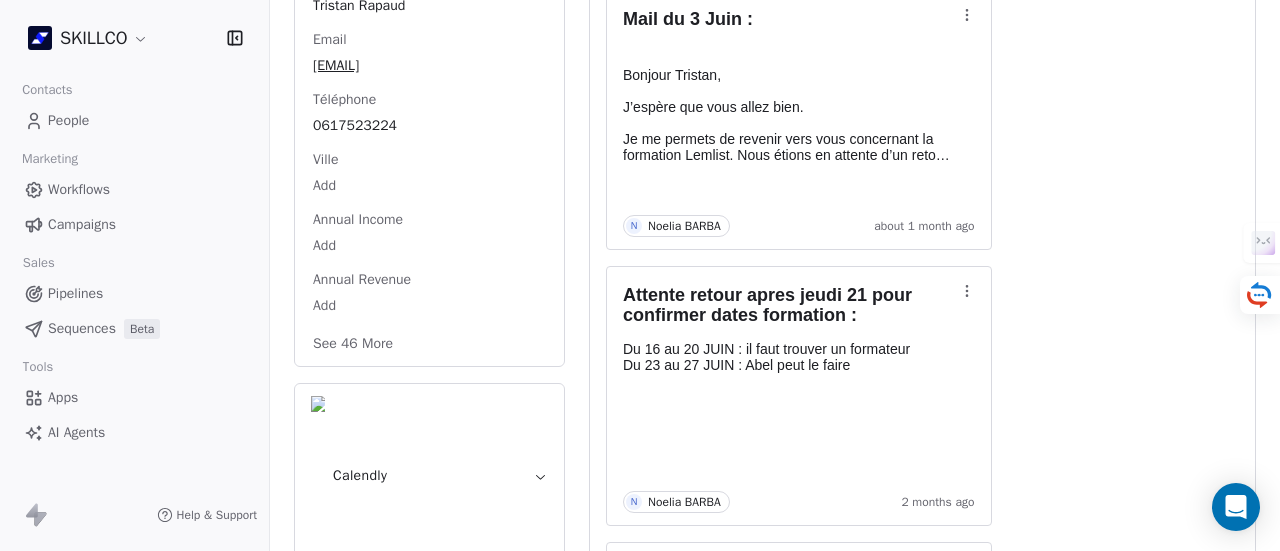 scroll, scrollTop: 642, scrollLeft: 0, axis: vertical 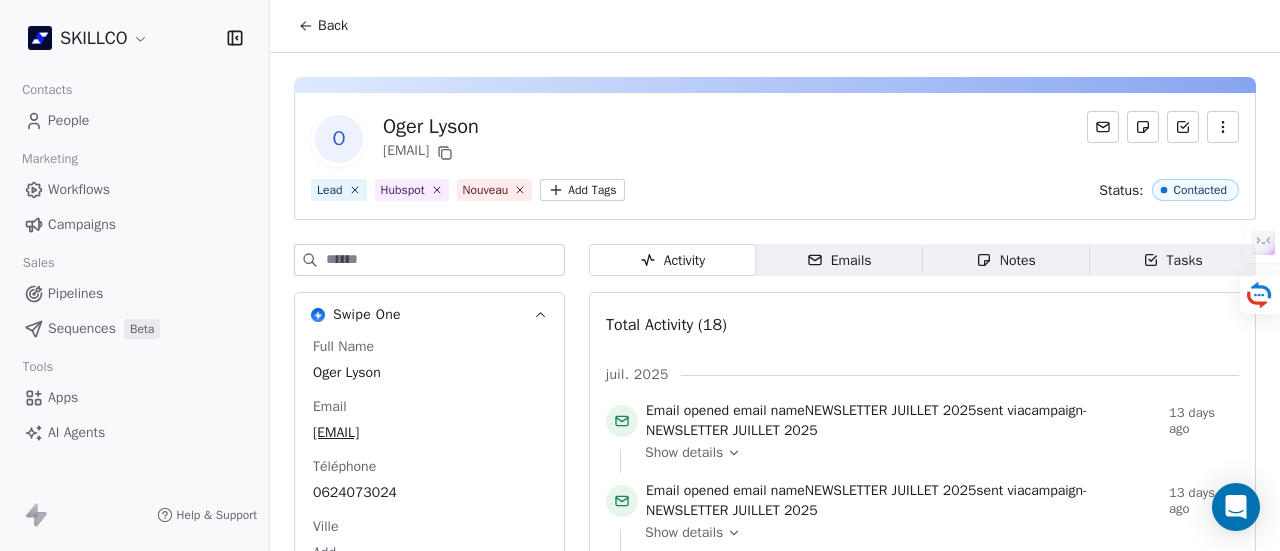 click on "Emails" at bounding box center [839, 260] 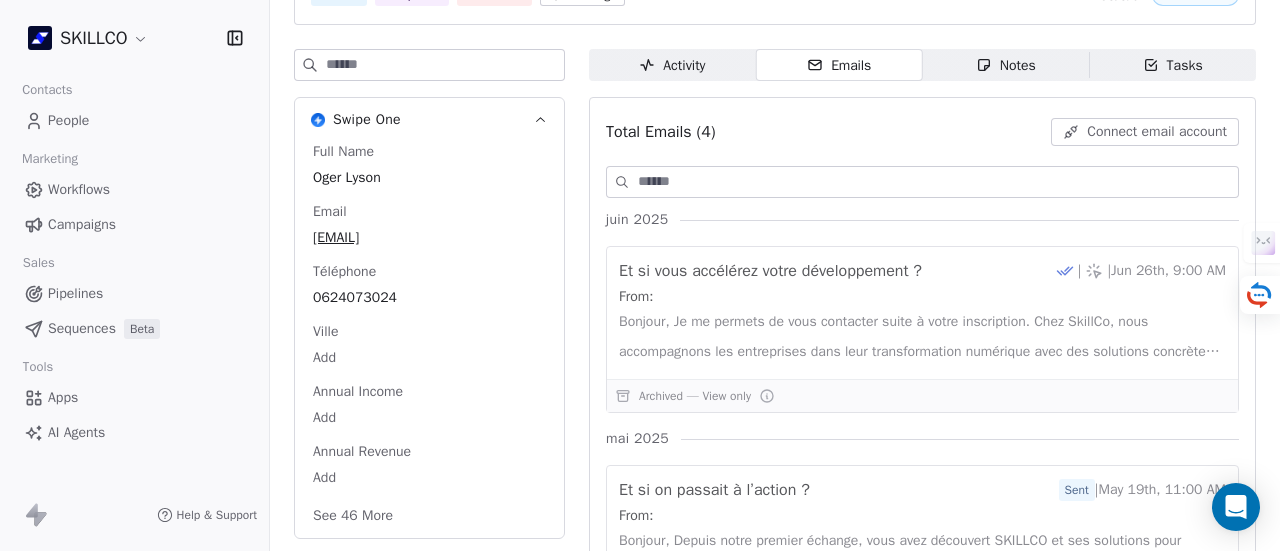scroll, scrollTop: 180, scrollLeft: 0, axis: vertical 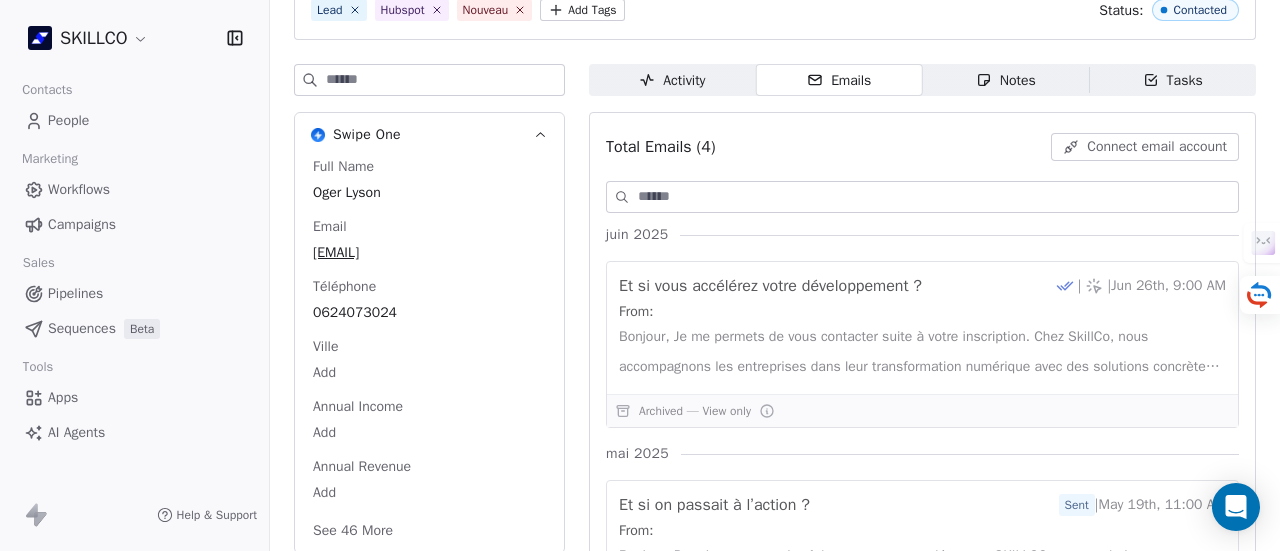 click on "Notes" at bounding box center (1006, 80) 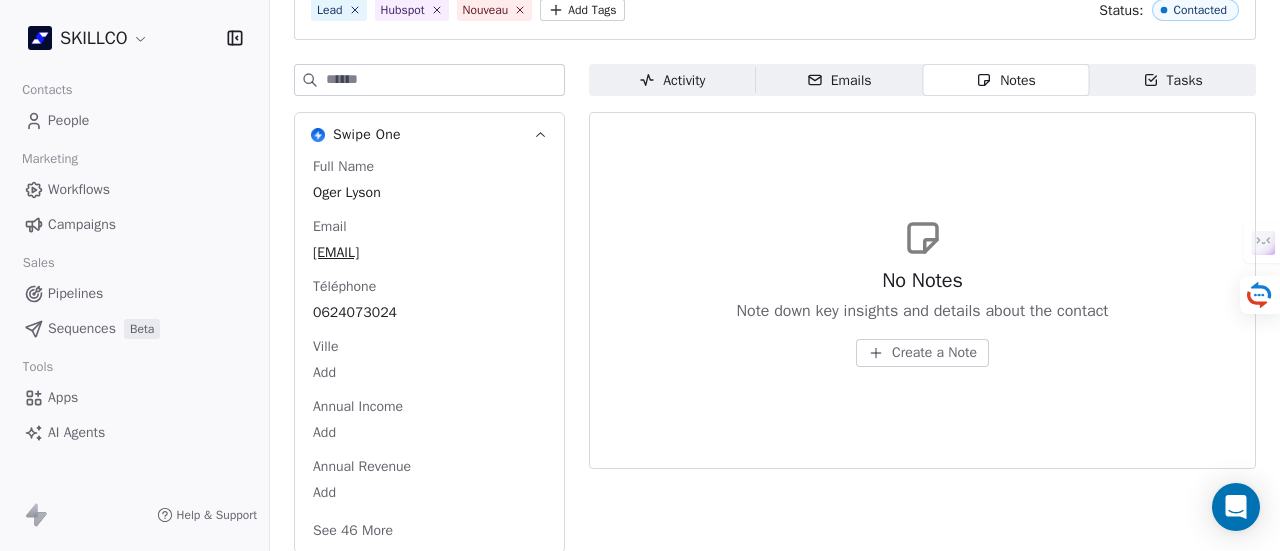 click on "Emails" at bounding box center (839, 80) 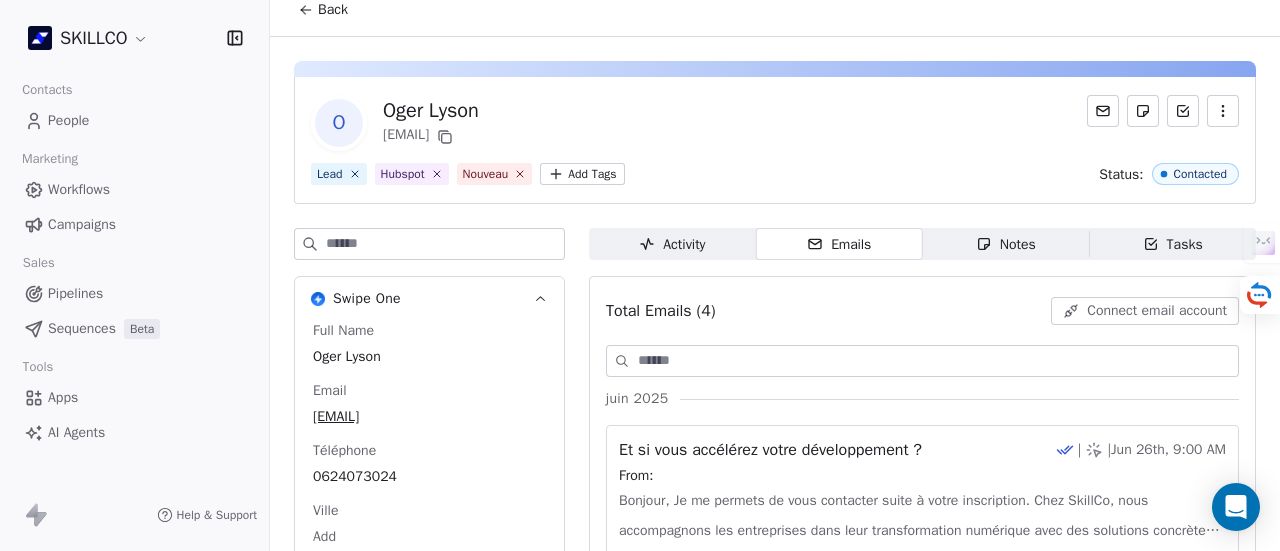 scroll, scrollTop: 15, scrollLeft: 0, axis: vertical 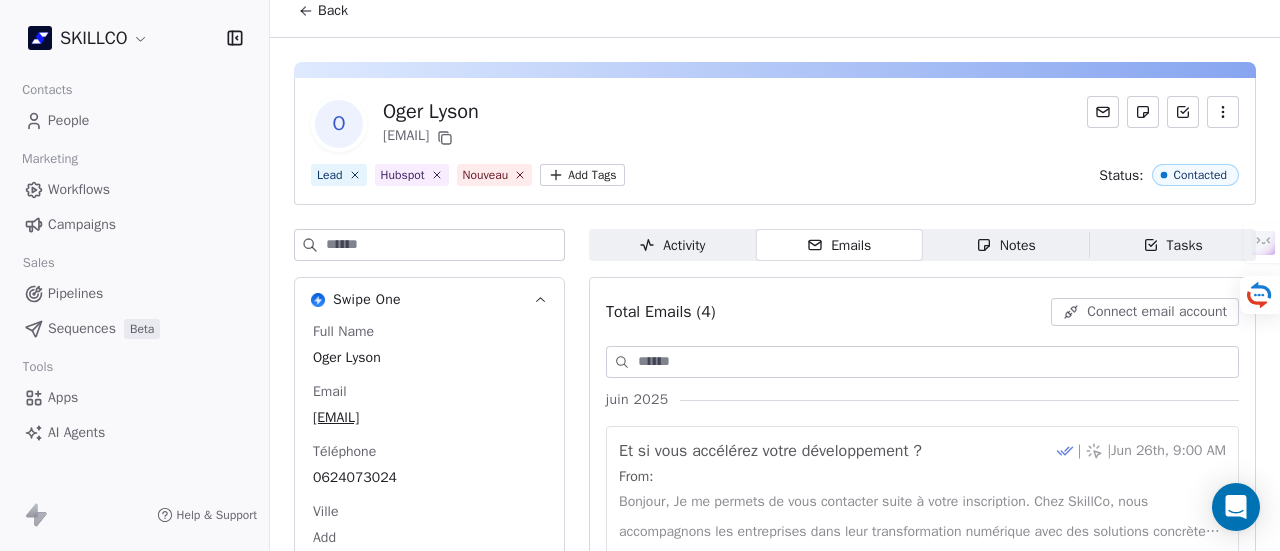 click on "SKILLCO Contacts People Marketing Workflows Campaigns Sales Pipelines Sequences Beta Tools Apps AI Agents Help & Support Back O [FIRST] [LAST] [EMAIL] Lead Hubspot Nouveau Add Tags Status: Contacted Swipe One Full Name [FIRST] [LAST] Email [EMAIL] Téléphone [PHONE] Ville Add Annual Income Add Annual Revenue Add See 46 More Calendly Activity Activity Emails Emails Notes Notes Tasks Tasks Total Emails (4) Connect email account juin 2025 Et si vous accélérez votre développement ? | Jun 26th, 9:00 AM From: Bonjour, Je me permets de vous contacter suite à votre inscription. Chez SkillCo, nous accompagnons les entreprises dans leur transformation numérique avec des solutions concrètes et adaptées à leurs Archived — View only mai 2025 Et si on passait à l’action ? Sent | May 19th, 11:00 AM From: Archived — View only Et si vous montiez en puissance ? Sent | May 9th, 11:00 AM From: Archived — View only Et si vous accélérez votre développement ? Sent" at bounding box center [640, 275] 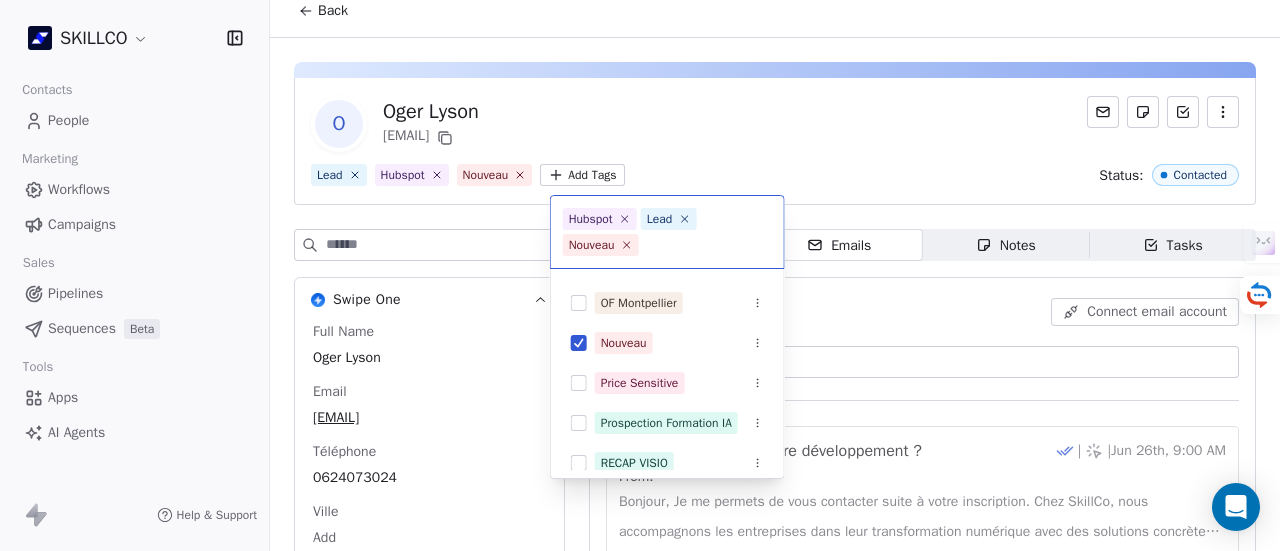 scroll, scrollTop: 544, scrollLeft: 0, axis: vertical 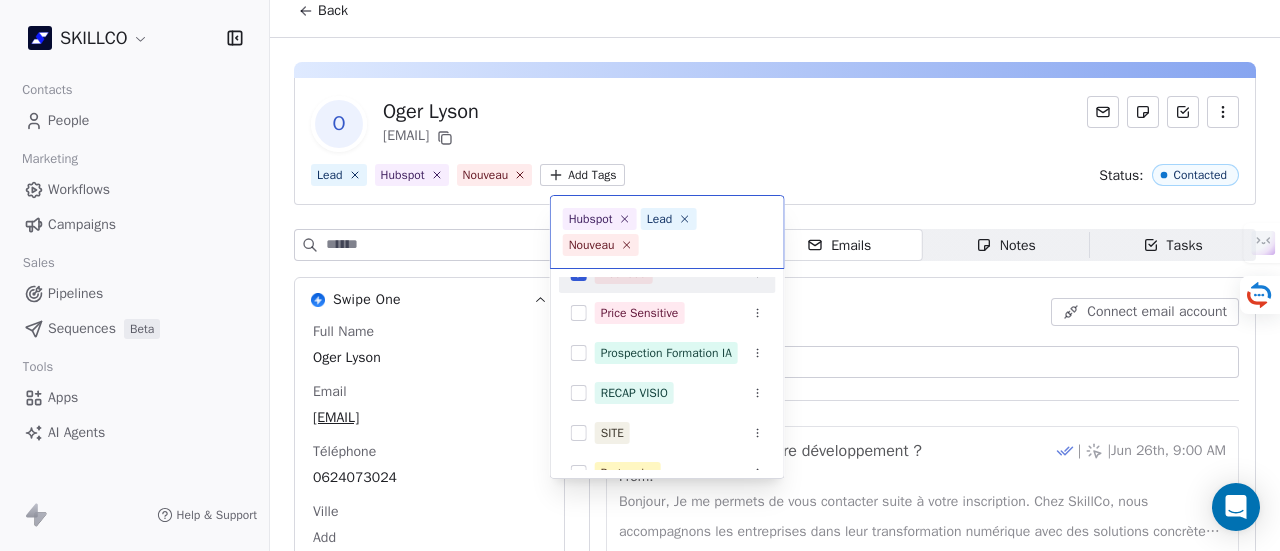 click on "SKILLCO Contacts People Marketing Workflows Campaigns Sales Pipelines Sequences Beta Tools Apps AI Agents Help & Support Back O [FIRST] [LAST] [EMAIL] Lead Hubspot Nouveau Add Tags Status: Contacted Swipe One Full Name [FIRST] [LAST] Email [EMAIL] Téléphone [PHONE] Ville Add Annual Income Add Annual Revenue Add See 46 More Calendly Activity Activity Emails Emails Notes Notes Tasks Tasks Total Emails (4) Connect email account juin 2025 Et si vous accélérez votre développement ? | Jun 26th, 9:00 AM From: Bonjour, Je me permets de vous contacter suite à votre inscription. Chez SkillCo, nous accompagnons les entreprises dans leur transformation numérique avec des solutions concrètes et adaptées à leurs Archived — View only mai 2025 Et si on passait à l’action ? Sent | May 19th, 11:00 AM From: Archived — View only Et si vous montiez en puissance ? Sent | May 9th, 11:00 AM From: Archived — View only Et si vous accélérez votre développement ? Sent" at bounding box center [640, 275] 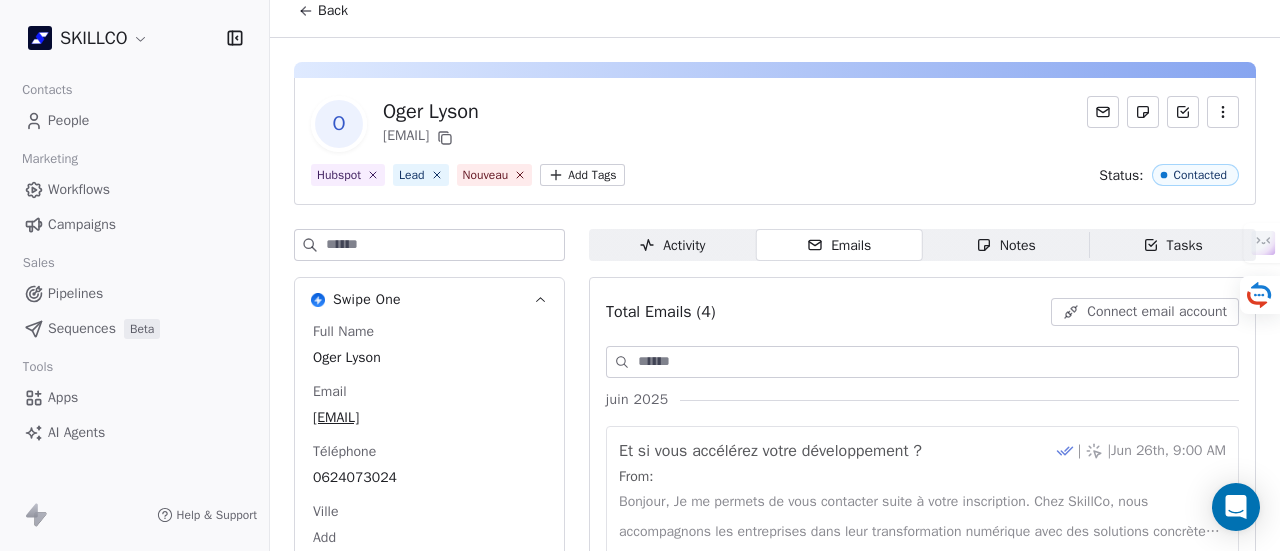 click 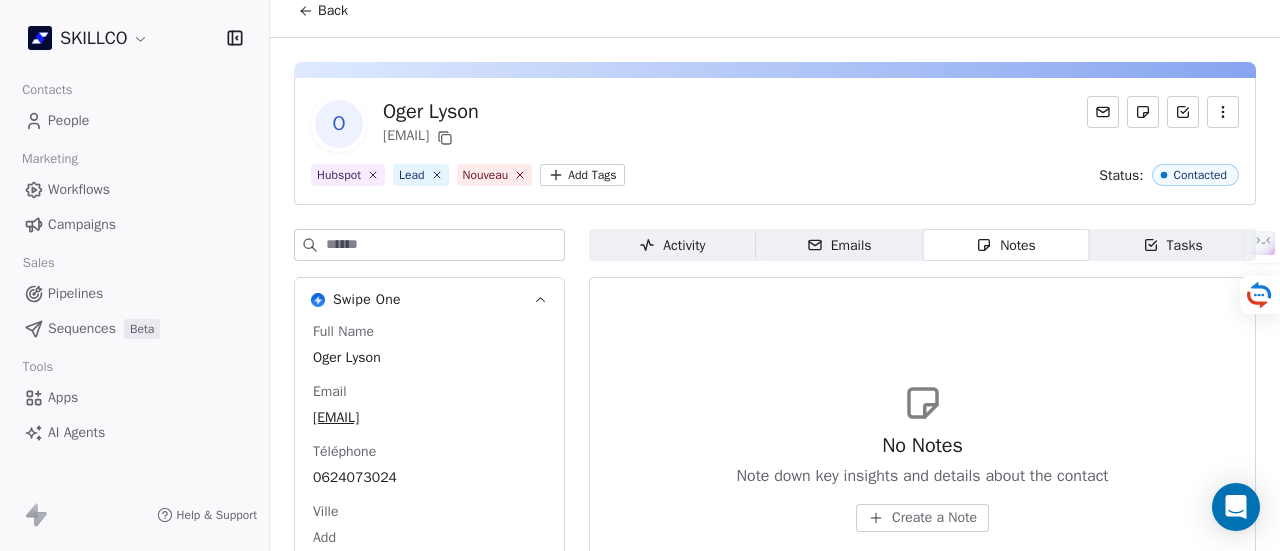 click on "Tasks" at bounding box center (1173, 245) 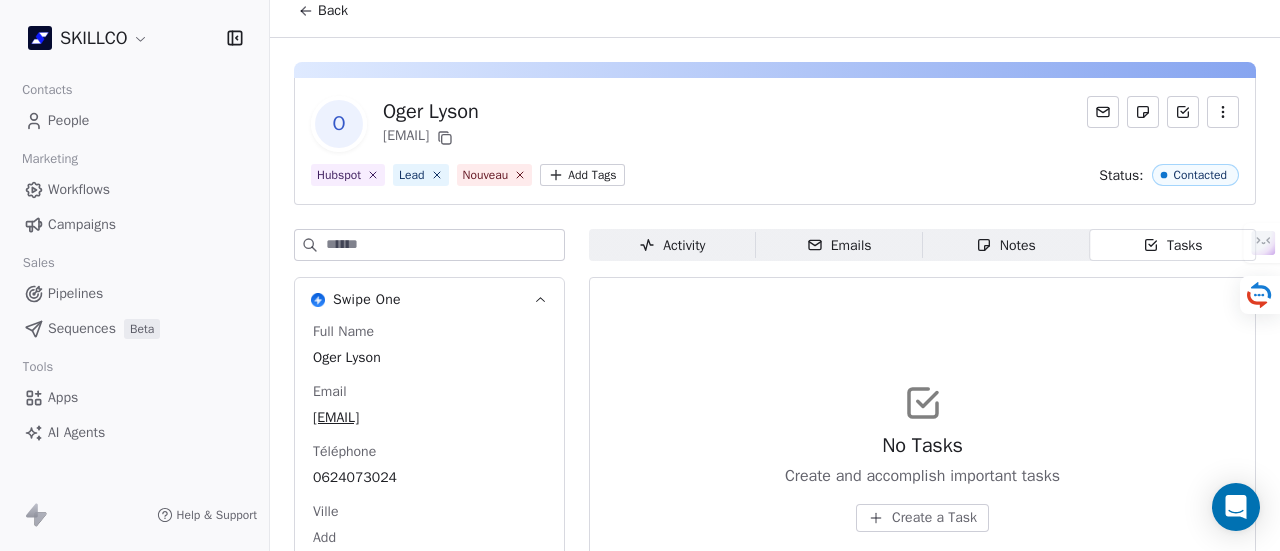 click on "Activity Activity" at bounding box center (672, 245) 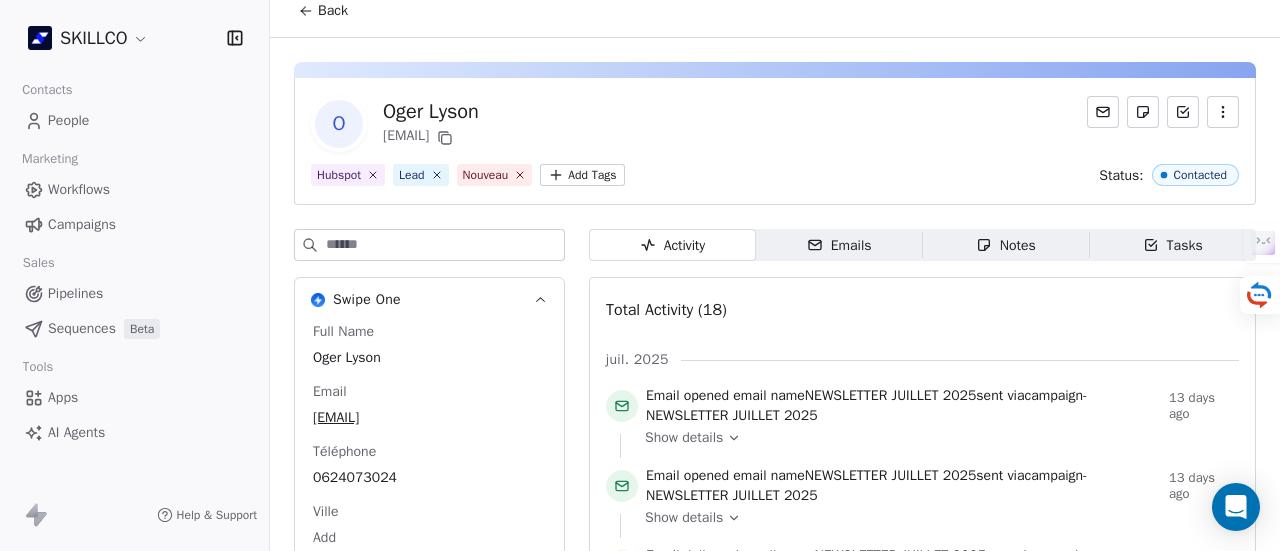 click on "Emails" at bounding box center [839, 245] 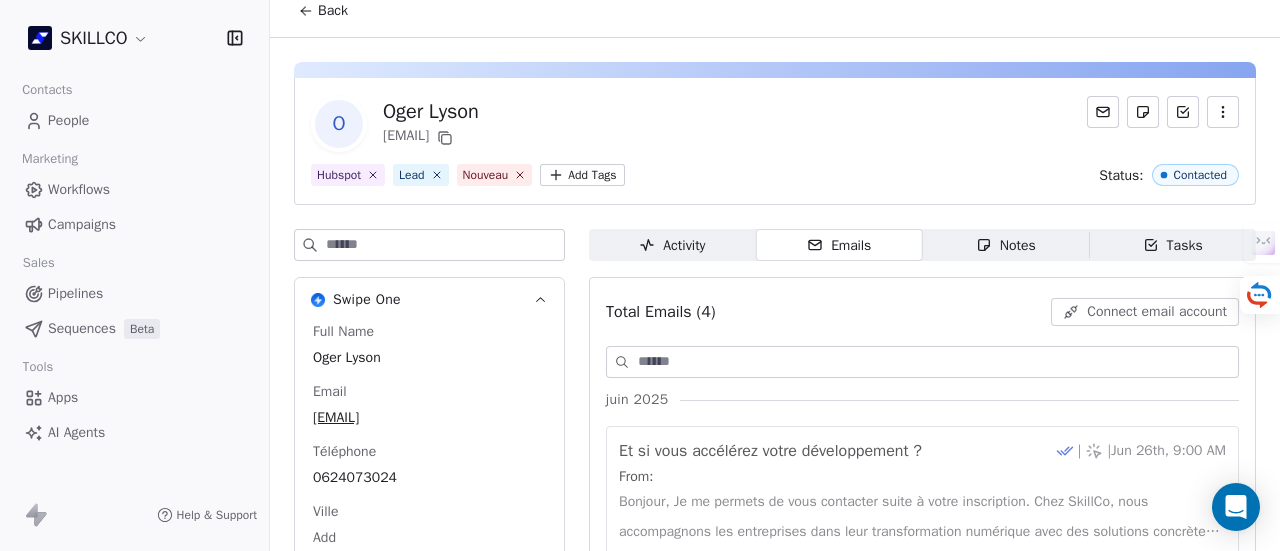 click on "Tasks" at bounding box center [1173, 245] 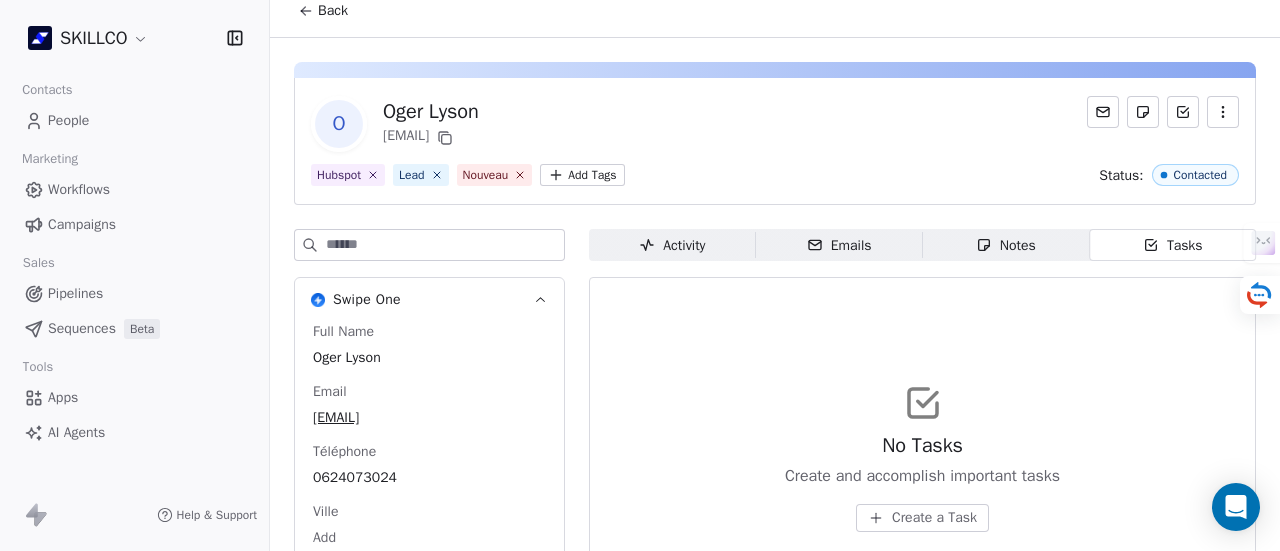 click on "Create a Task" at bounding box center [934, 518] 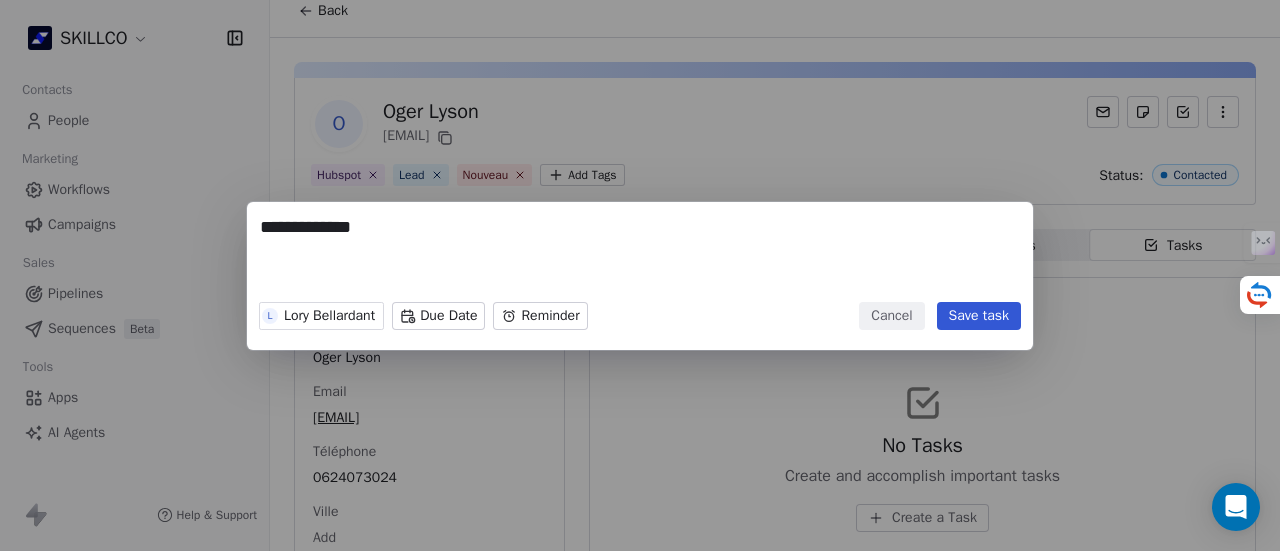 type on "**********" 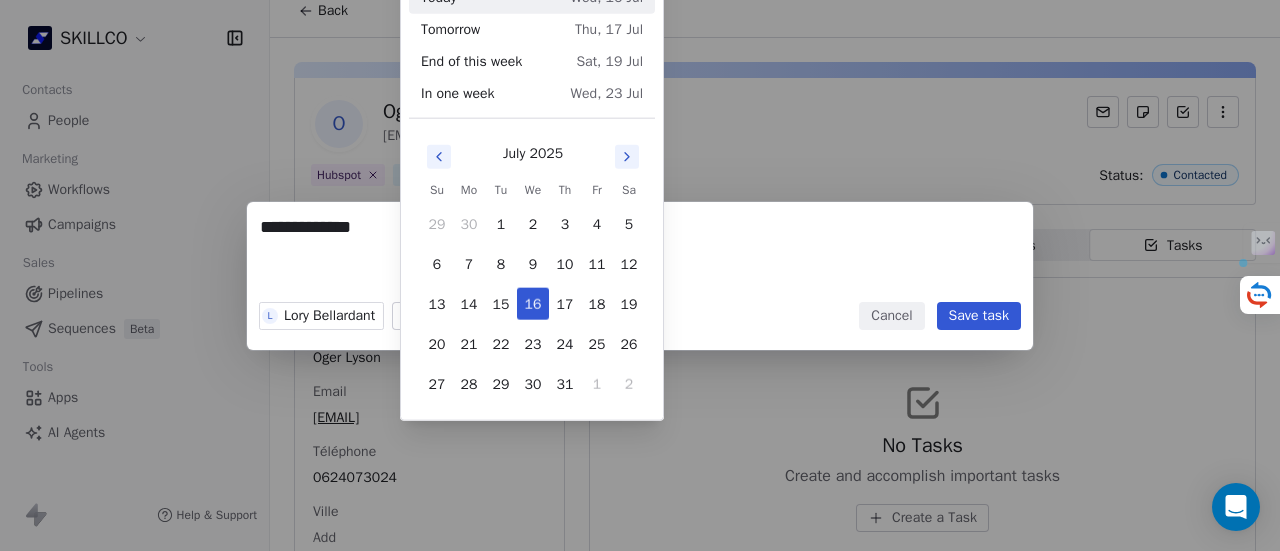 click on "**********" at bounding box center [640, 282] 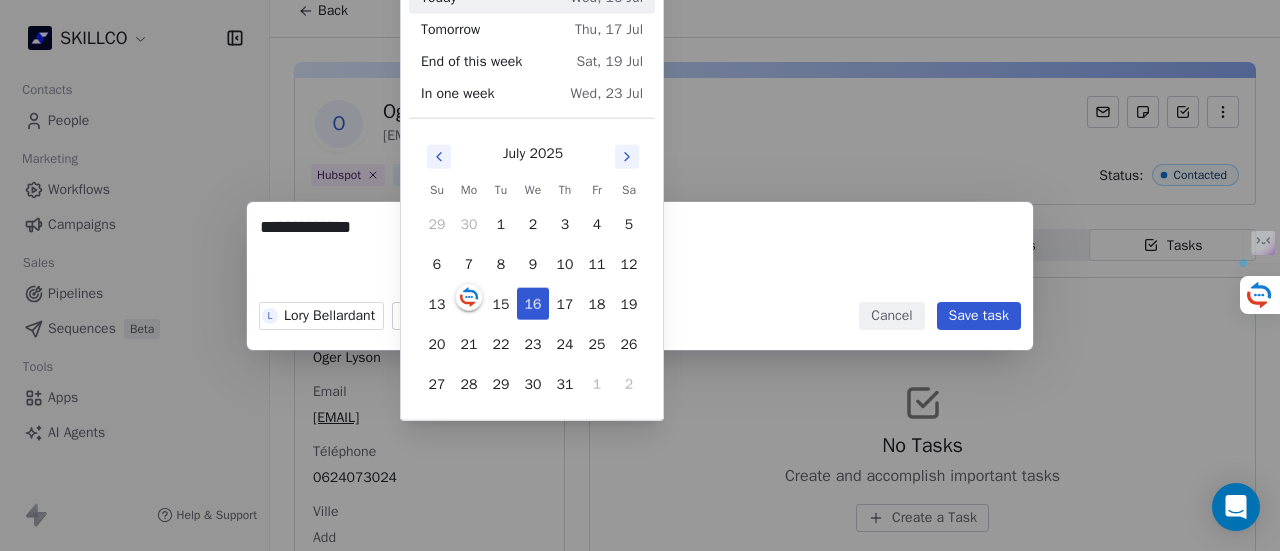 click on "**********" at bounding box center (640, 276) 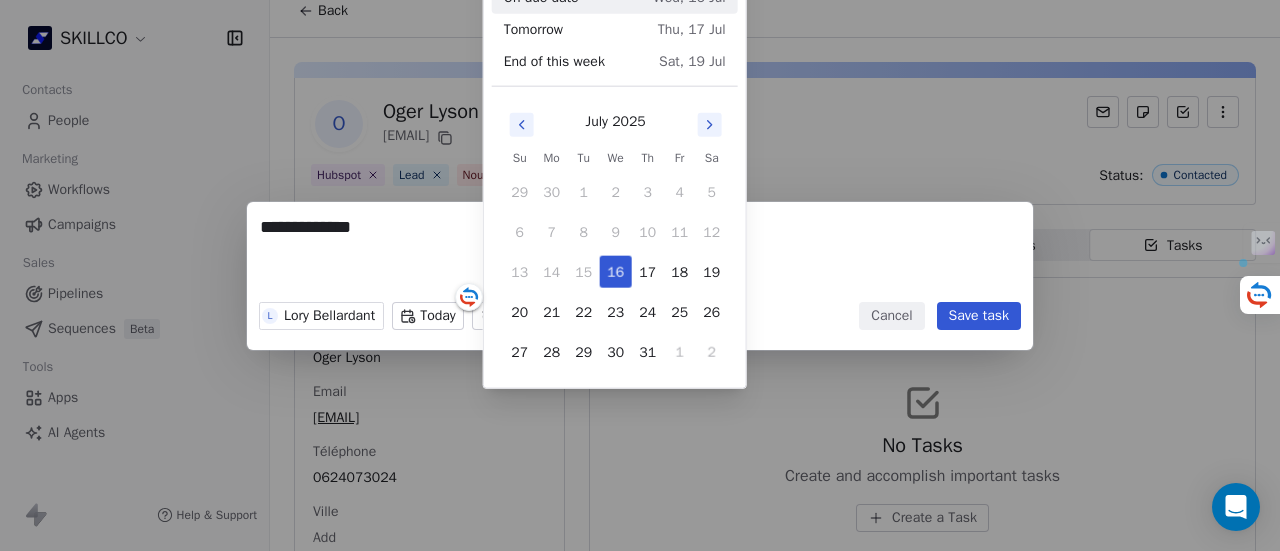 click on "**********" at bounding box center (640, 282) 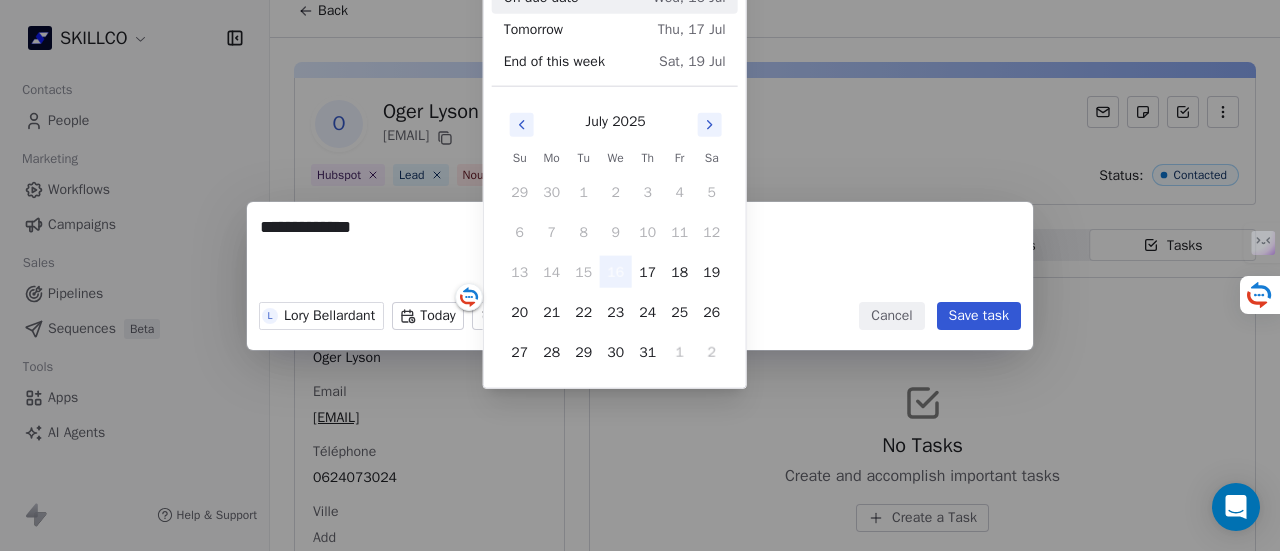 click on "16" at bounding box center [616, 272] 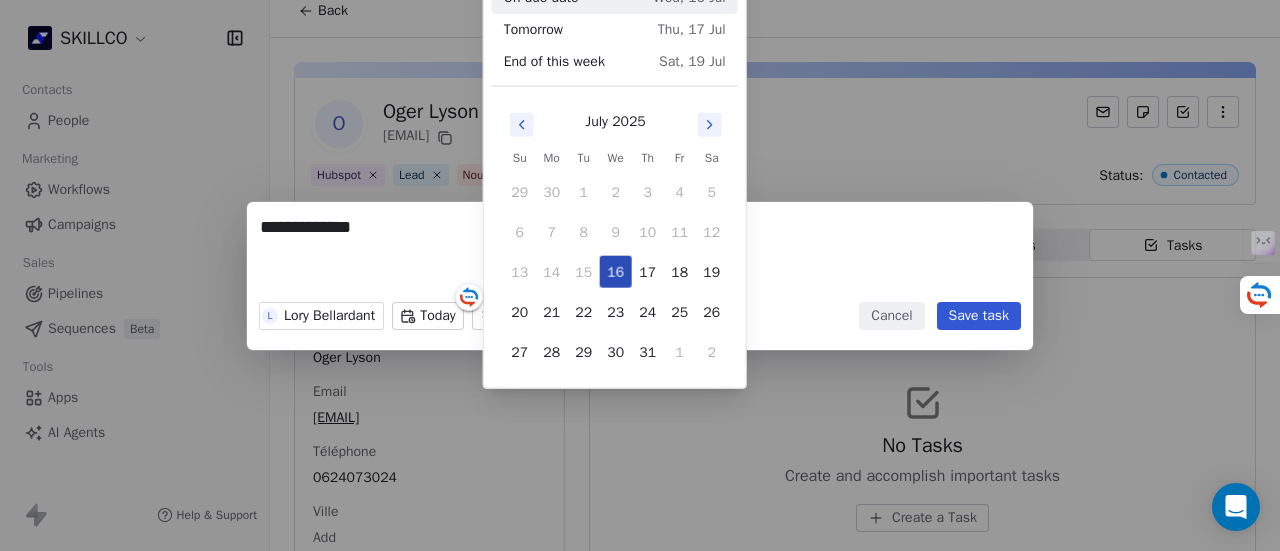 click on "16" at bounding box center [616, 272] 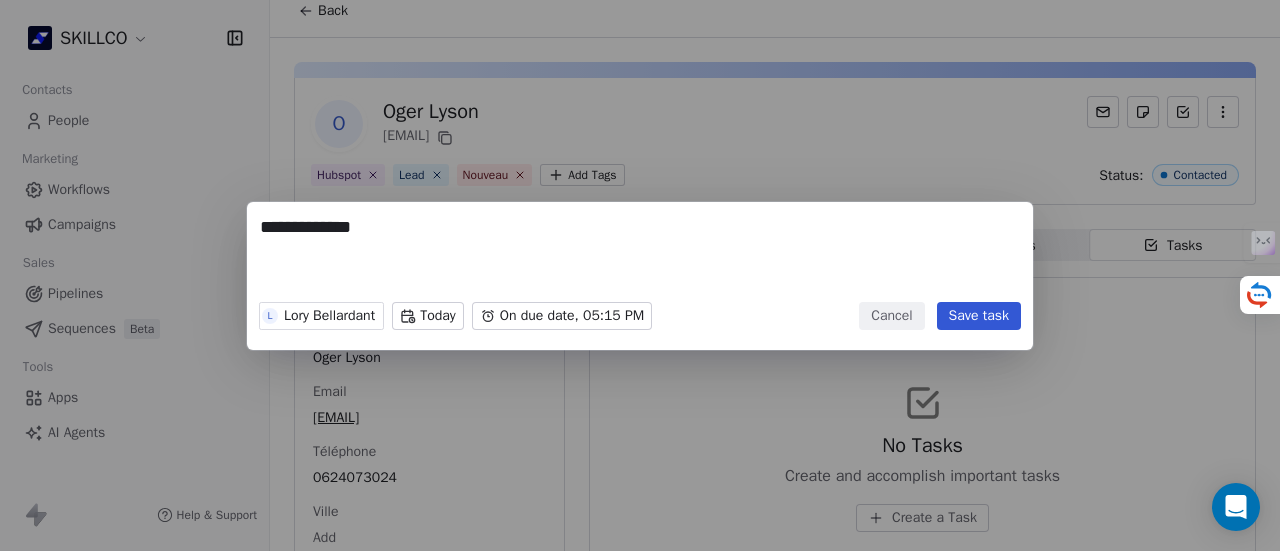 click on "**********" at bounding box center (640, 276) 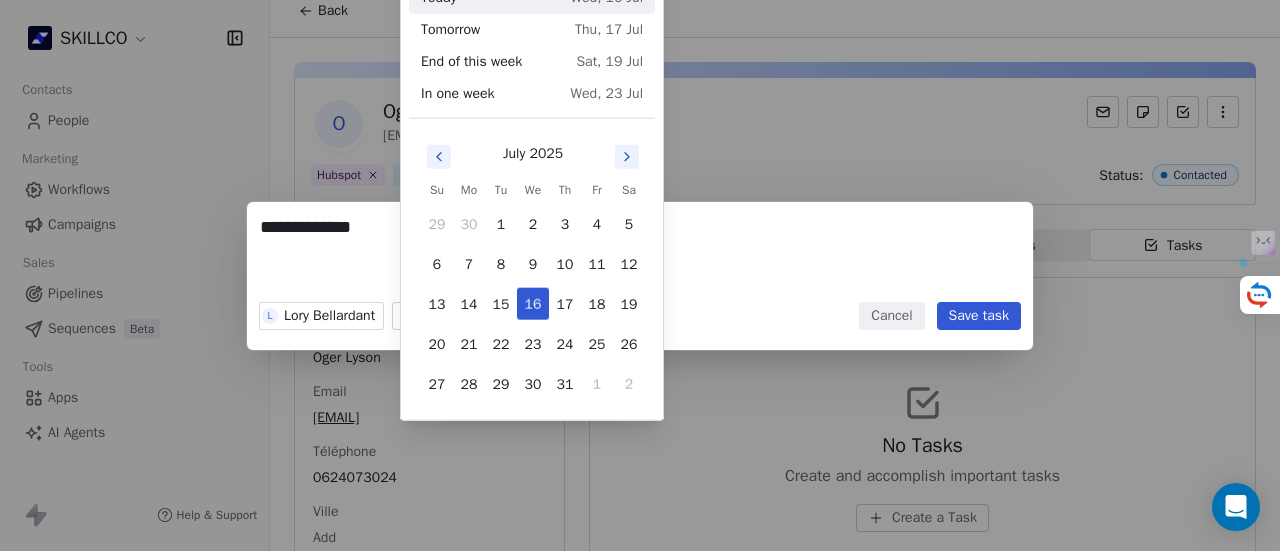 click on "**********" at bounding box center [640, 282] 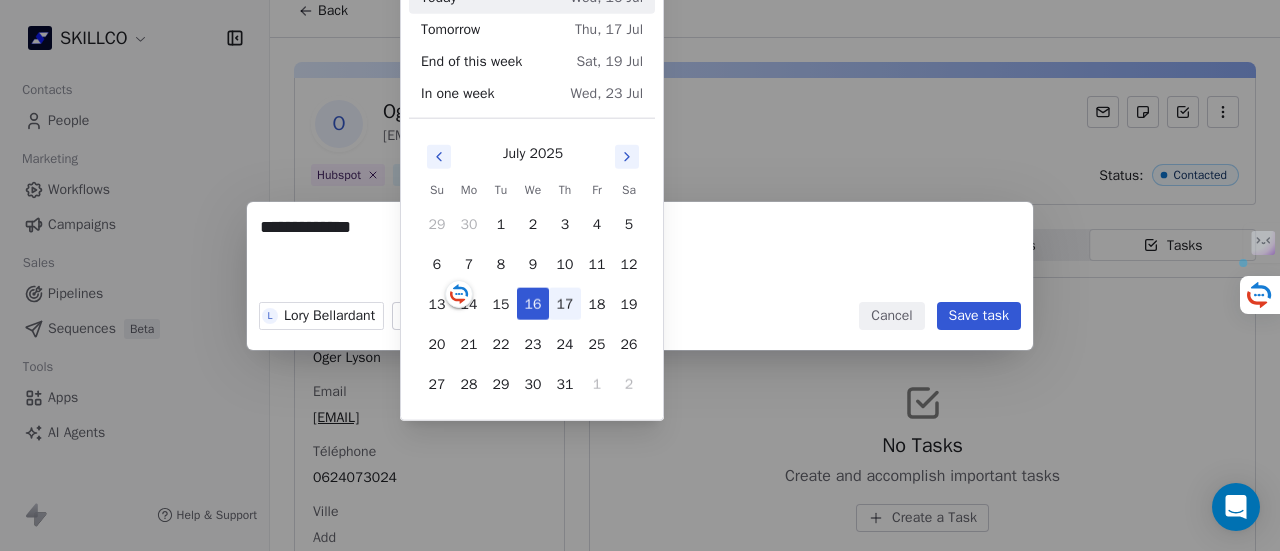 click on "17" at bounding box center (565, 304) 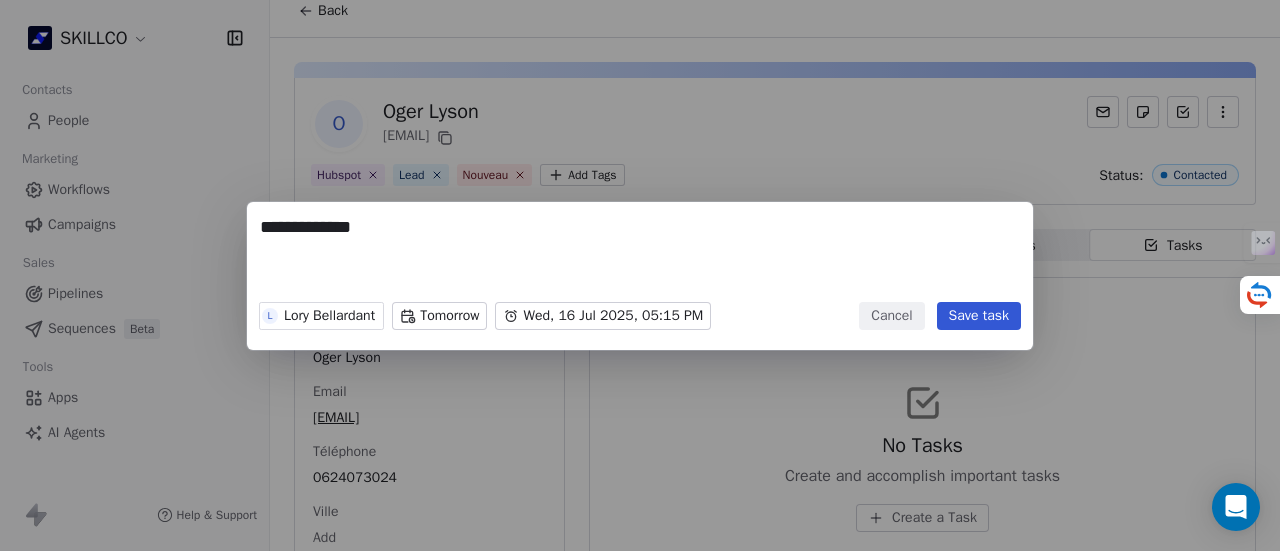 click on "**********" at bounding box center (640, 254) 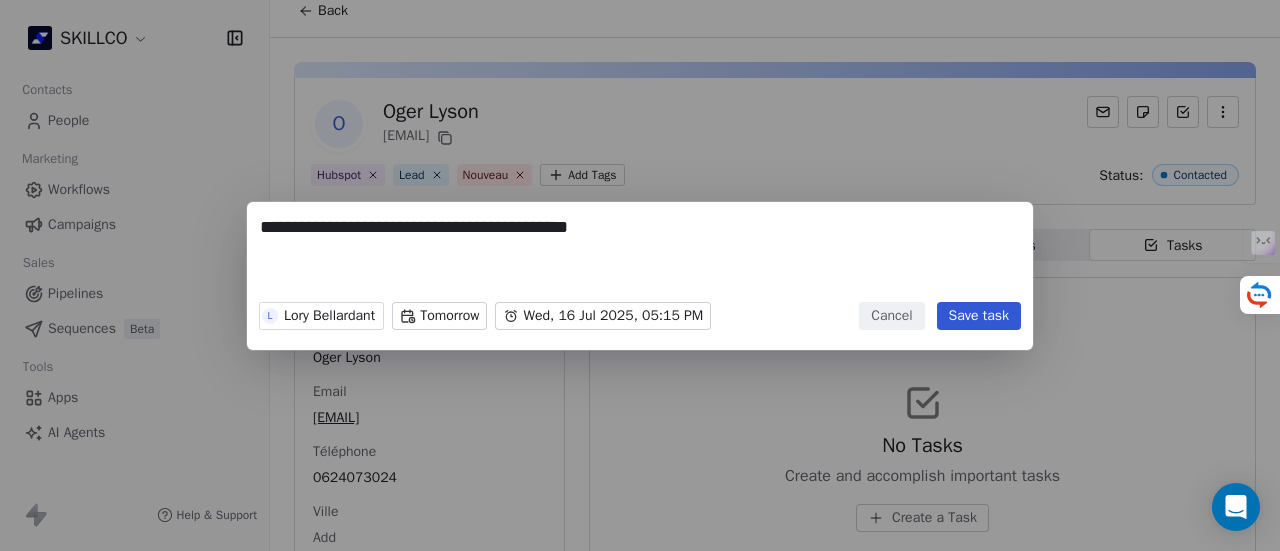 type on "**********" 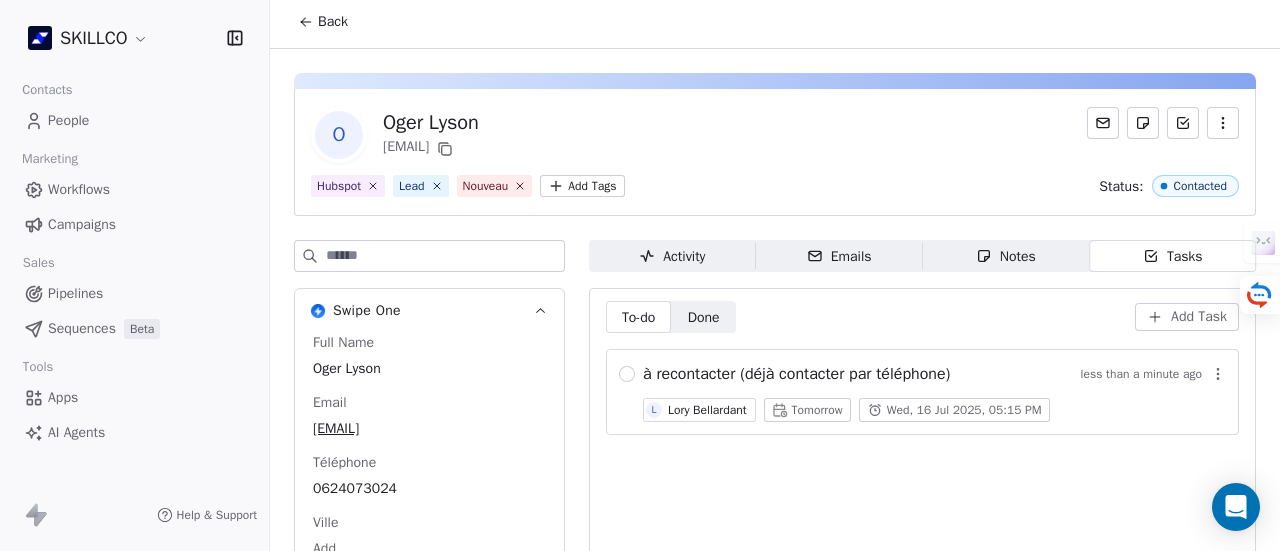 scroll, scrollTop: 3, scrollLeft: 0, axis: vertical 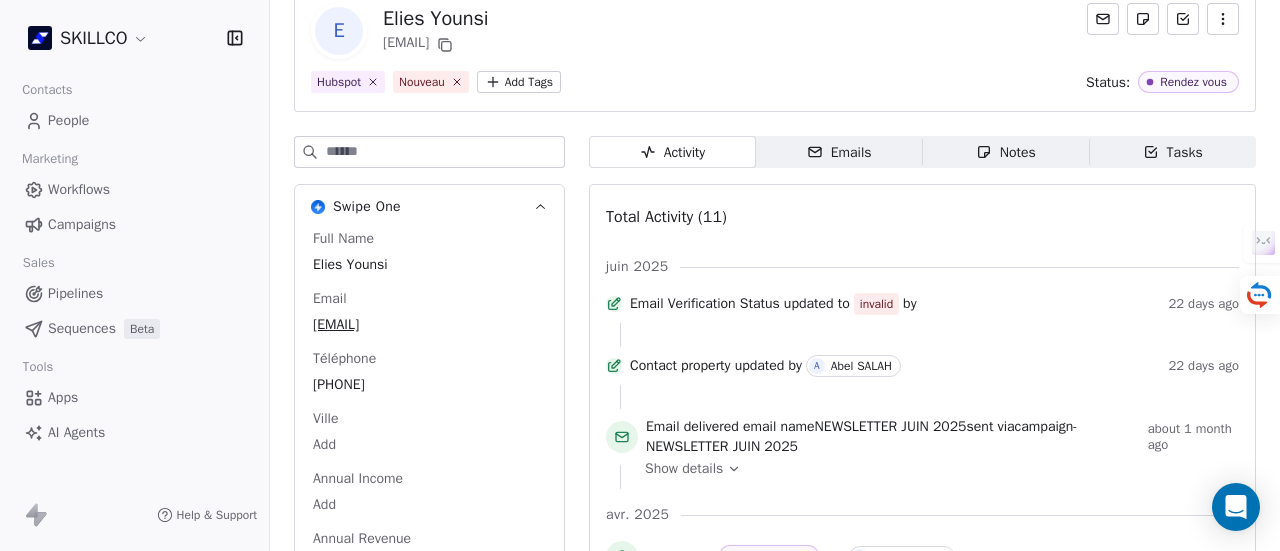 click on "Emails" at bounding box center [839, 152] 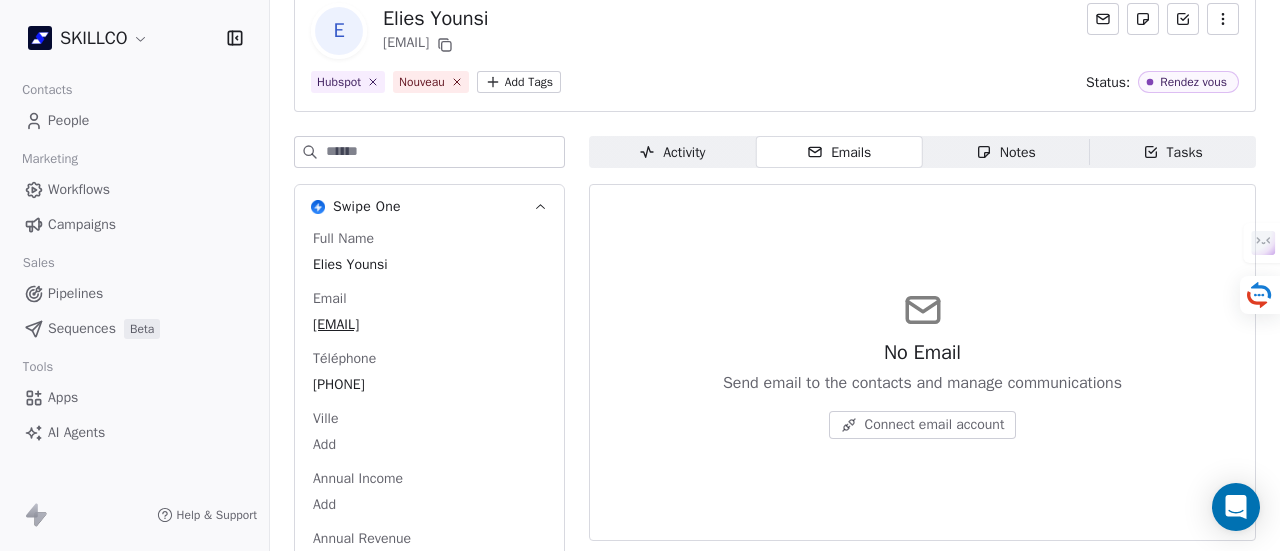 click on "Notes   Notes" at bounding box center [1006, 152] 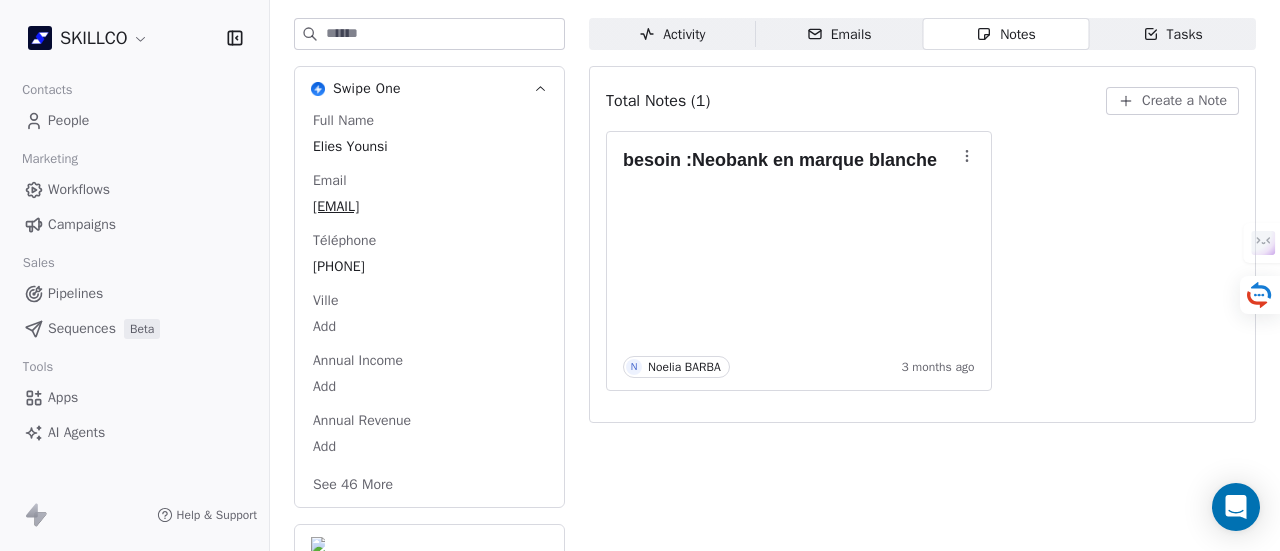 scroll, scrollTop: 227, scrollLeft: 0, axis: vertical 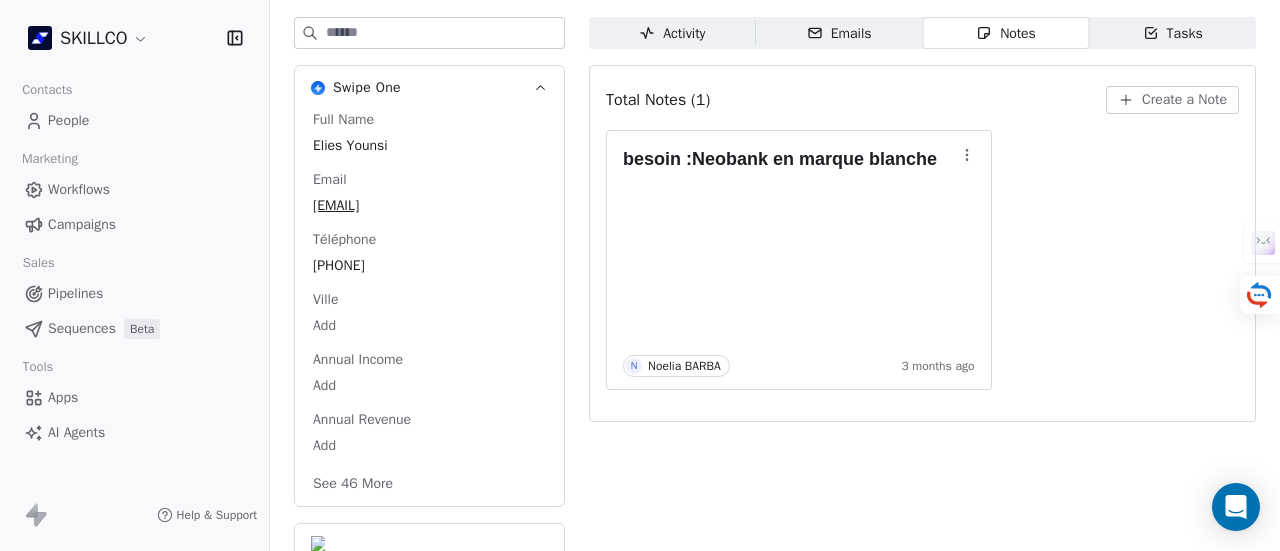 click on "Tasks" at bounding box center (1173, 33) 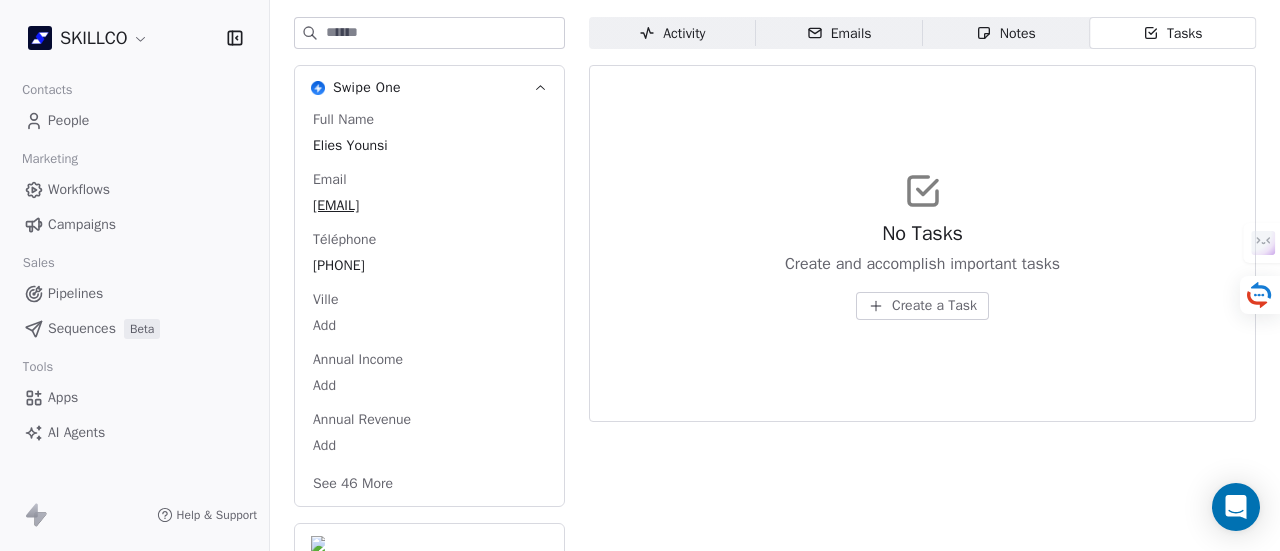 scroll, scrollTop: 113, scrollLeft: 0, axis: vertical 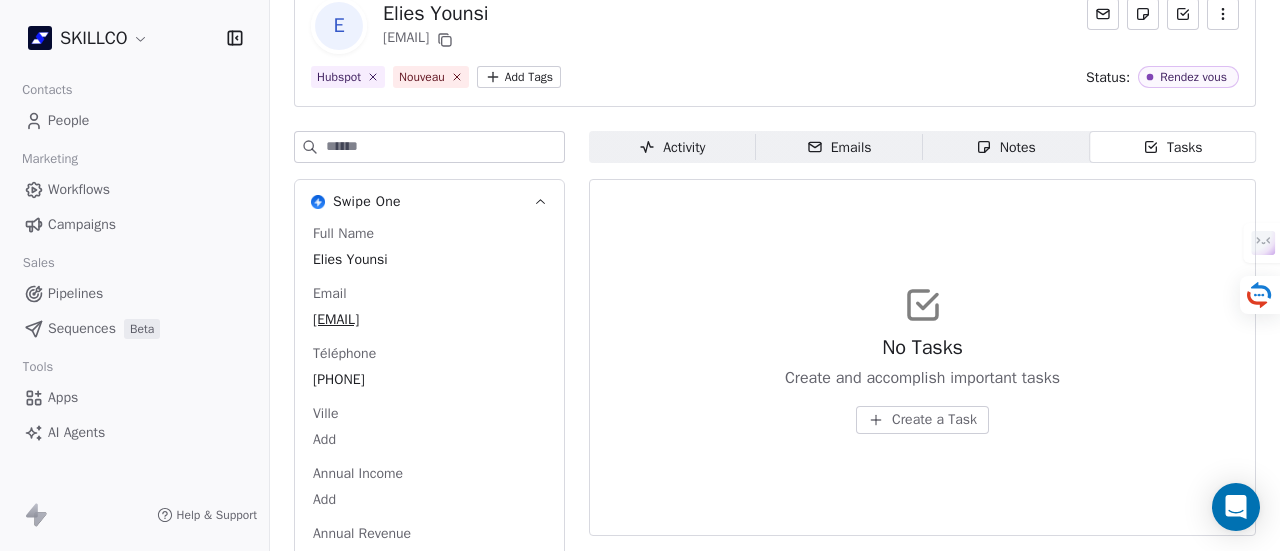 click on "Notes" at bounding box center (1006, 147) 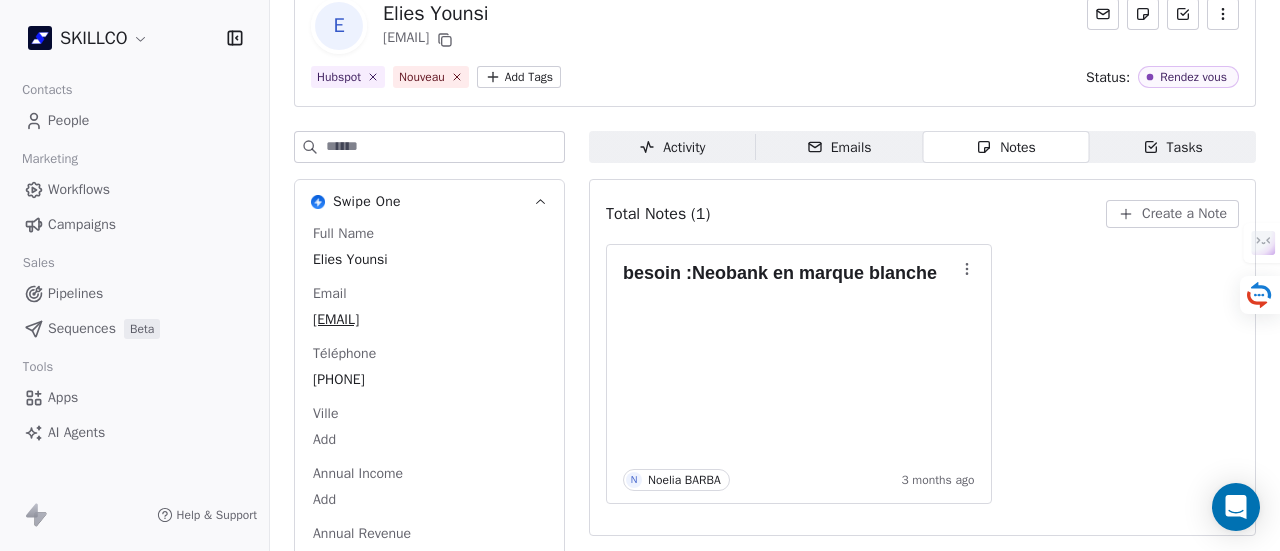 click on "Emails Emails" at bounding box center (839, 147) 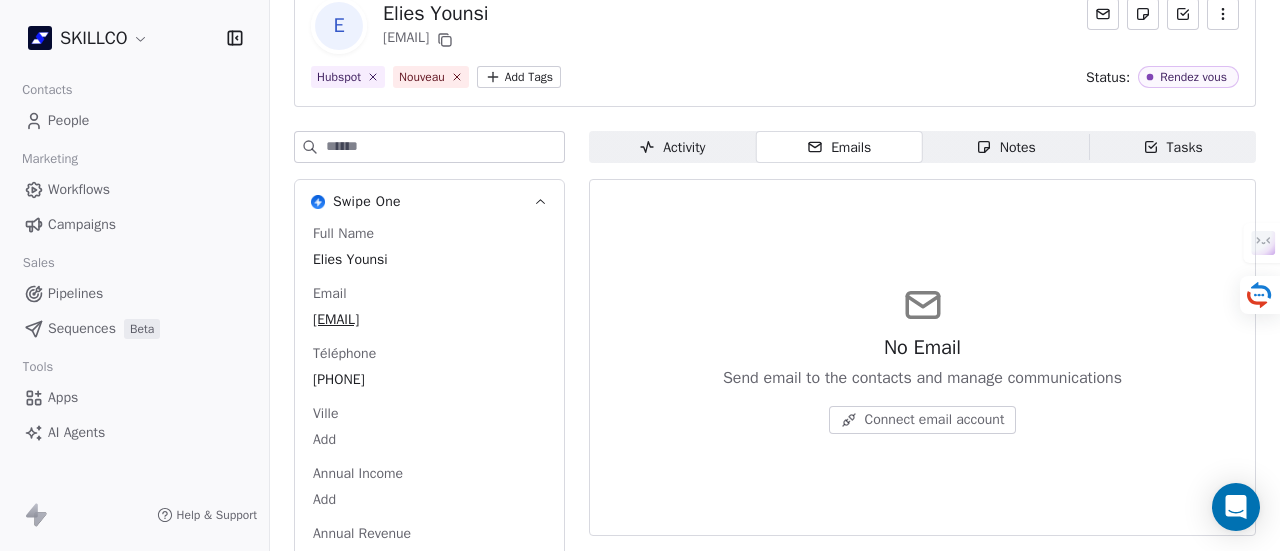 click on "Activity Activity" at bounding box center [672, 147] 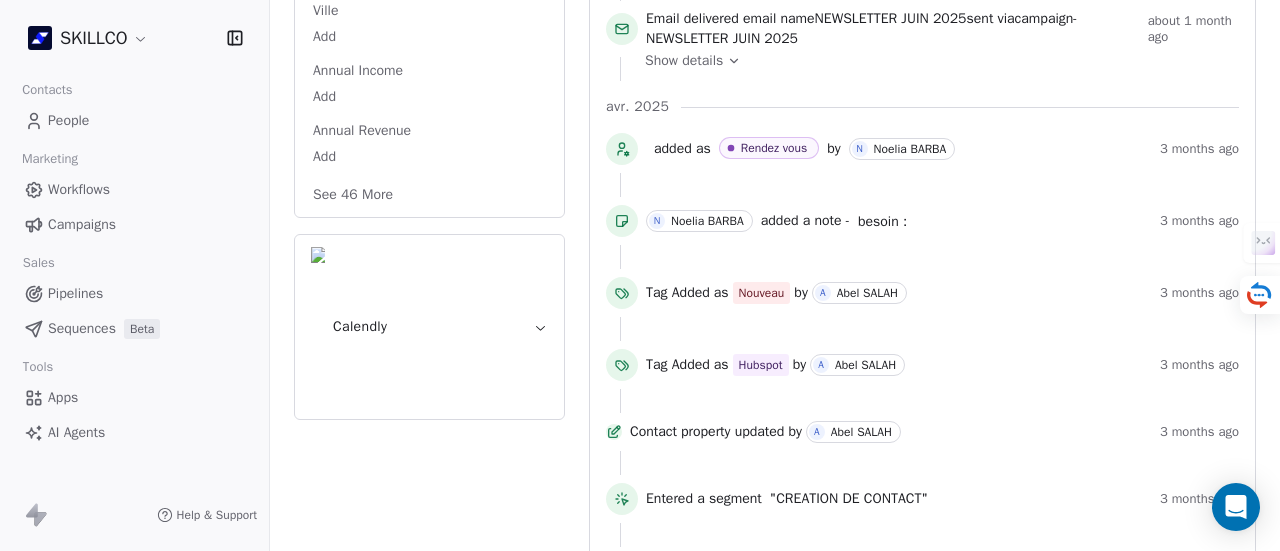 scroll, scrollTop: 0, scrollLeft: 0, axis: both 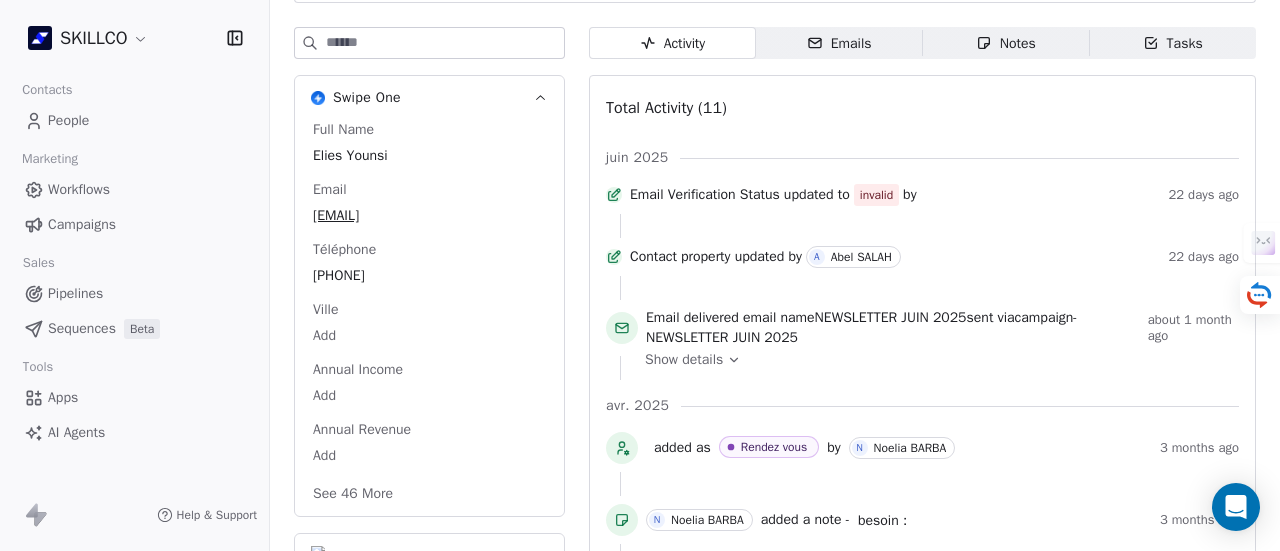 drag, startPoint x: 378, startPoint y: 335, endPoint x: 264, endPoint y: 311, distance: 116.498924 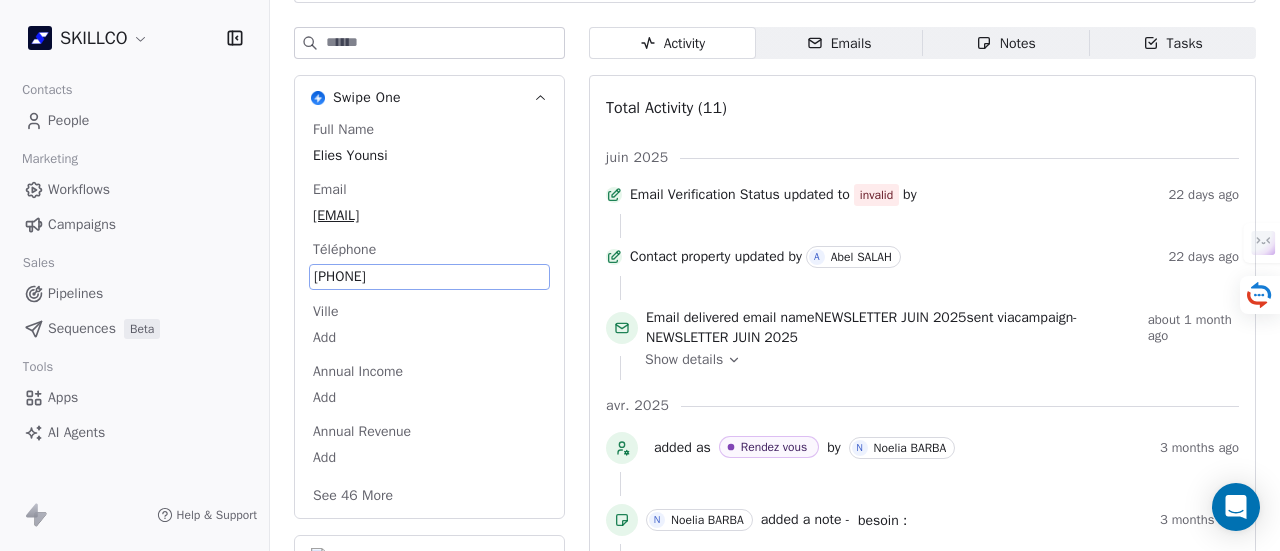 drag, startPoint x: 370, startPoint y: 273, endPoint x: 296, endPoint y: 243, distance: 79.84986 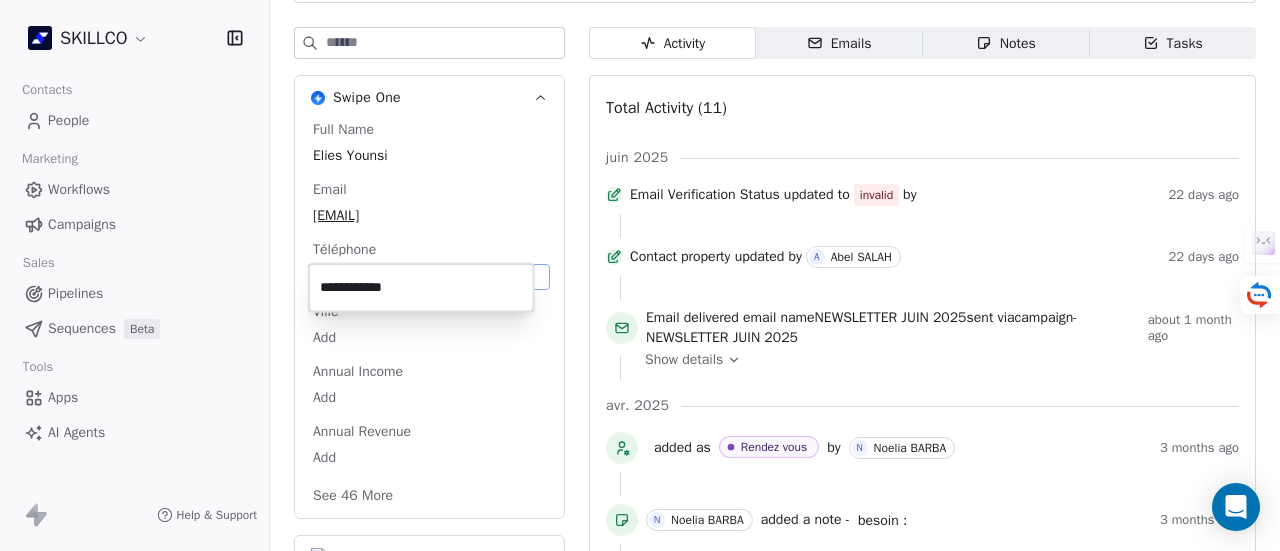 click on "**********" at bounding box center (421, 288) 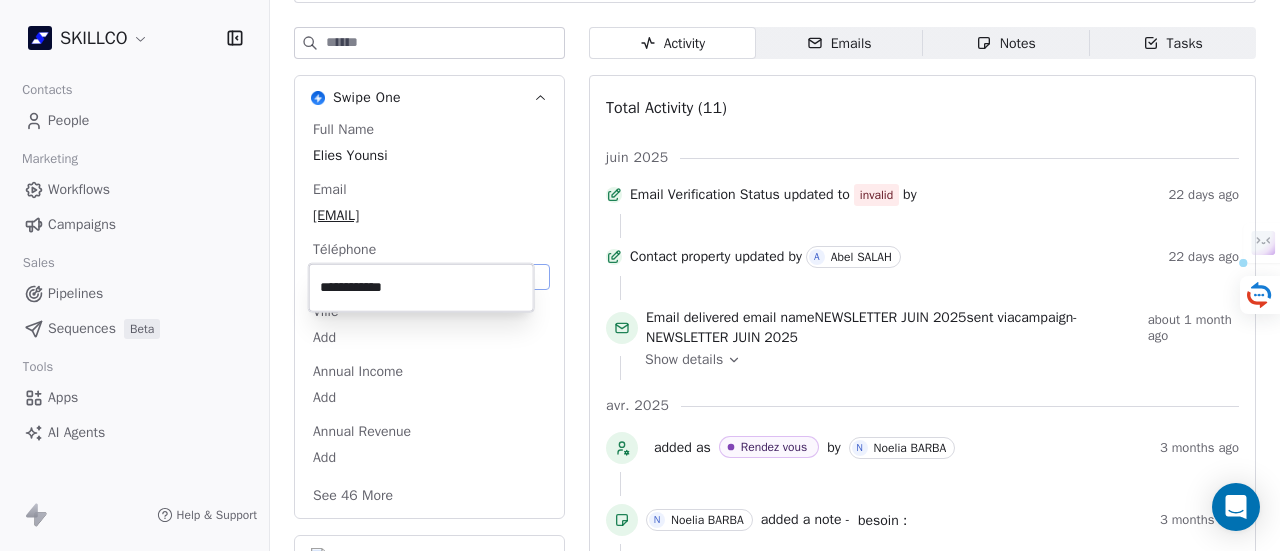 click on "**********" at bounding box center [421, 288] 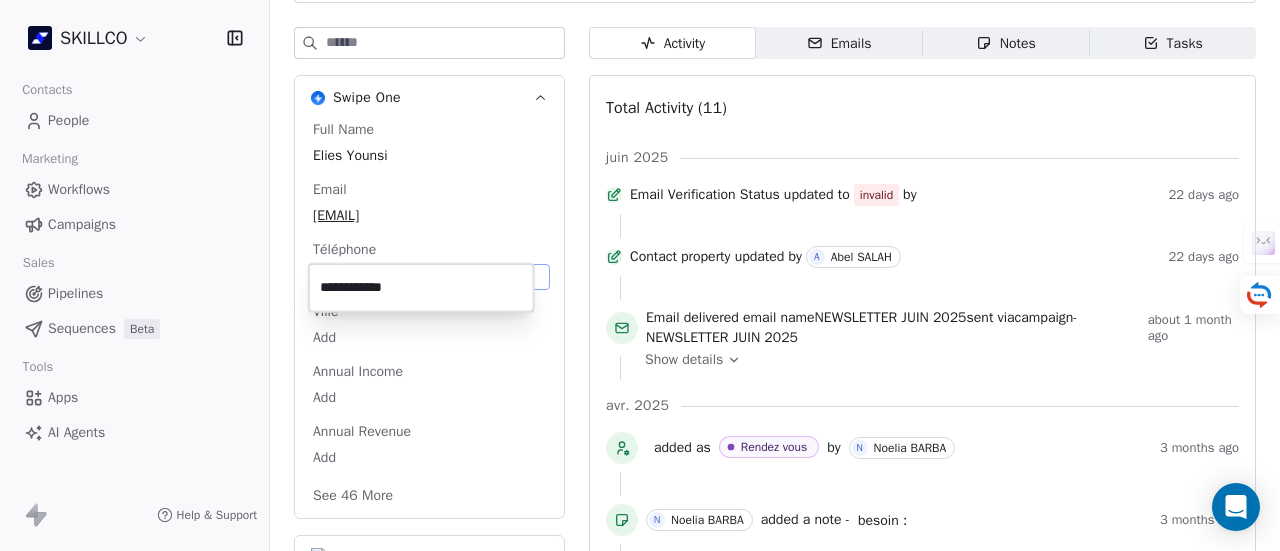 click on "SKILLCO Contacts People Marketing Workflows Campaigns Sales Pipelines Sequences Beta Tools Apps AI Agents Help & Support Back E Elies Younsi elieszouhary@gmail.com Hubspot Nouveau  Add Tags Status:  Rendez vous Swipe One Full Name Elies Younsi Email elieszouhary@gmail.com Téléphone +33759207577 Ville Add Annual Income Add Annual Revenue Add See   46   More   Calendly Activity Activity Emails Emails   Notes   Notes Tasks Tasks Total Activity (11) juin 2025 Email Verification Status updated to invalid by   22 days ago Contact   property   updated by A Abel SALAH   22 days ago Email delivered   email name  NEWSLETTER JUIN 2025  sent via  campaign  -   NEWSLETTER JUIN 2025 about 1 month ago Show details avr. 2025 added as Rendez vous by N Noelia BARBA   3 months ago N Noelia BARBA added a note - besoin :   3 months ago Tag Added as Nouveau by A Abel SALAH   3 months ago Tag Added as Hubspot by A Abel SALAH   3 months ago Contact   property   updated by A Abel SALAH   3 months ago Entered a segment     on C" at bounding box center (640, 275) 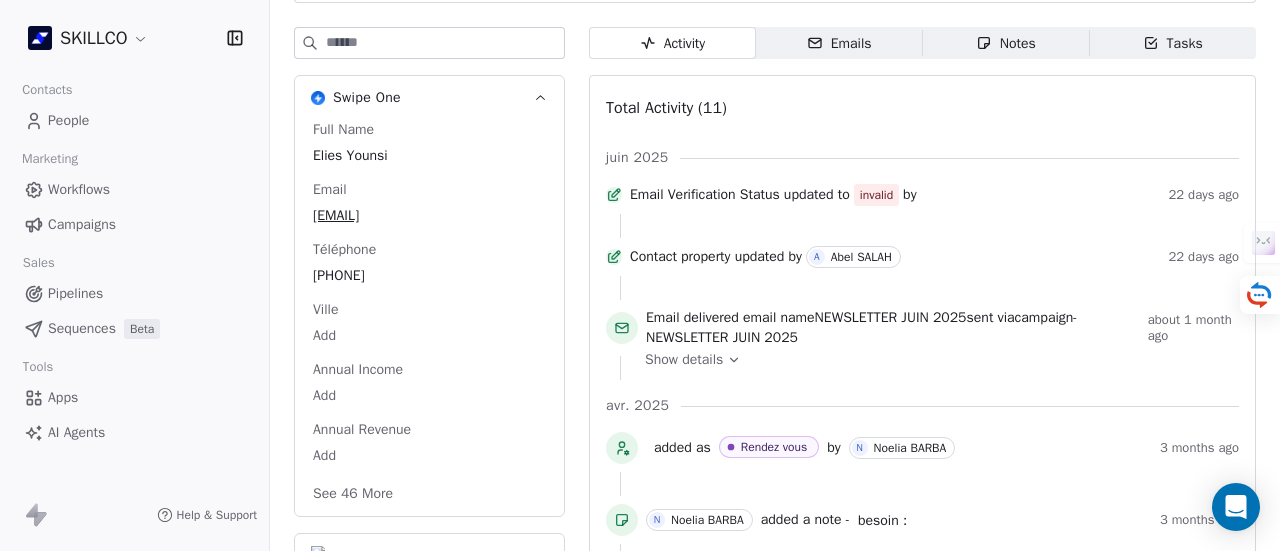 click on "Emails" at bounding box center (839, 43) 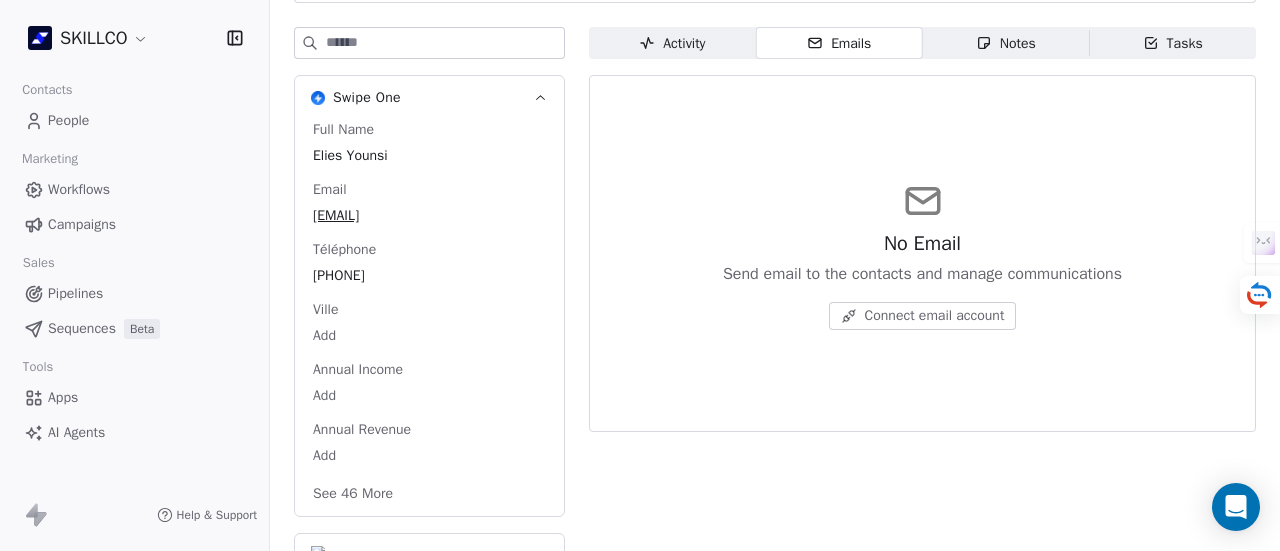 click 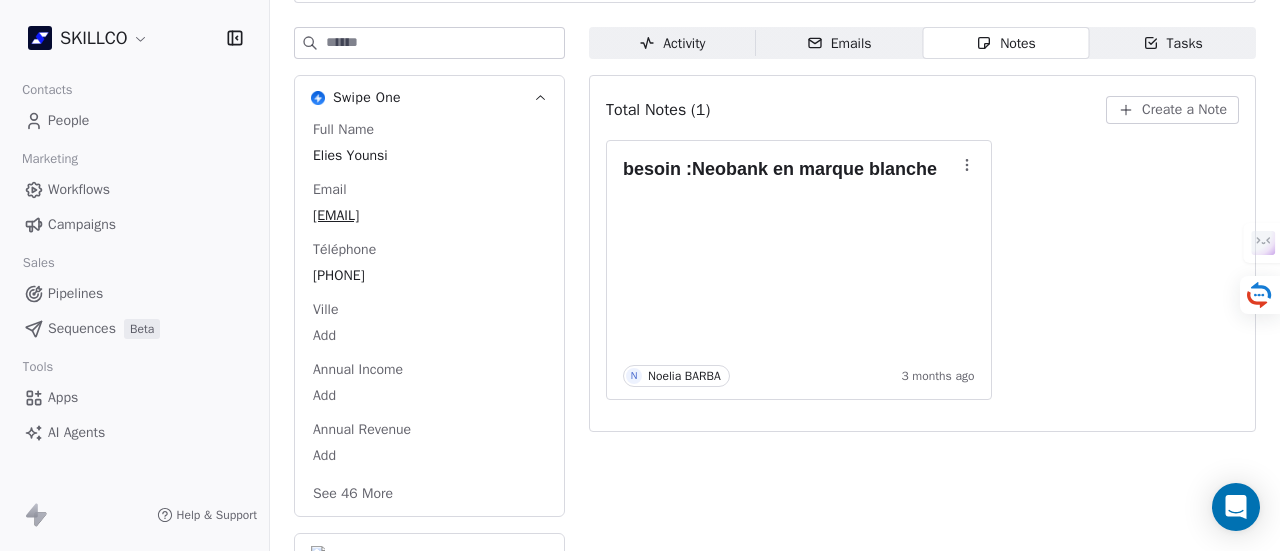 click on "Activity" at bounding box center [672, 43] 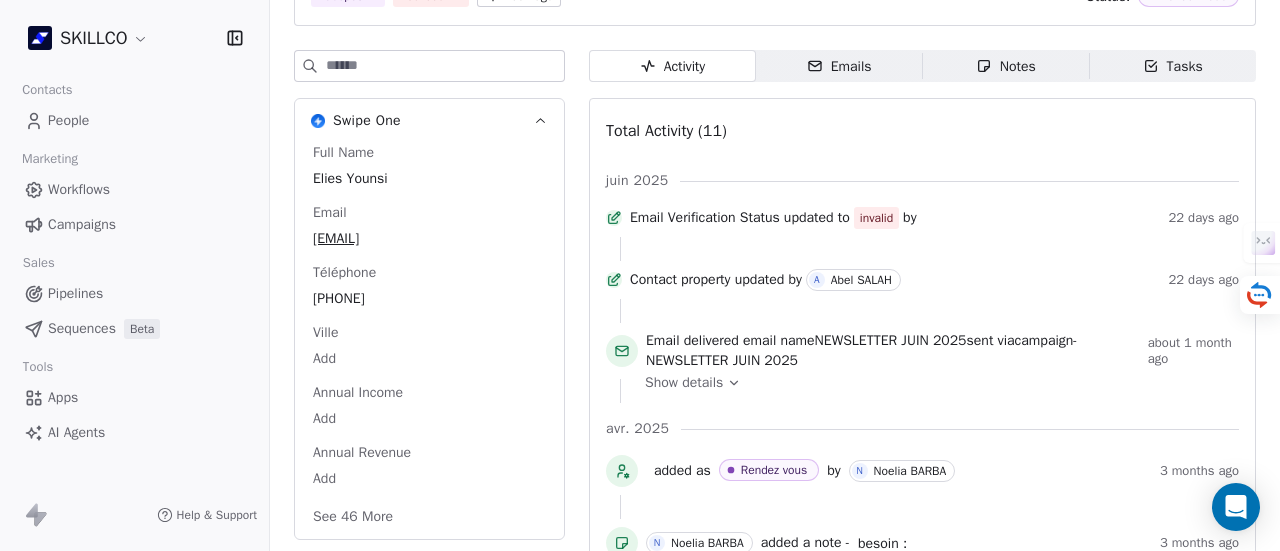scroll, scrollTop: 201, scrollLeft: 0, axis: vertical 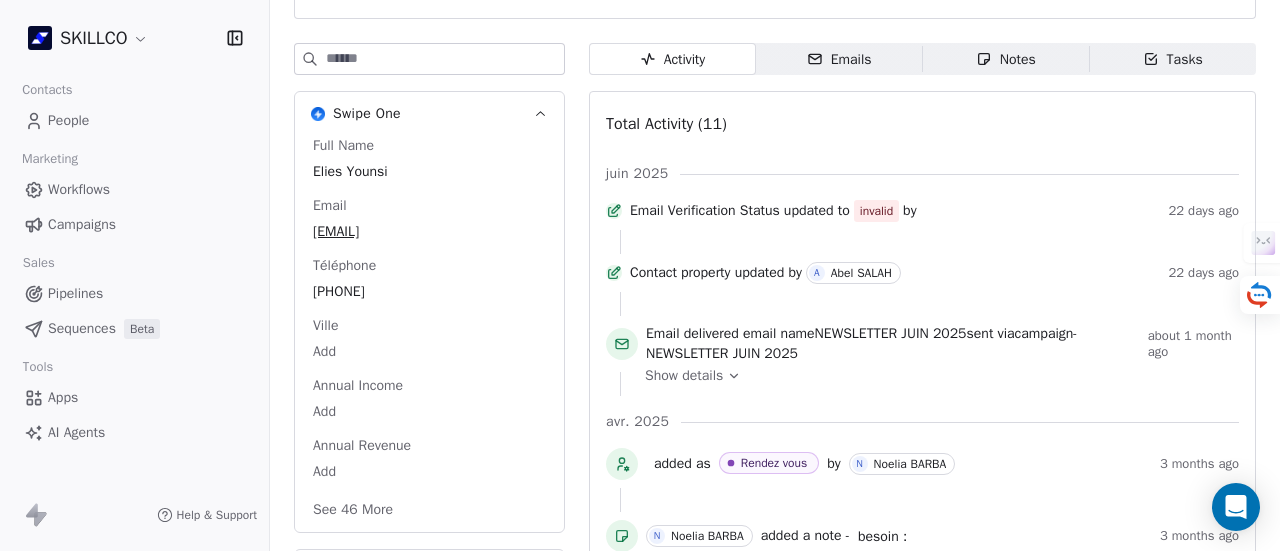 click on "Tasks Tasks" at bounding box center (1172, 59) 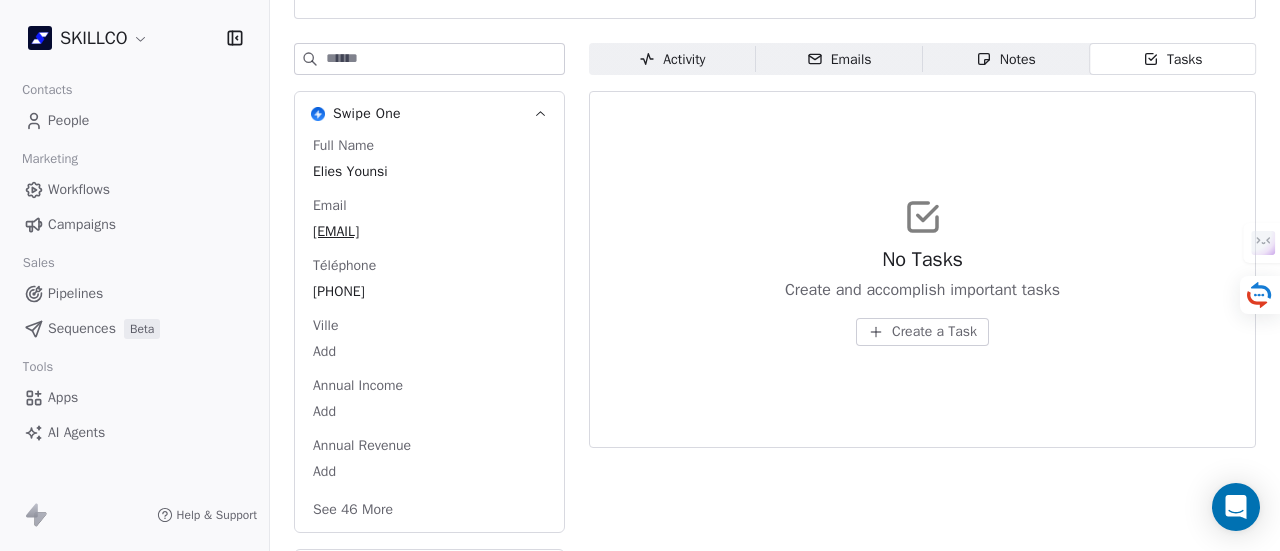 click on "Create a Task" at bounding box center [922, 332] 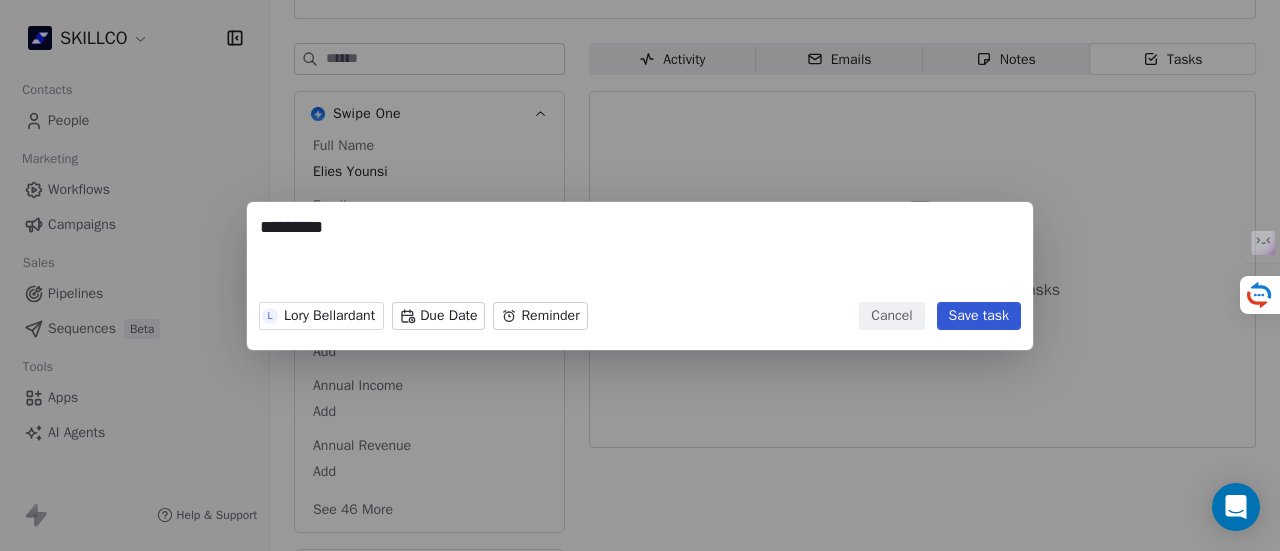 type on "********" 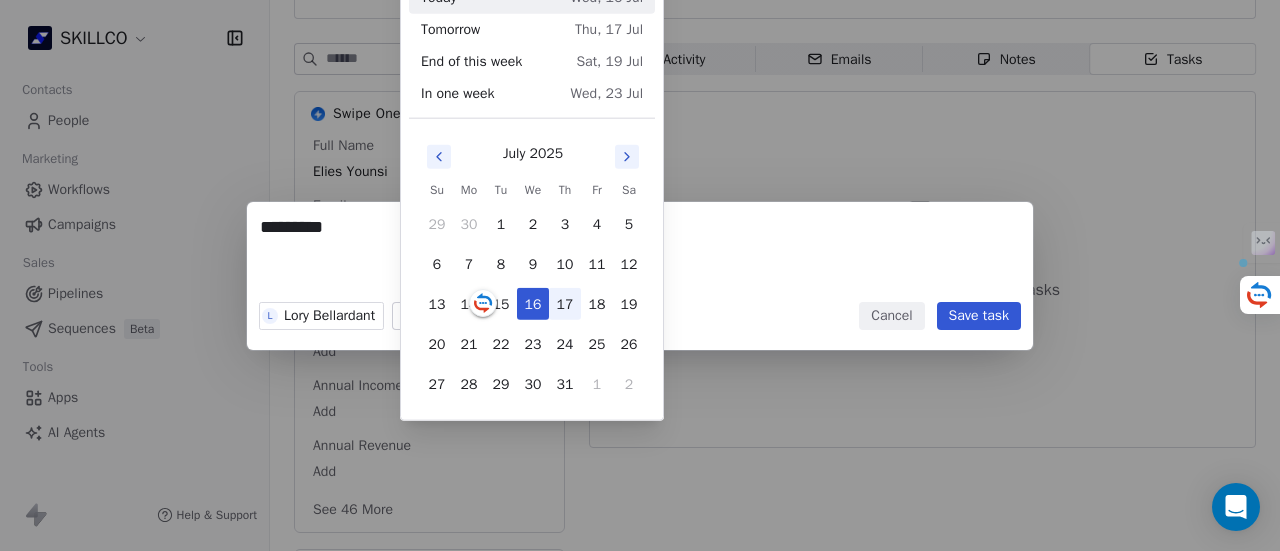click on "17" at bounding box center (565, 304) 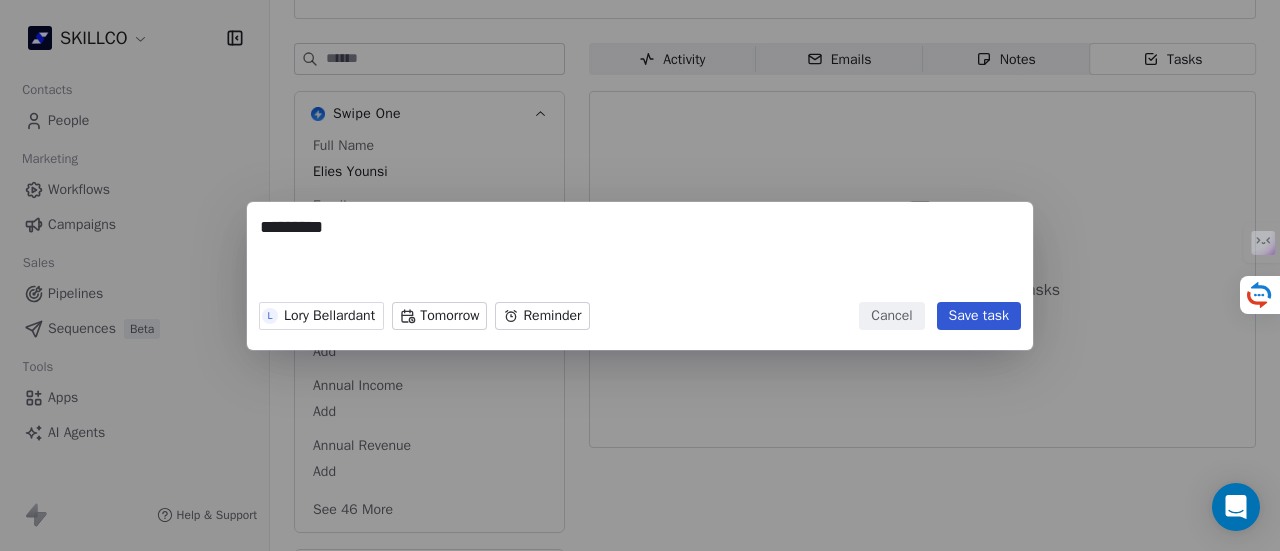 click on "Save task" at bounding box center [979, 316] 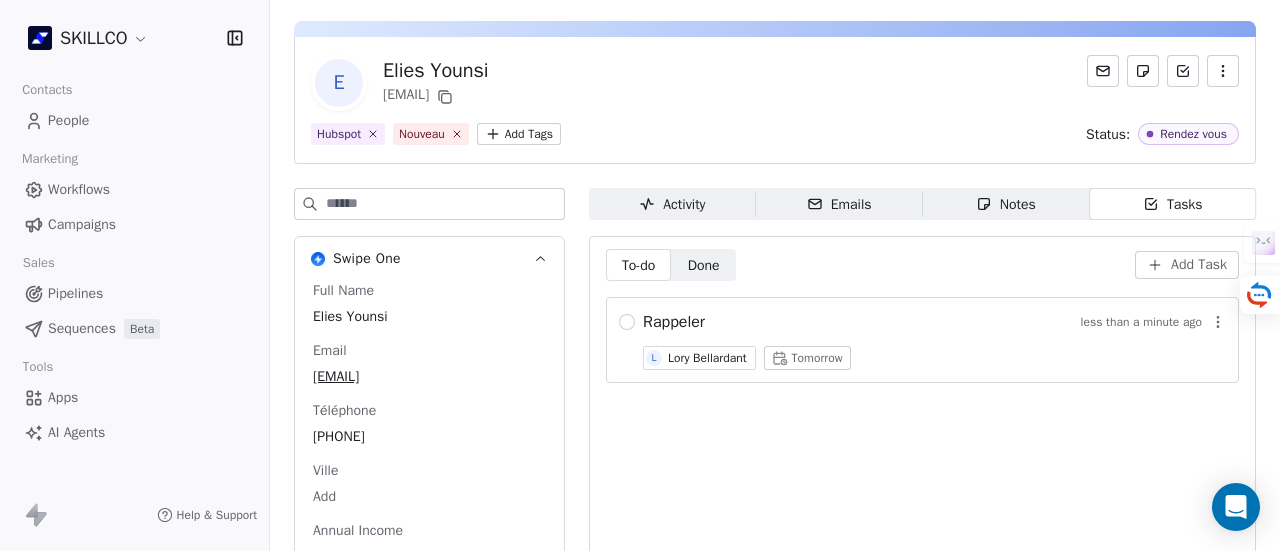 scroll, scrollTop: 0, scrollLeft: 0, axis: both 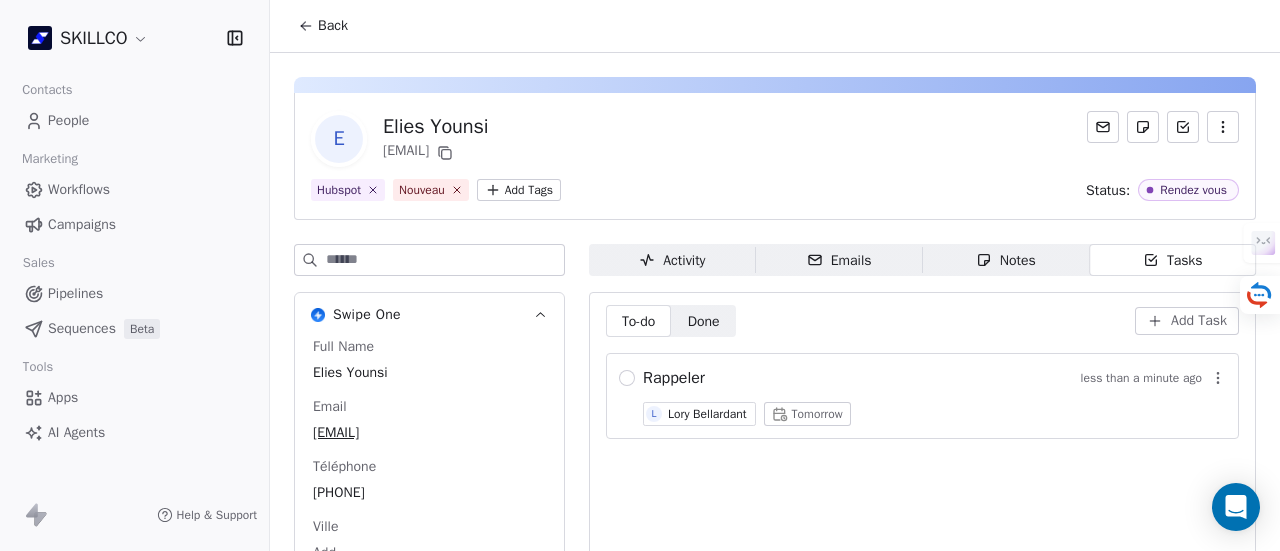 click on "SKILLCO Contacts People Marketing Workflows Campaigns Sales Pipelines Sequences Beta Tools Apps AI Agents Help & Support Back E Elies Younsi elieszouhary@gmail.com Hubspot Nouveau  Add Tags Status:  Rendez vous Swipe One Full Name Elies Younsi Email elieszouhary@gmail.com Téléphone +33759207577 Ville Add Annual Income Add Annual Revenue Add See   46   More   Calendly Activity Activity Emails Emails   Notes   Notes Tasks Tasks To-do To-do Done Done   Add Task   Rappeler  less than a minute ago L Lory Bellardant   Tomorrow" at bounding box center [640, 275] 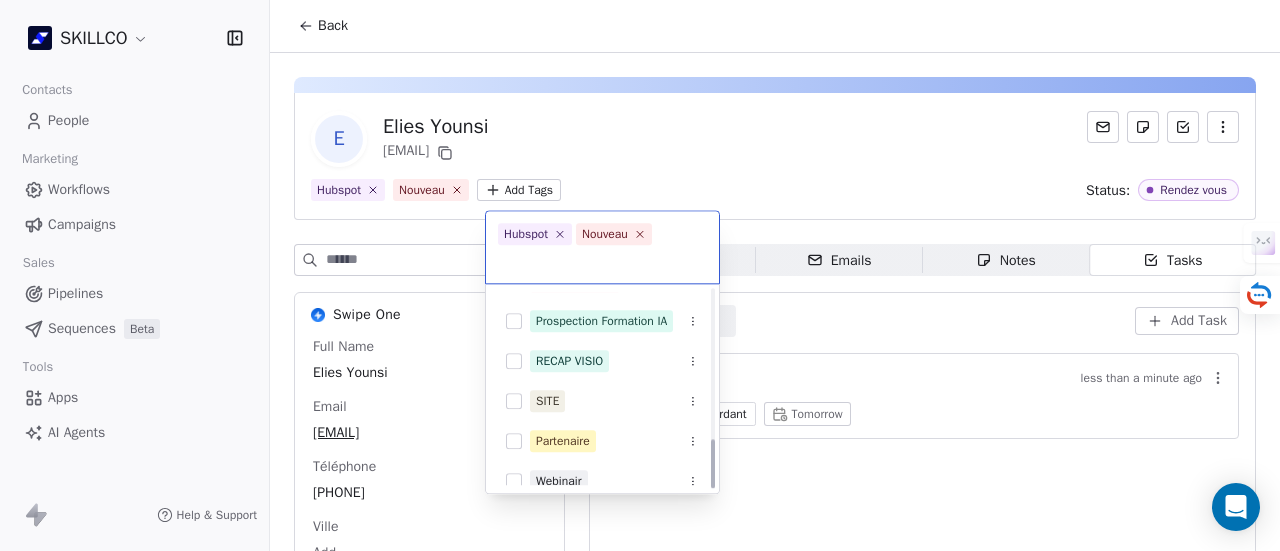 scroll, scrollTop: 606, scrollLeft: 0, axis: vertical 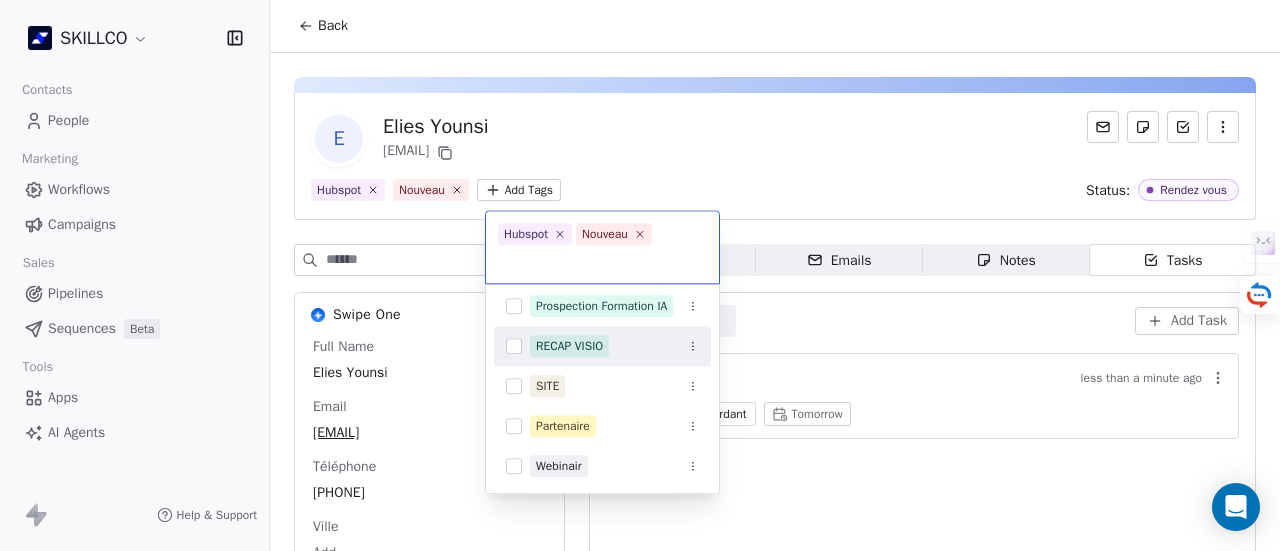 click on "SKILLCO Contacts People Marketing Workflows Campaigns Sales Pipelines Sequences Beta Tools Apps AI Agents Help & Support Back E Elies Younsi elieszouhary@gmail.com Hubspot Nouveau  Add Tags Status:  Rendez vous Swipe One Full Name Elies Younsi Email elieszouhary@gmail.com Téléphone +33759207577 Ville Add Annual Income Add Annual Revenue Add See   46   More   Calendly Activity Activity Emails Emails   Notes   Notes Tasks Tasks To-do To-do Done Done   Add Task   Rappeler  less than a minute ago L Lory Bellardant   Tomorrow
Hubspot Nouveau Hubspot Lead OF Montpellier Nouveau Price Sensitive Prospection Formation IA RECAP VISIO SITE Partenaire Webinair" at bounding box center (640, 275) 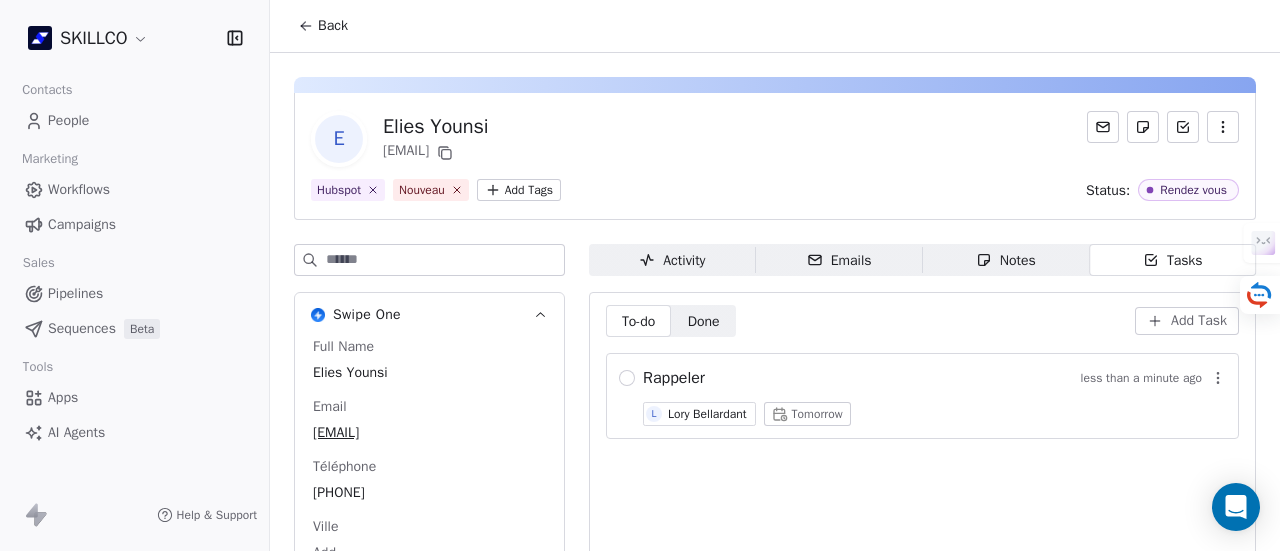 click on "Tasks" at bounding box center [1173, 260] 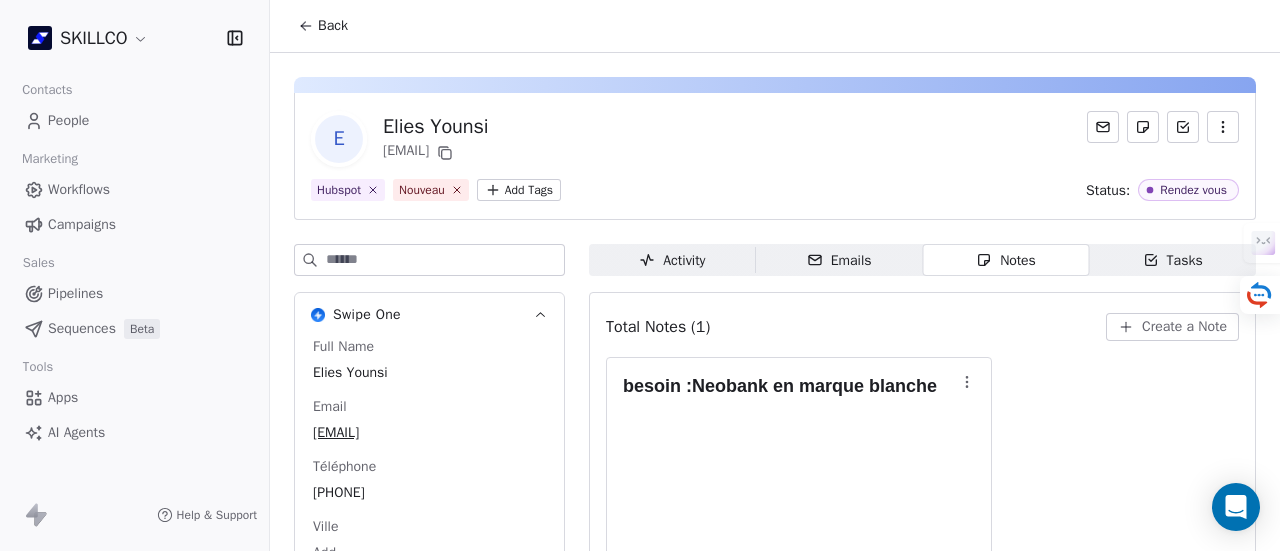 click on "Back" at bounding box center [323, 26] 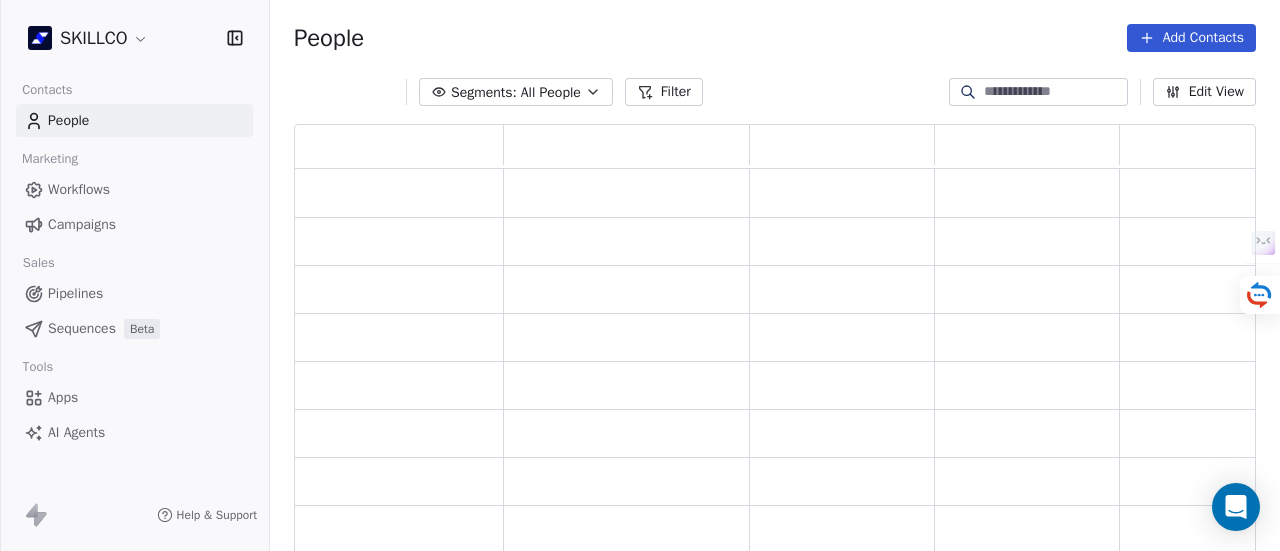 scroll, scrollTop: 16, scrollLeft: 16, axis: both 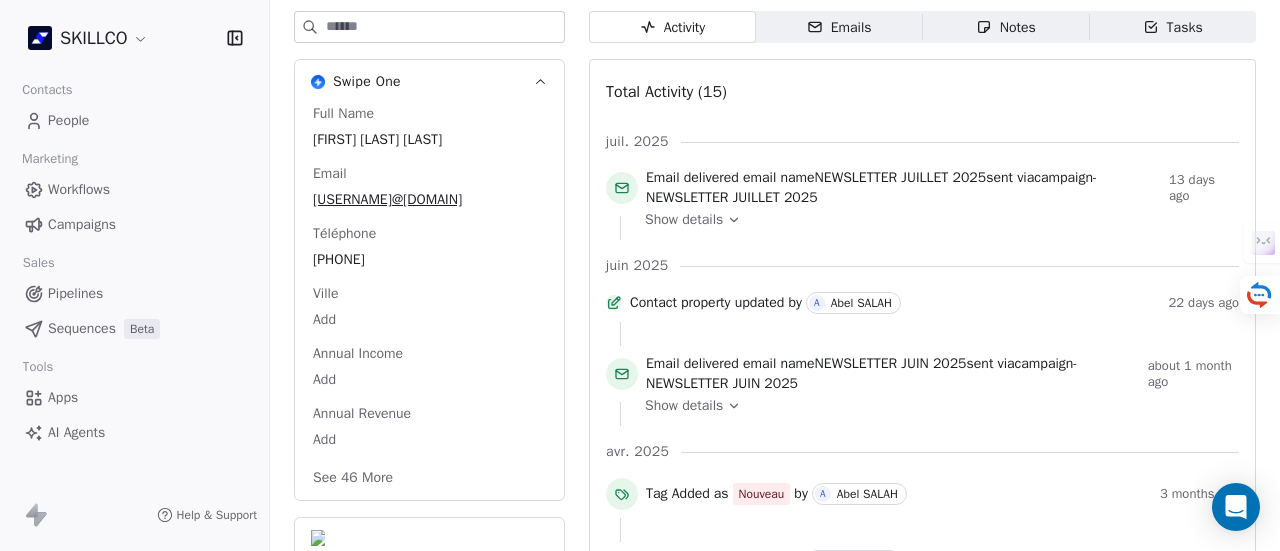 click on "Emails" at bounding box center [839, 27] 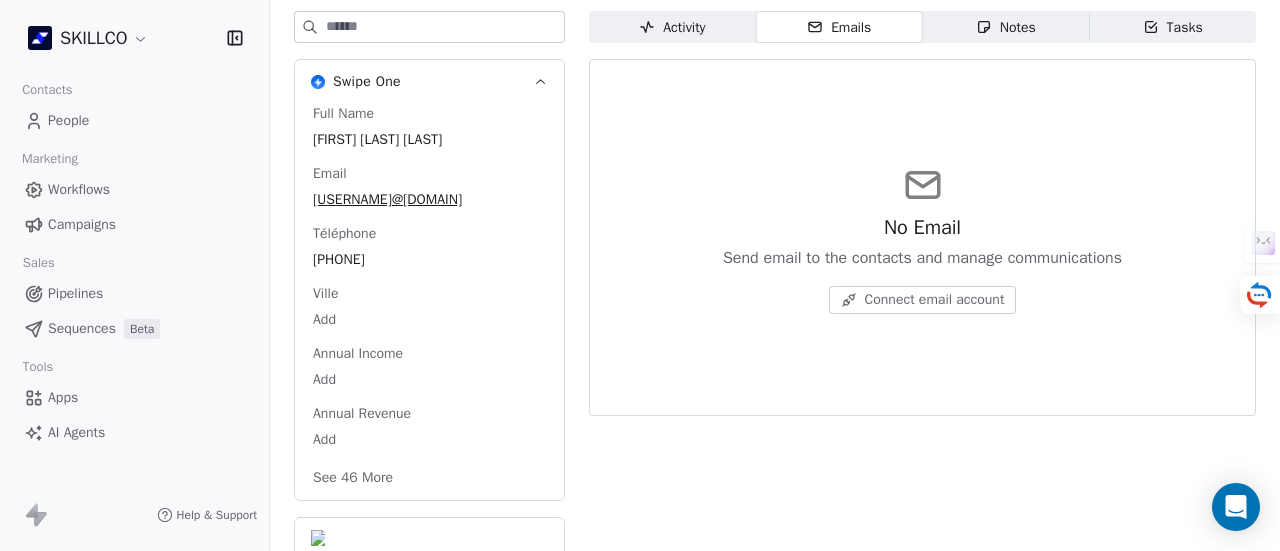 click on "Notes   Notes" at bounding box center (1006, 27) 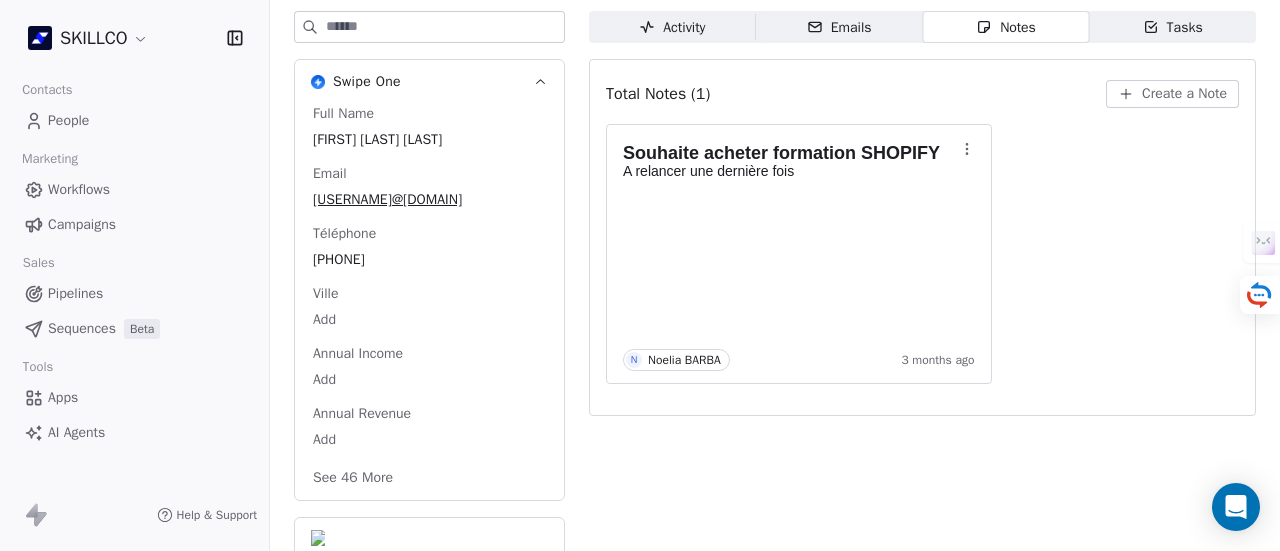 click on "Emails Emails" at bounding box center [839, 27] 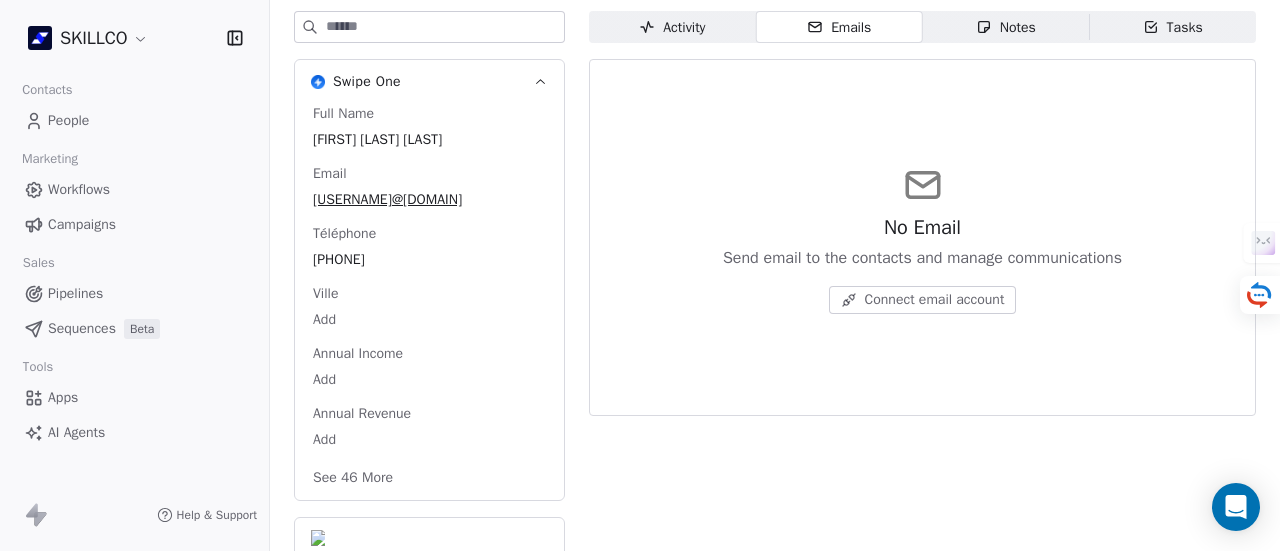 click on "Activity Activity" at bounding box center (672, 27) 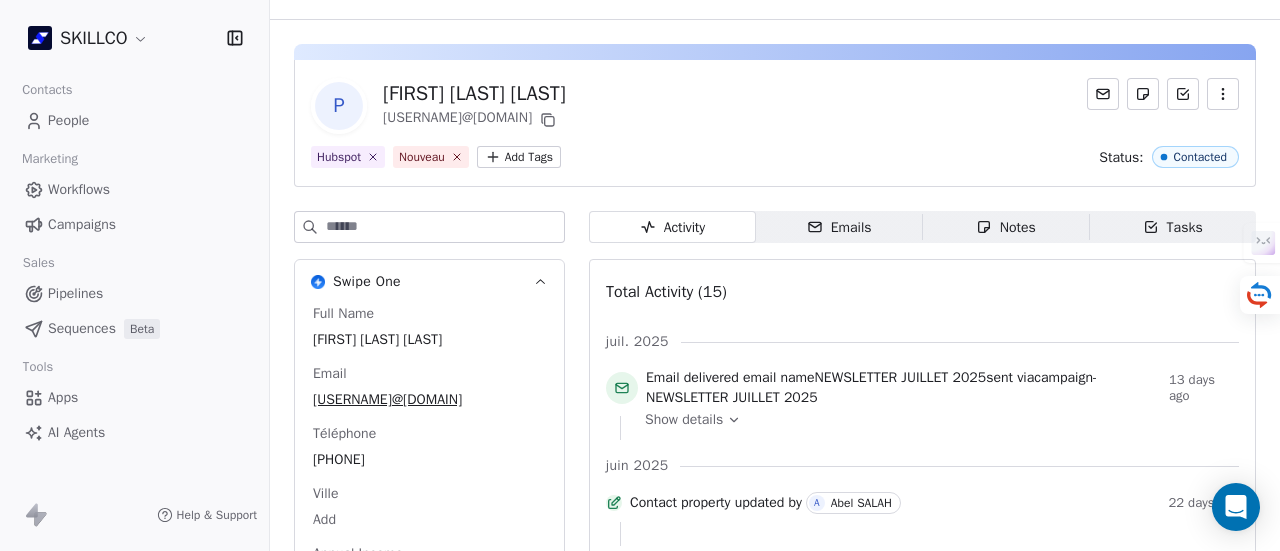 scroll, scrollTop: 0, scrollLeft: 0, axis: both 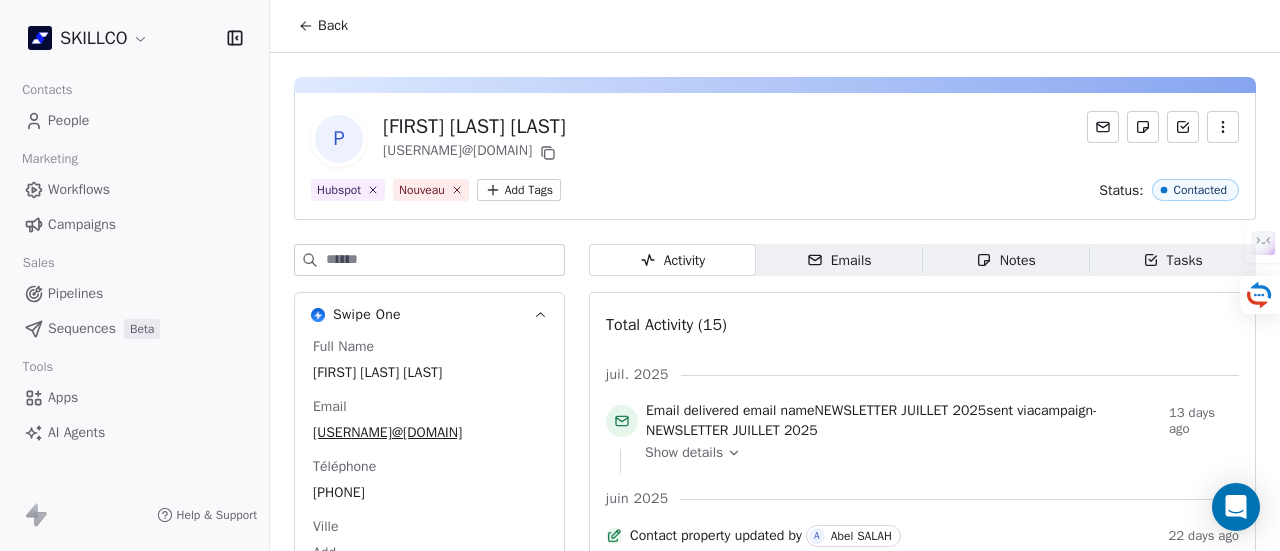 click on "Tasks" at bounding box center (1173, 260) 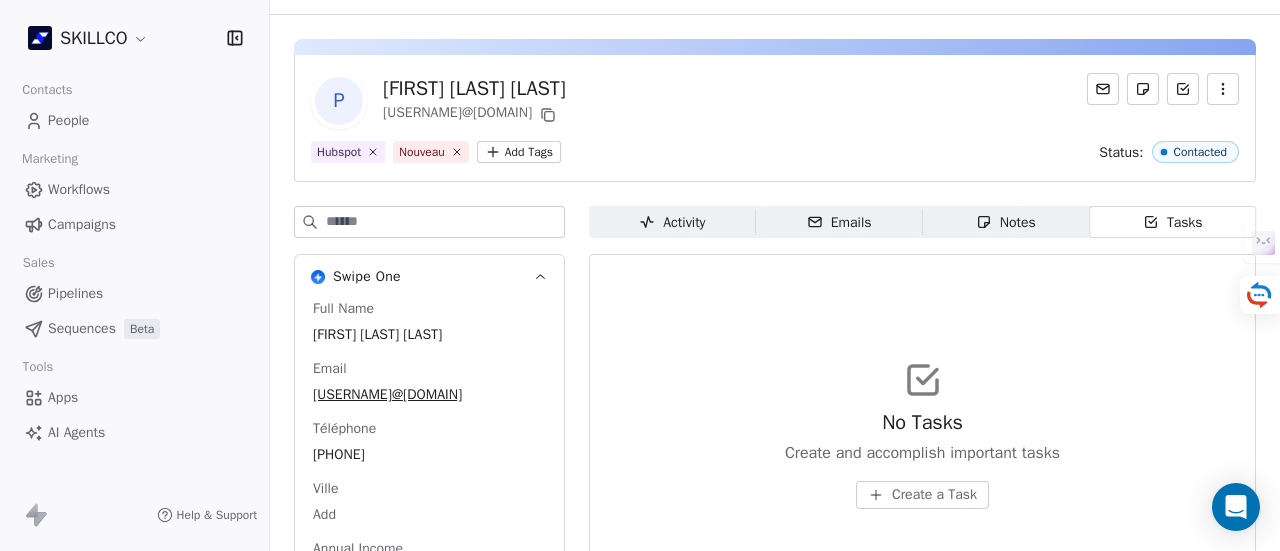 scroll, scrollTop: 55, scrollLeft: 0, axis: vertical 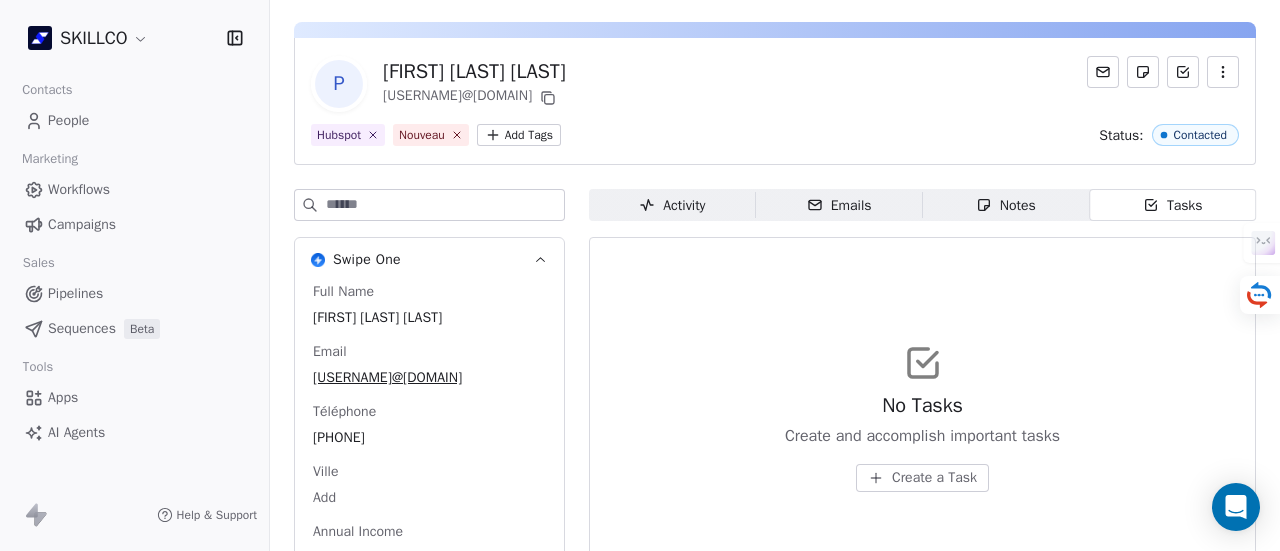click on "Notes   Notes" at bounding box center [1006, 205] 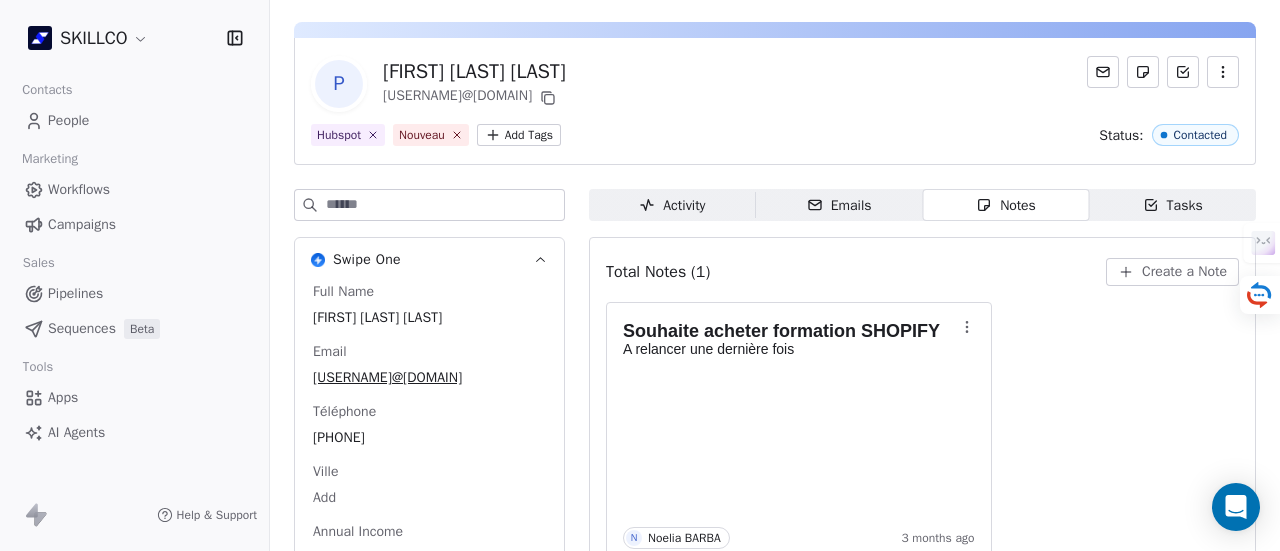 scroll, scrollTop: 172, scrollLeft: 0, axis: vertical 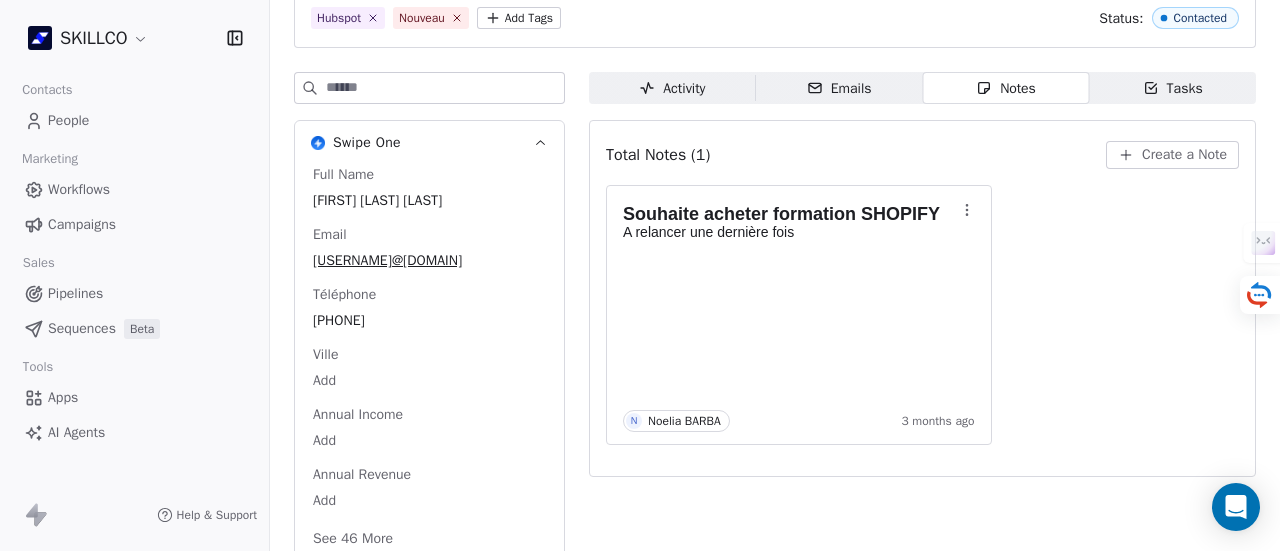 click on "Emails" at bounding box center (839, 88) 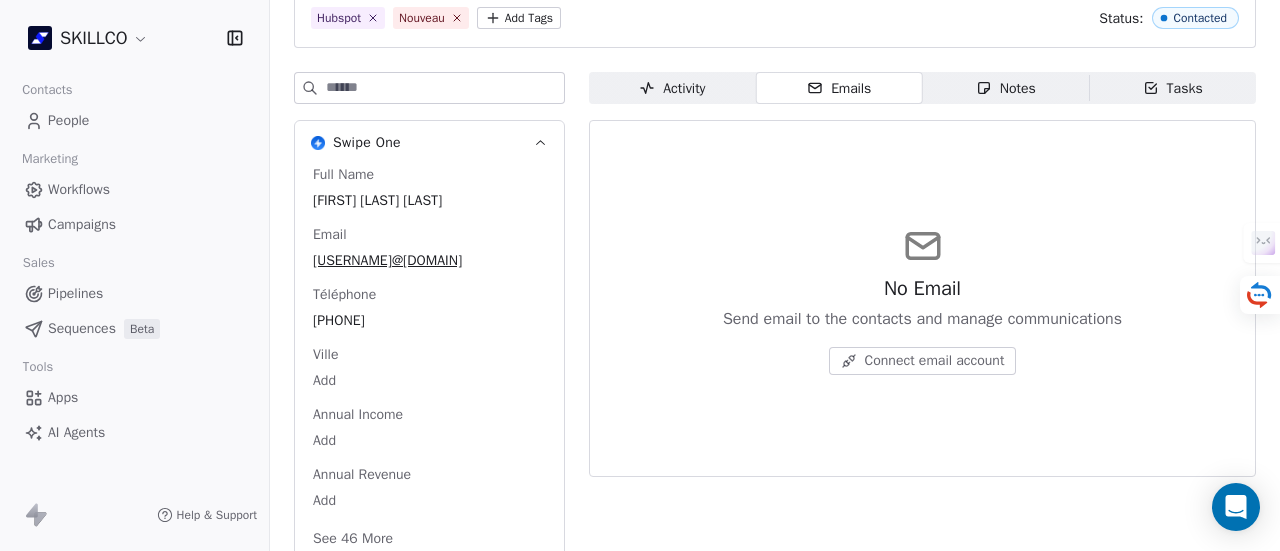 click on "Activity" at bounding box center [672, 88] 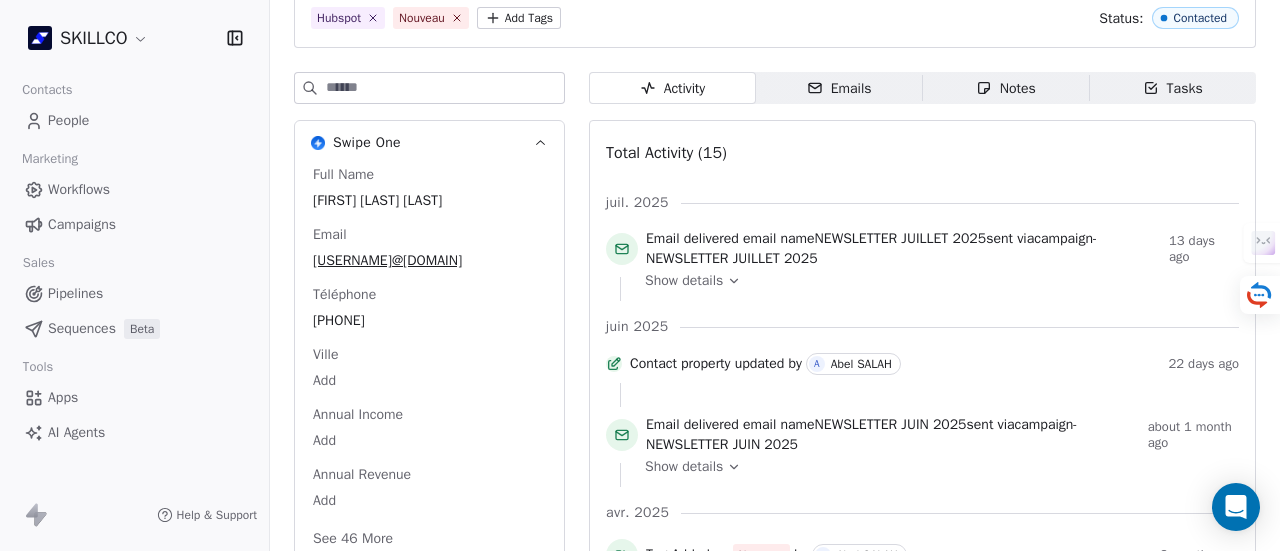 click on "Notes" at bounding box center [1006, 88] 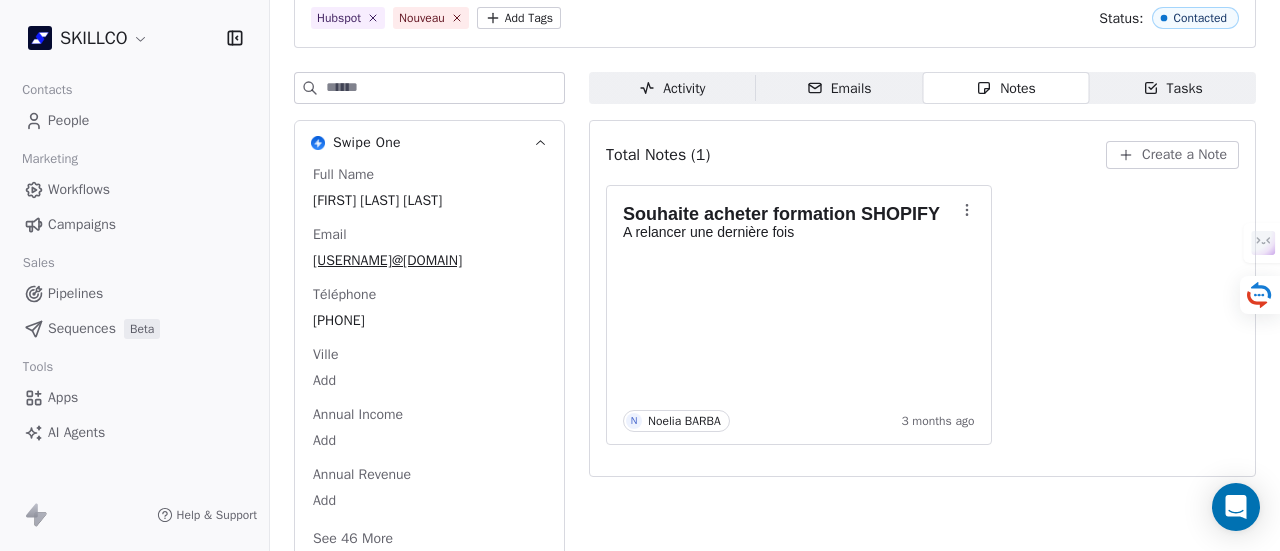 click on "Emails Emails" at bounding box center [839, 88] 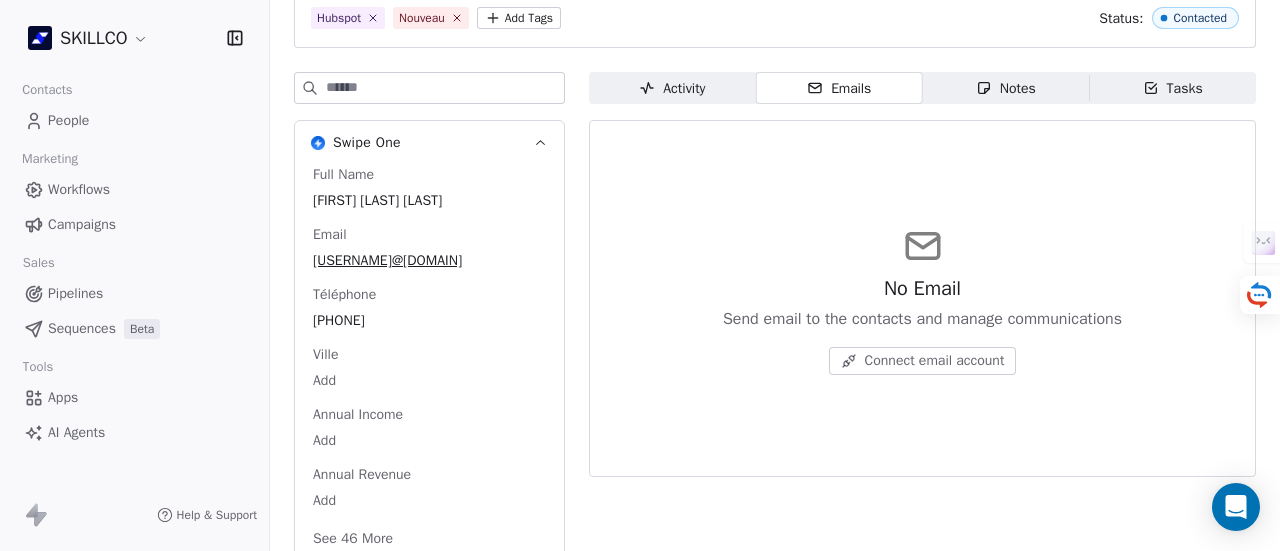 click on "Activity Activity" at bounding box center [672, 88] 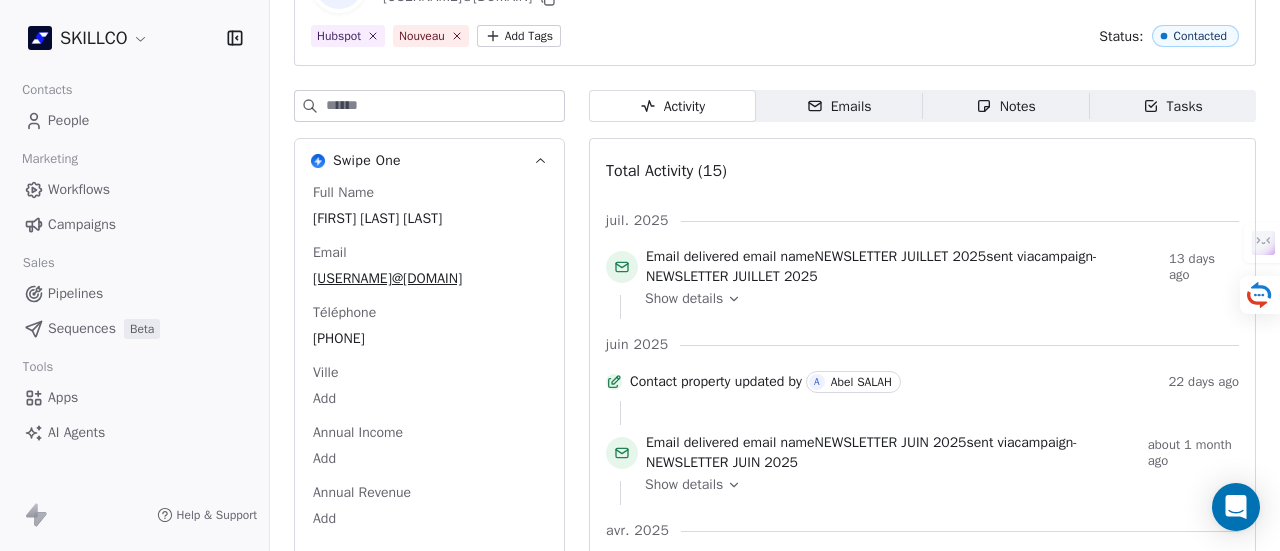 scroll, scrollTop: 153, scrollLeft: 0, axis: vertical 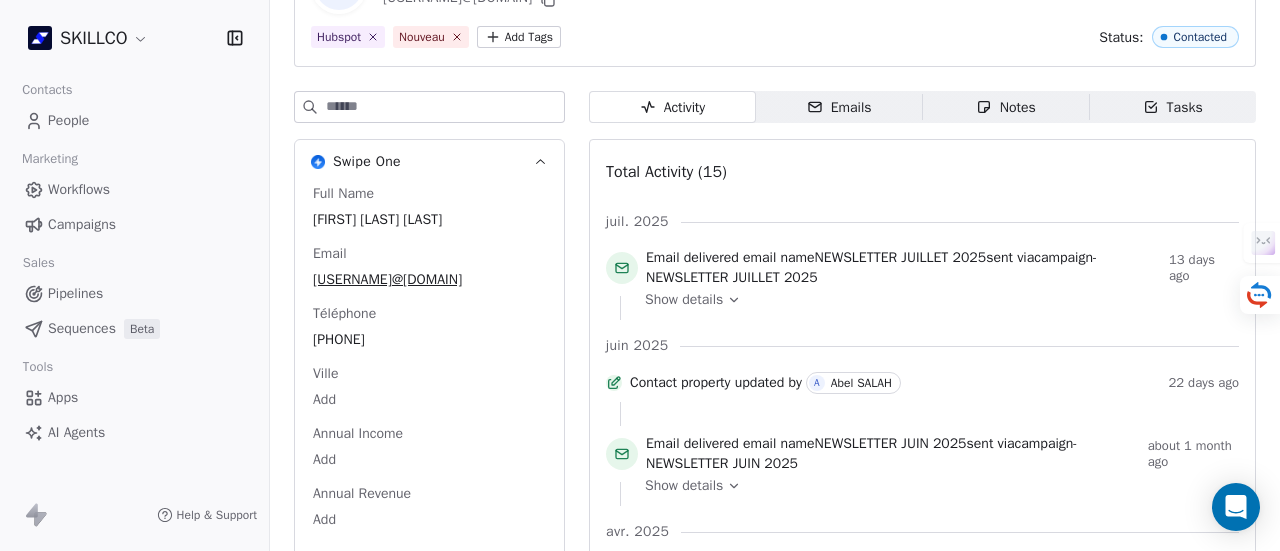 click on "Emails" at bounding box center [839, 107] 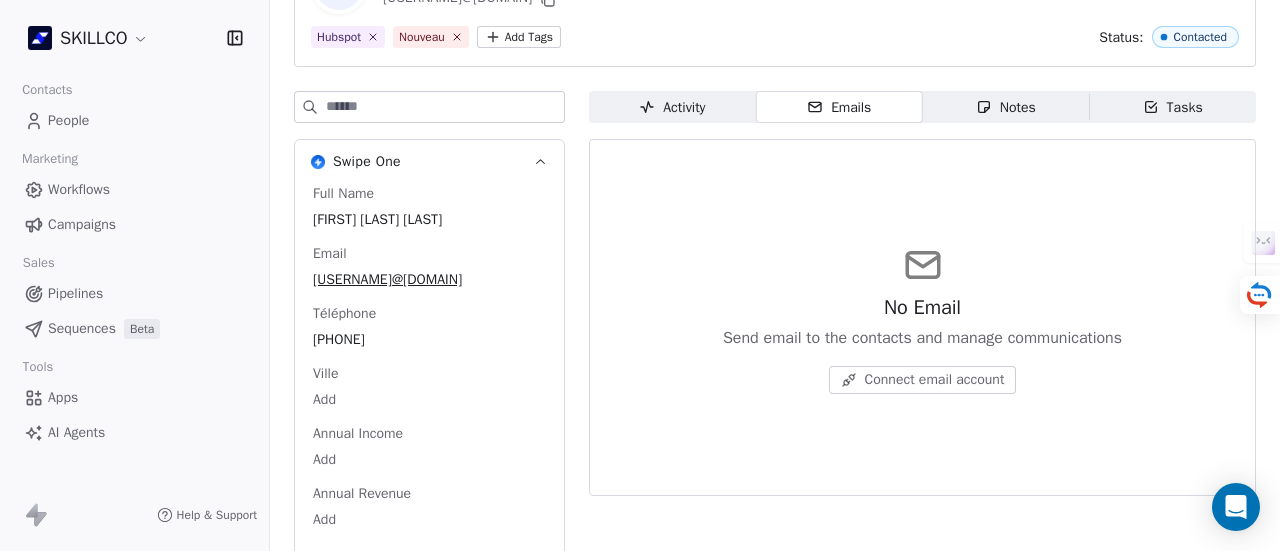 click 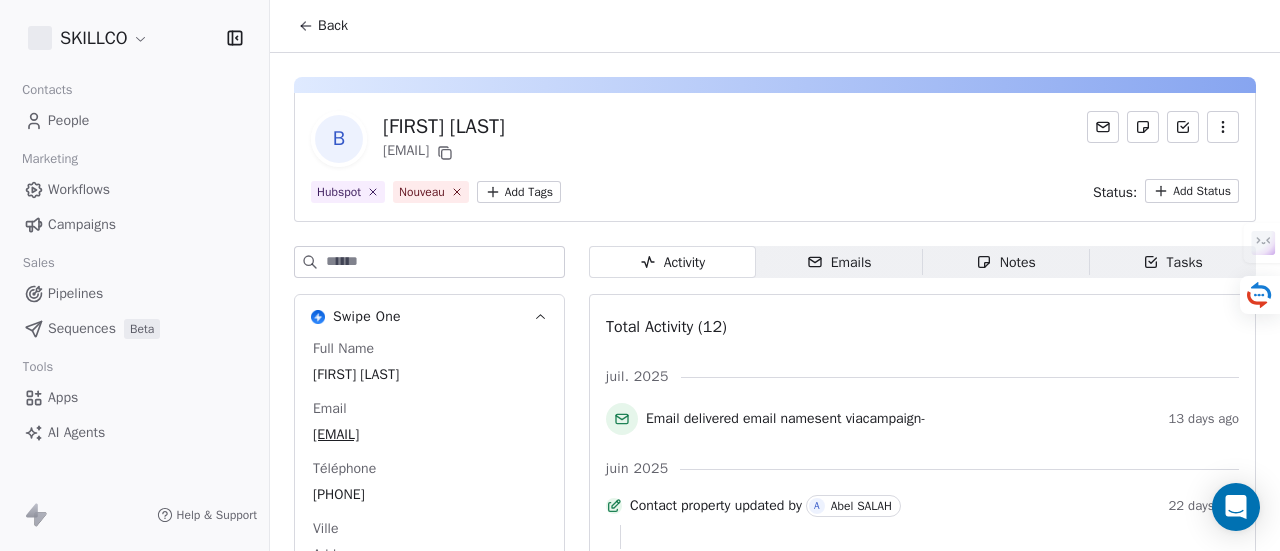 scroll, scrollTop: 0, scrollLeft: 0, axis: both 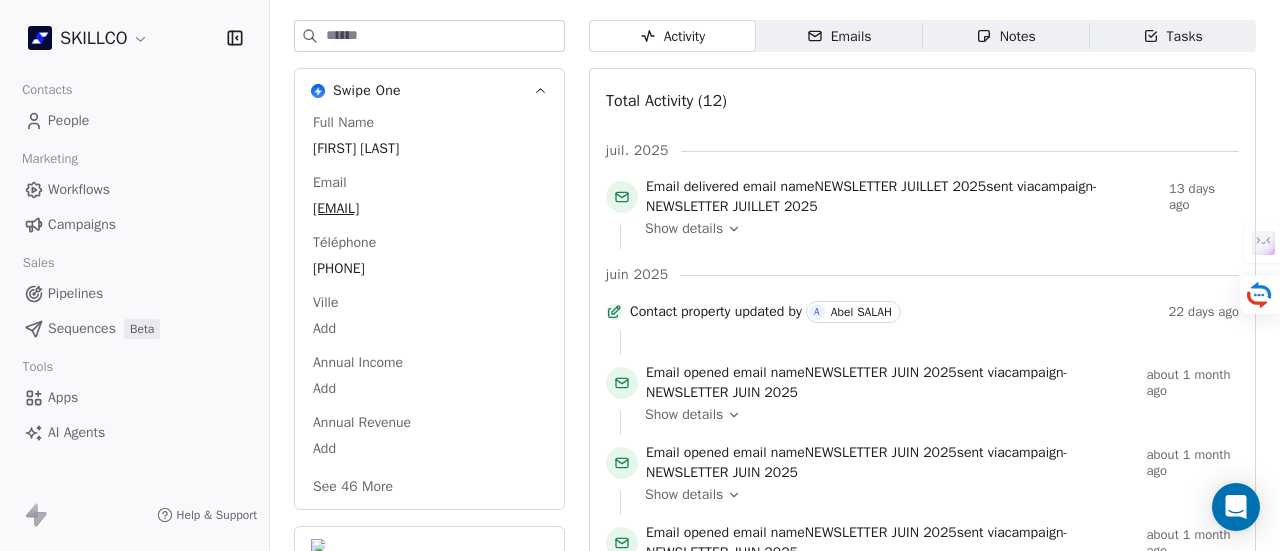 click on "Emails" at bounding box center [839, 36] 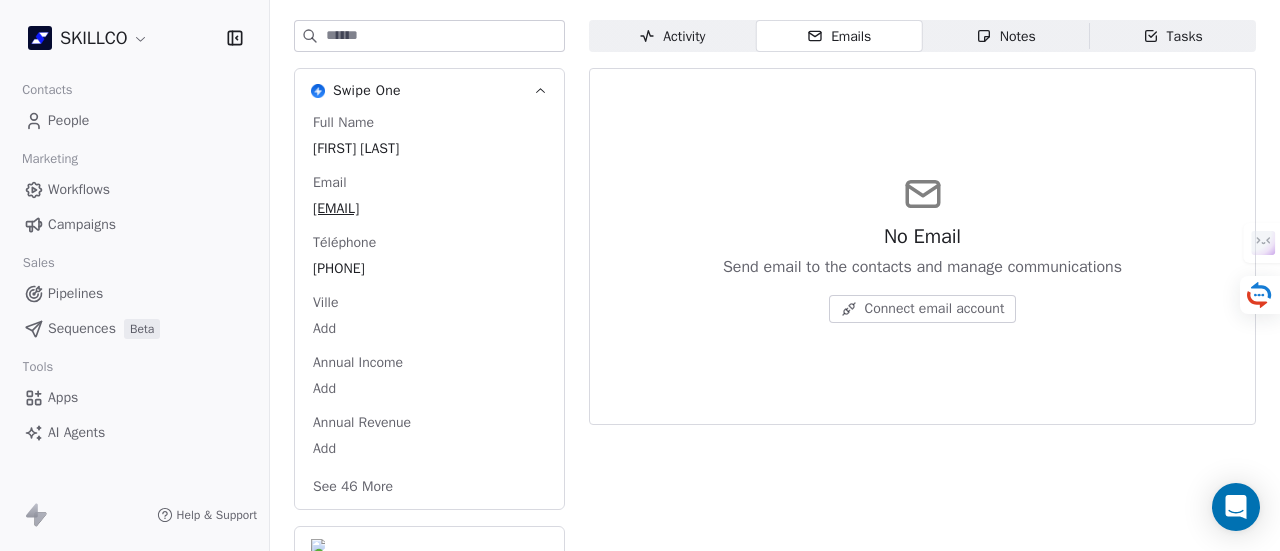 click on "Notes   Notes" at bounding box center (1006, 36) 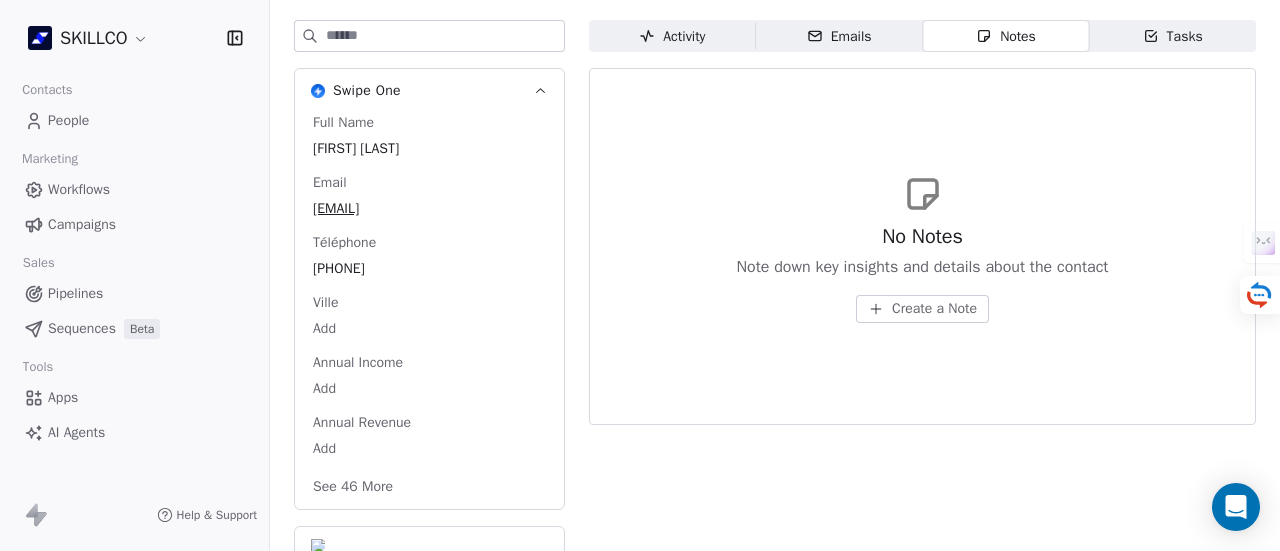 click on "Notes" at bounding box center (1006, 36) 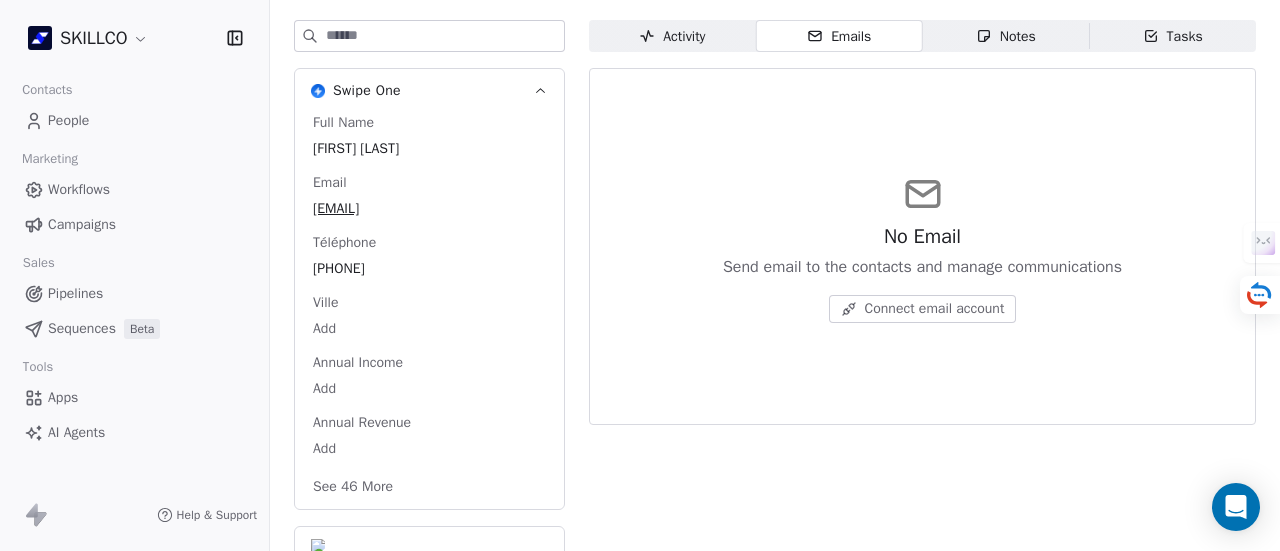 click on "Notes   Notes" at bounding box center [1006, 36] 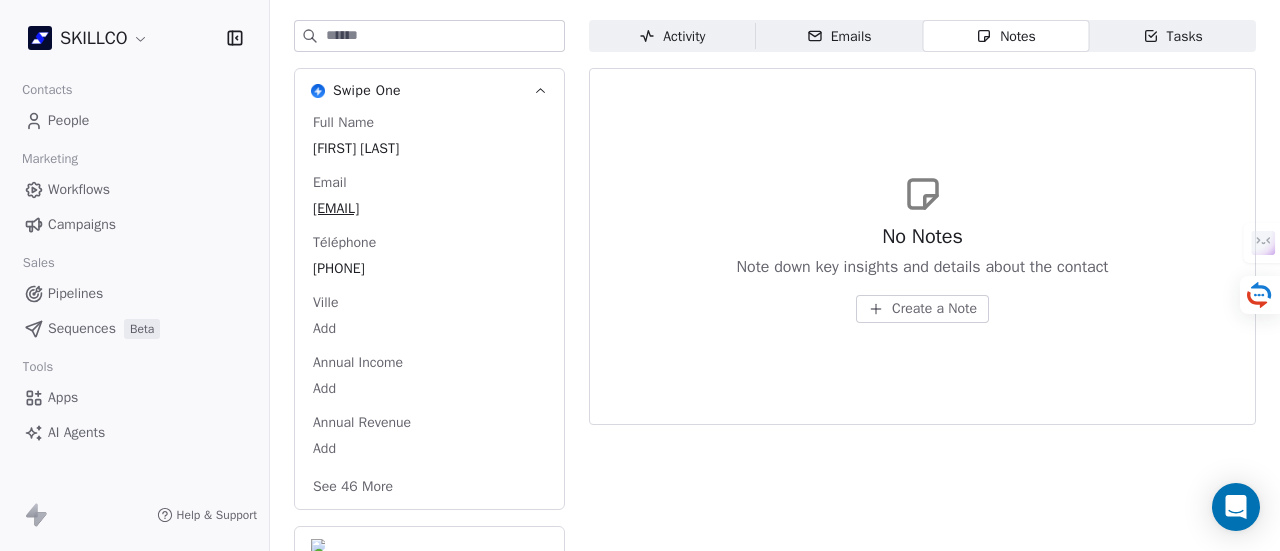 click on "Activity" at bounding box center [672, 36] 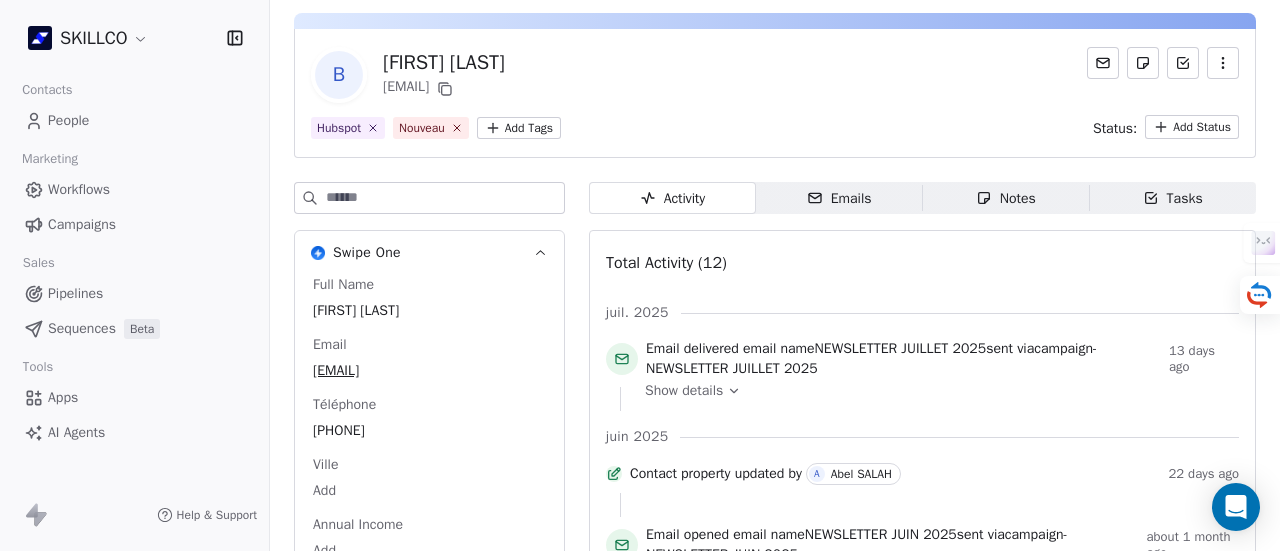 scroll, scrollTop: 0, scrollLeft: 0, axis: both 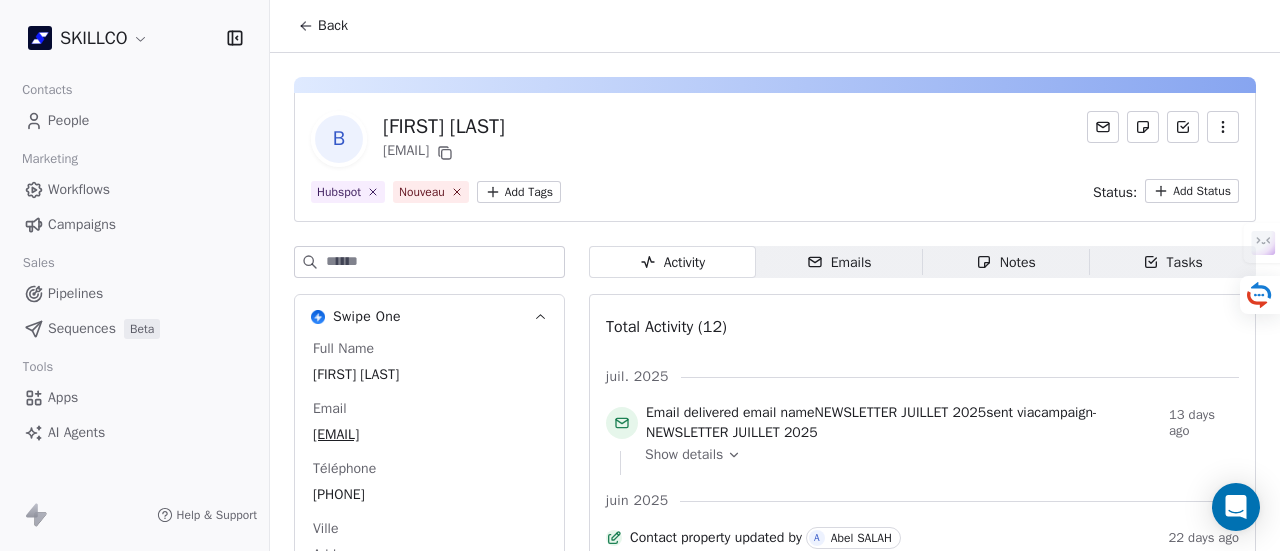 click 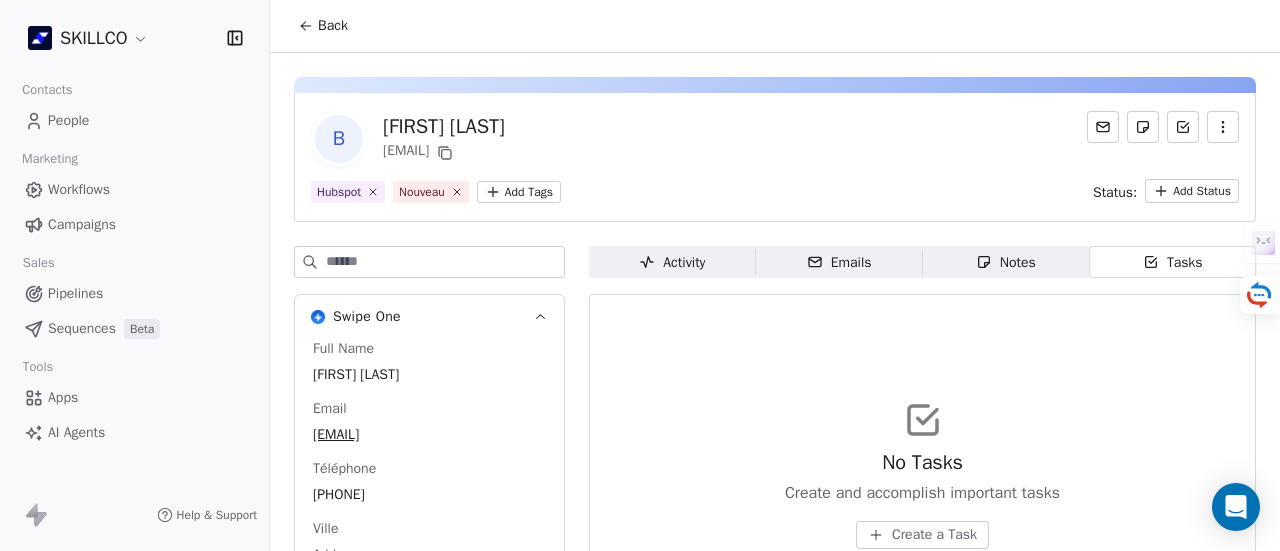 click on "Notes" at bounding box center (1006, 262) 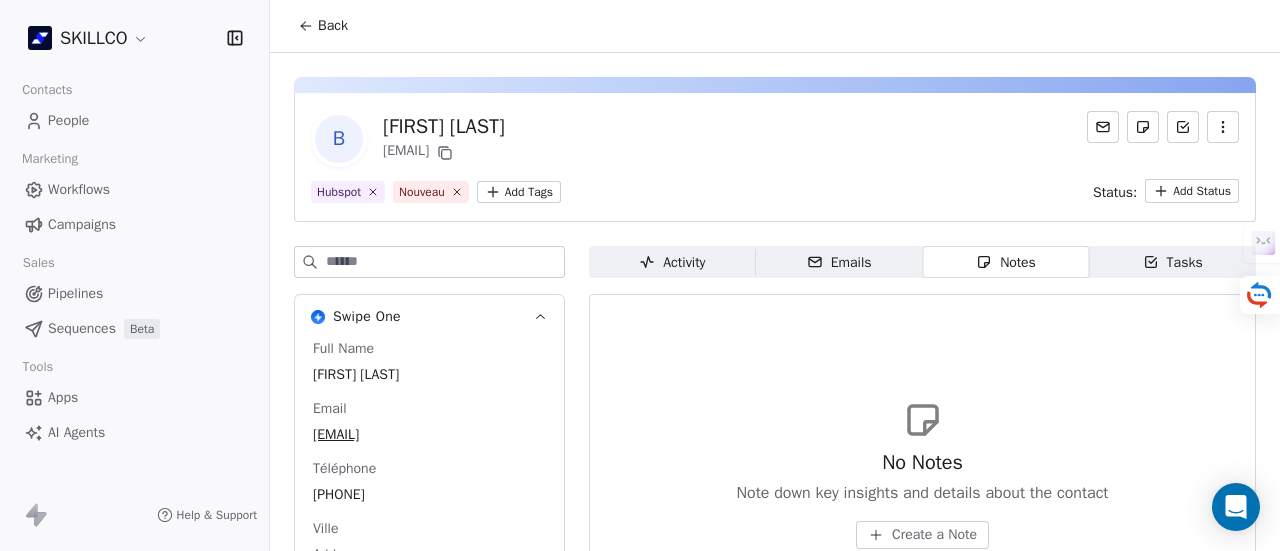 click on "Notes   Notes" at bounding box center (1006, 262) 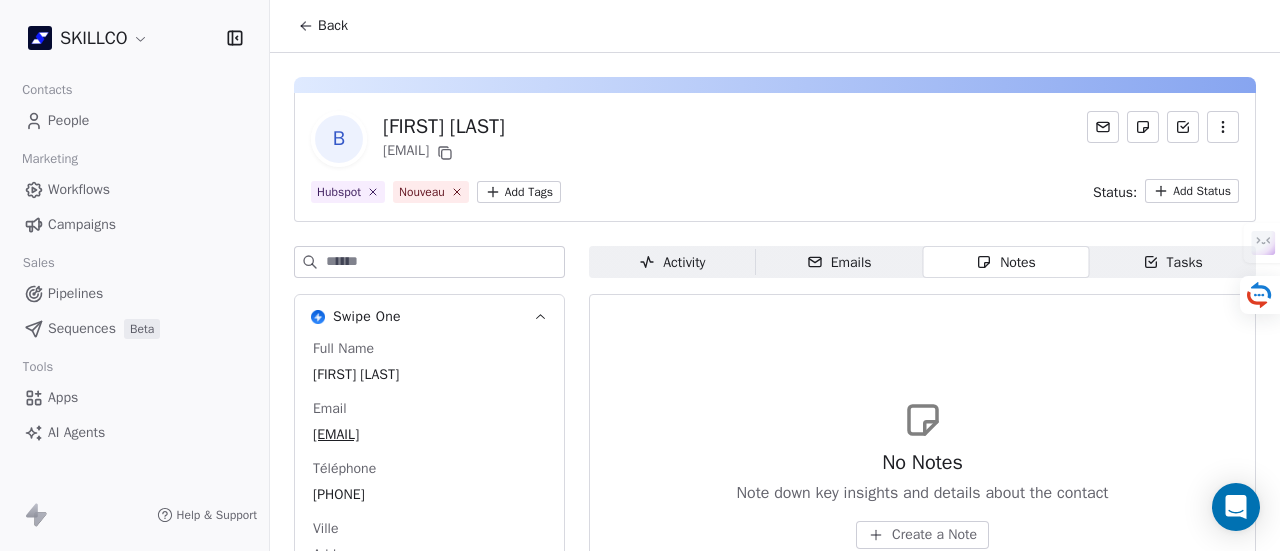 click on "Emails" at bounding box center [839, 262] 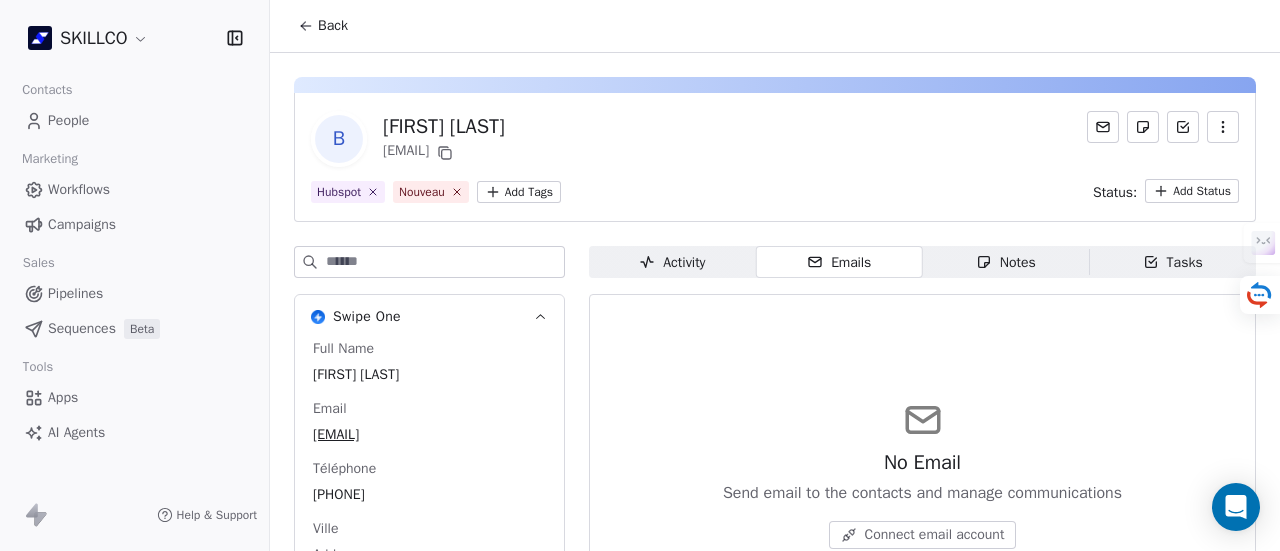 click on "Activity" at bounding box center [672, 262] 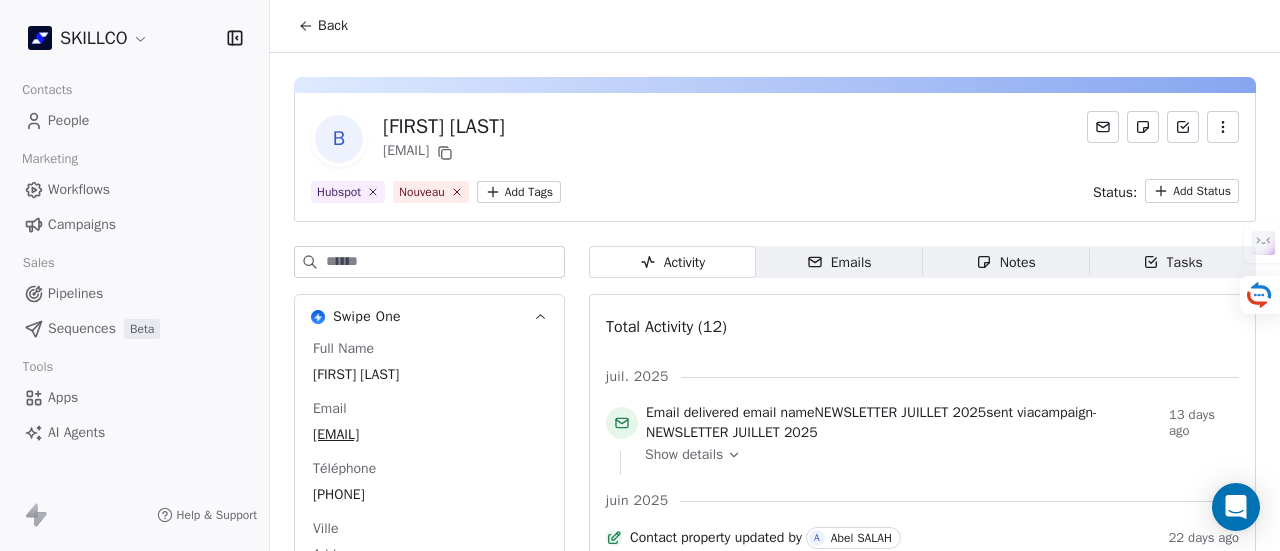 scroll, scrollTop: 117, scrollLeft: 0, axis: vertical 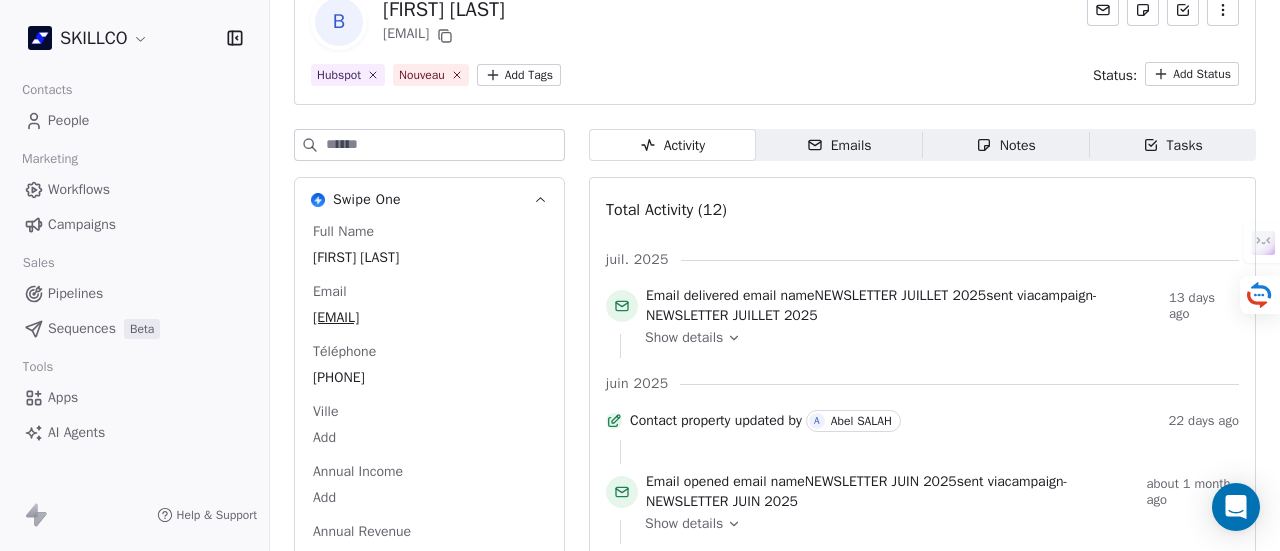 click on "Emails Emails" at bounding box center [839, 145] 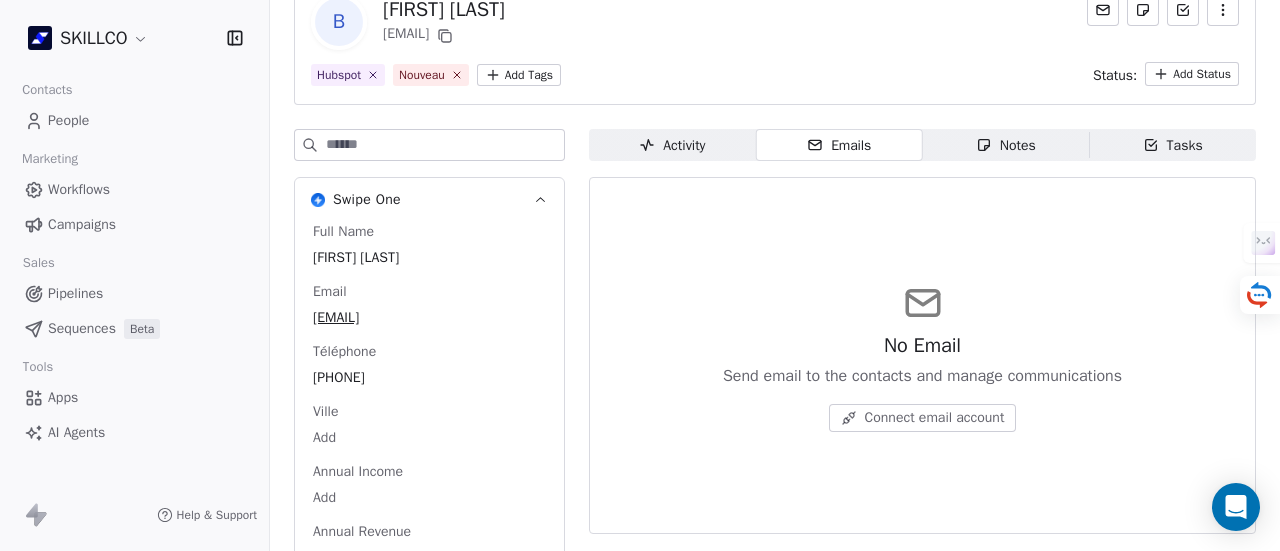 click on "Notes   Notes" at bounding box center [1006, 145] 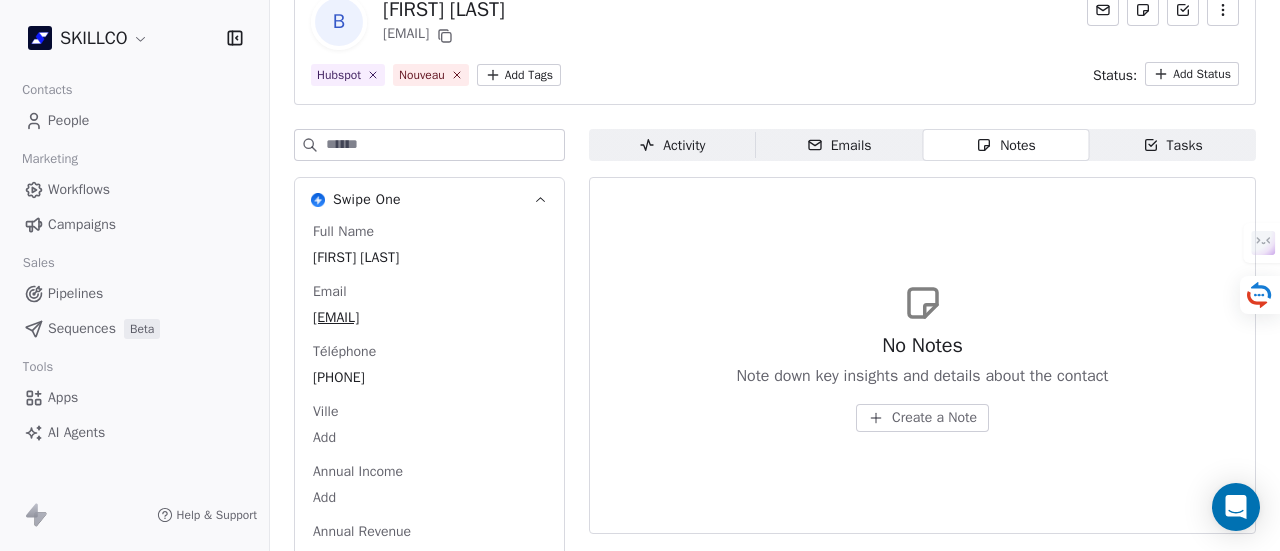 click on "Activity" at bounding box center [672, 145] 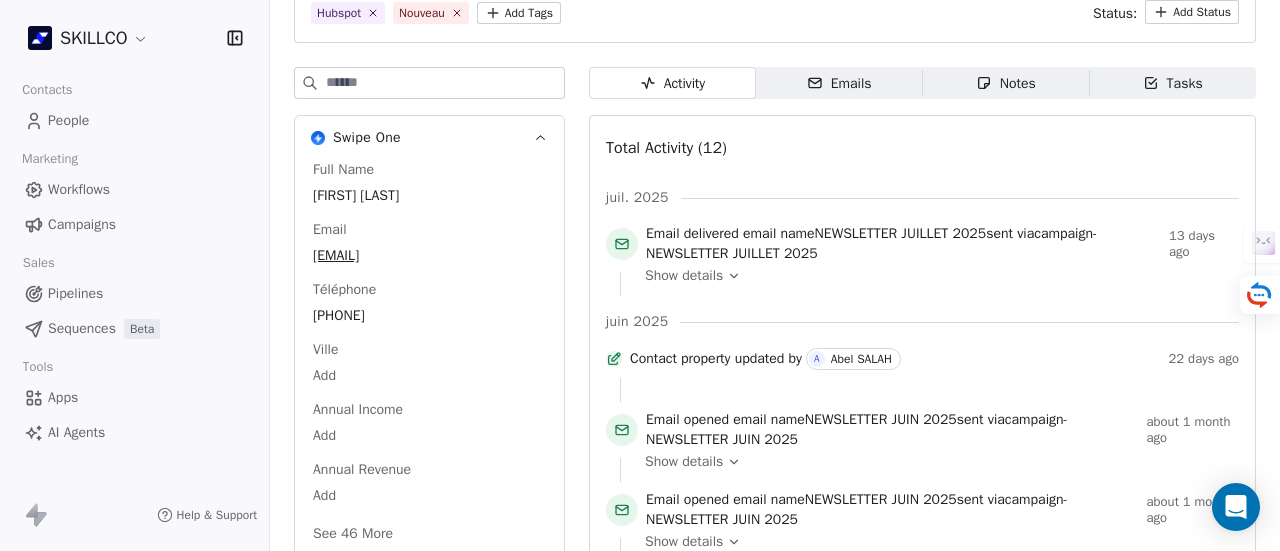 scroll, scrollTop: 0, scrollLeft: 0, axis: both 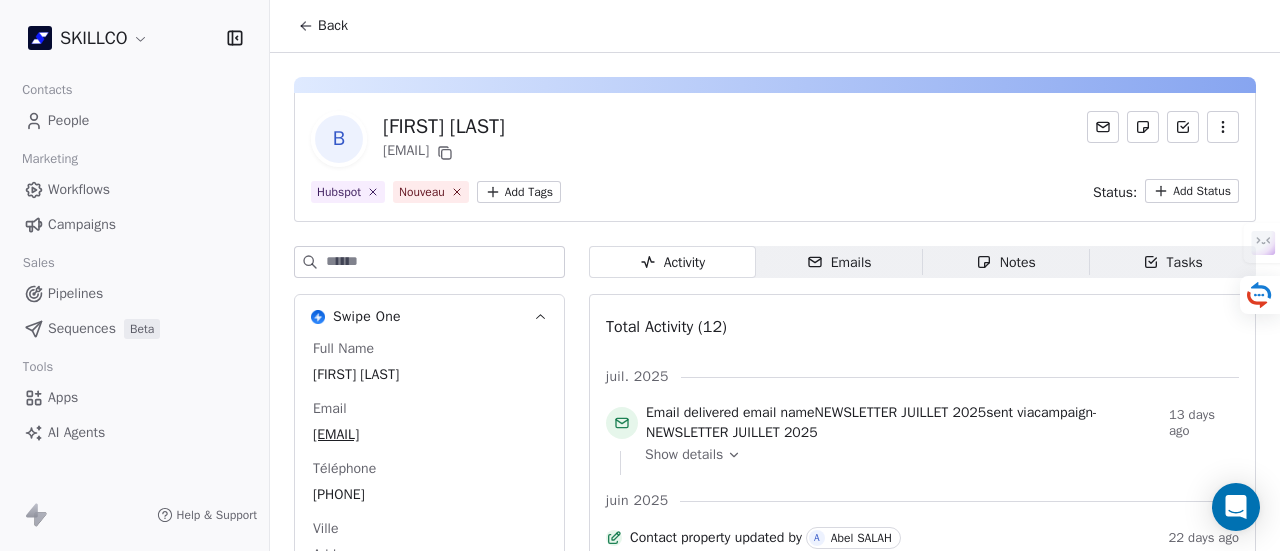 click on "Emails" at bounding box center (839, 262) 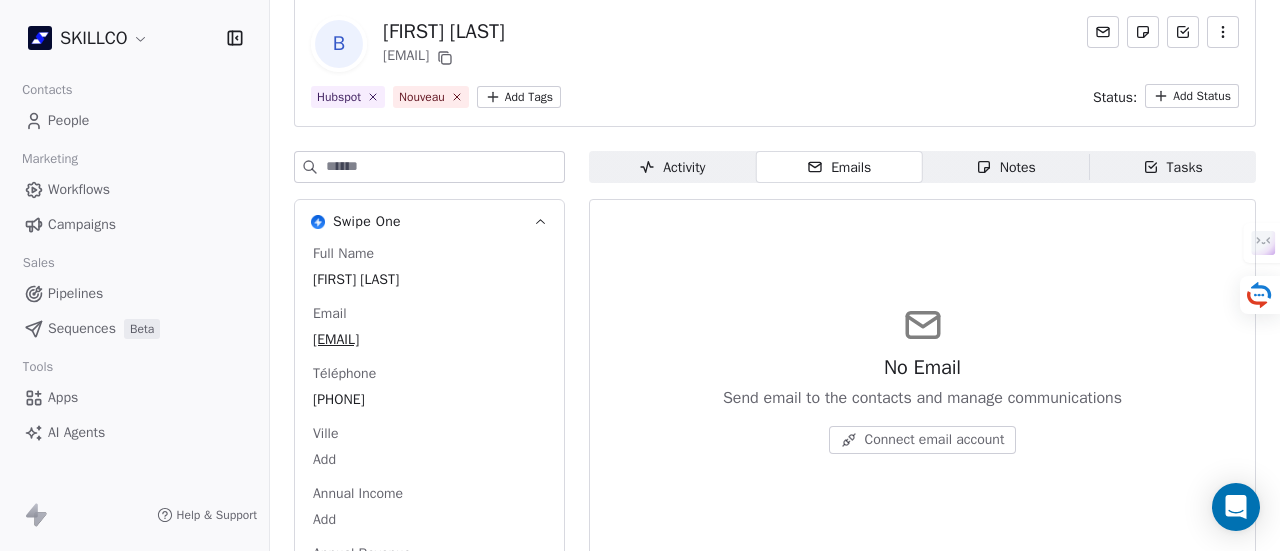 scroll, scrollTop: 96, scrollLeft: 0, axis: vertical 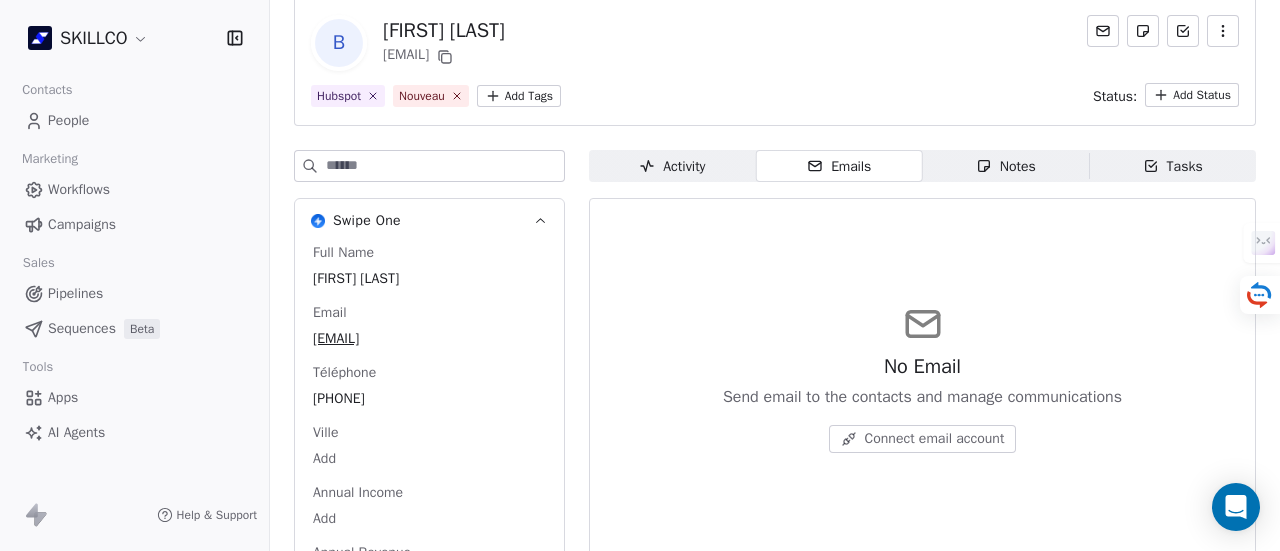 click 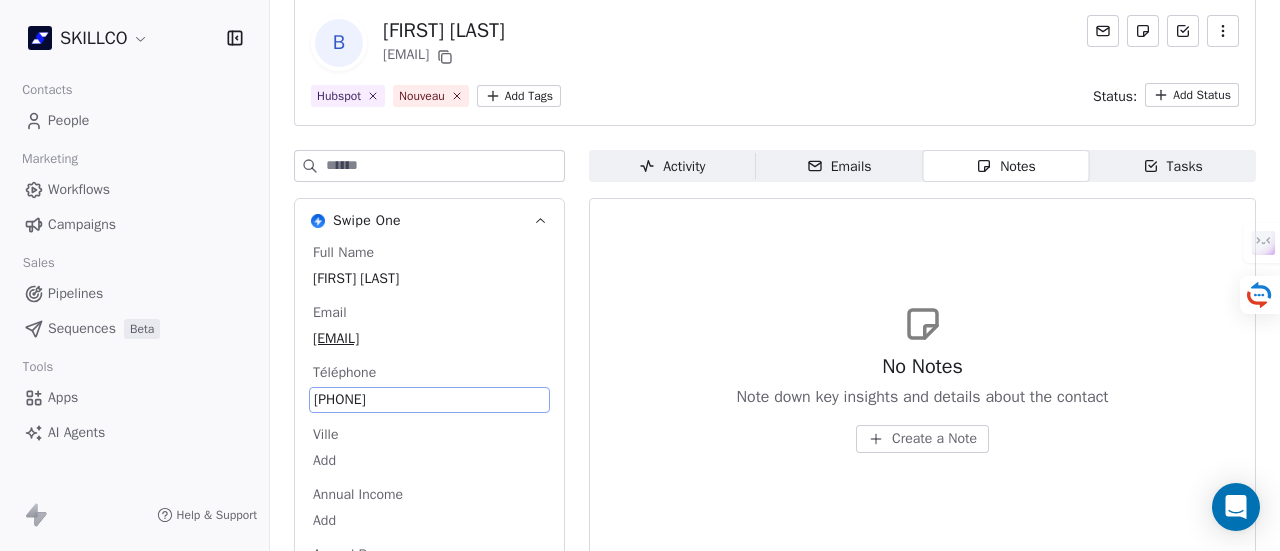 scroll, scrollTop: 219, scrollLeft: 0, axis: vertical 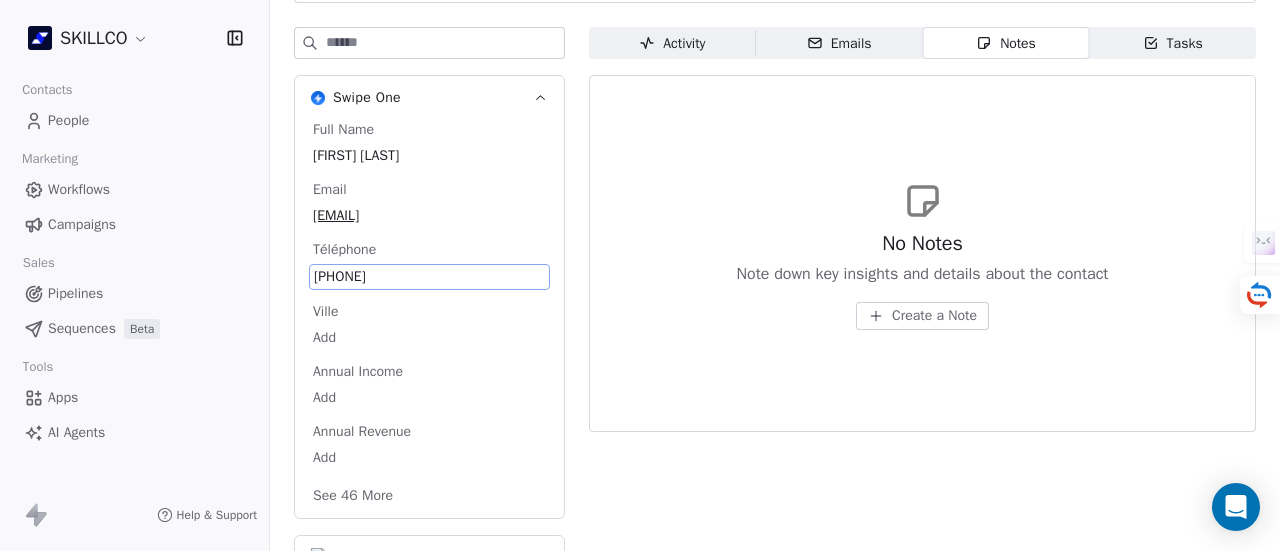 drag, startPoint x: 365, startPoint y: 391, endPoint x: 324, endPoint y: 270, distance: 127.75758 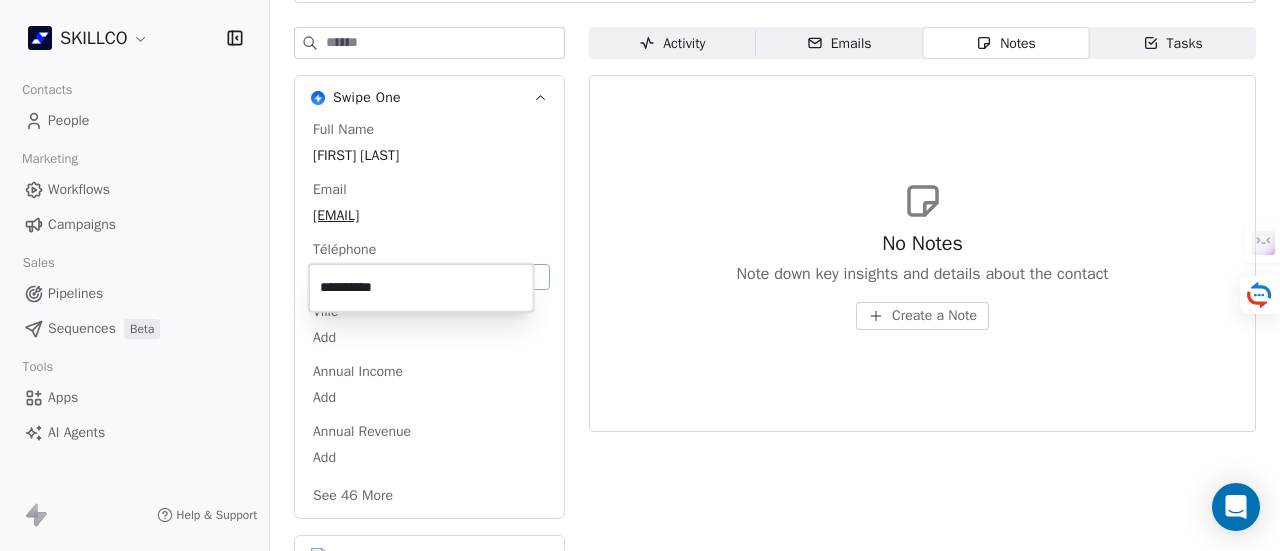 click on "**********" at bounding box center [421, 288] 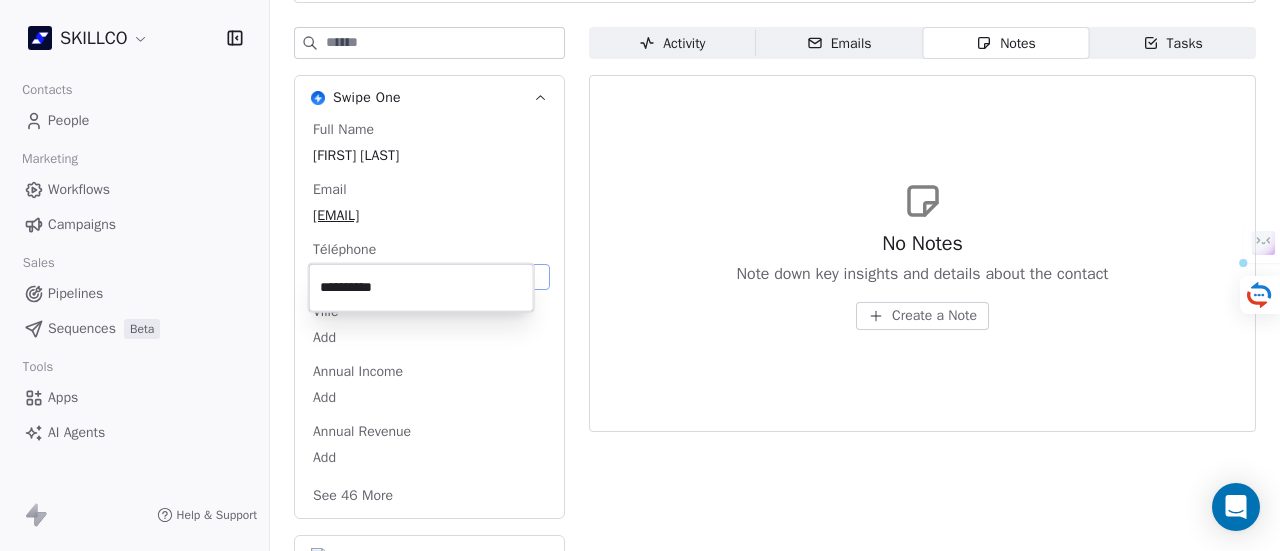 click on "**********" at bounding box center [421, 288] 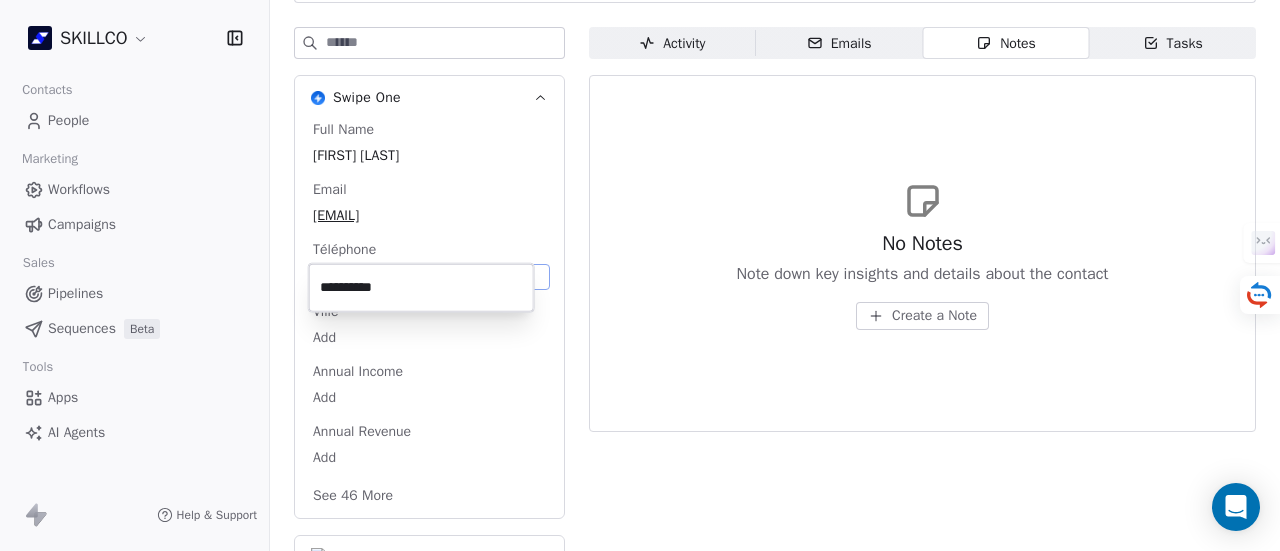 click on "**********" at bounding box center (640, 275) 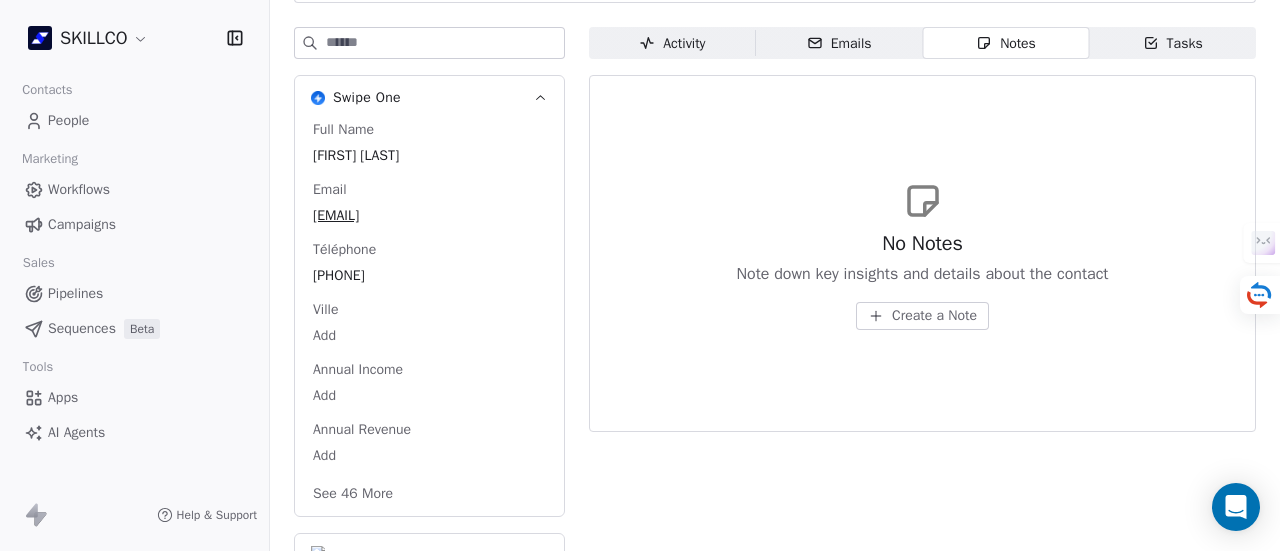 click on "Activity Activity" at bounding box center (672, 43) 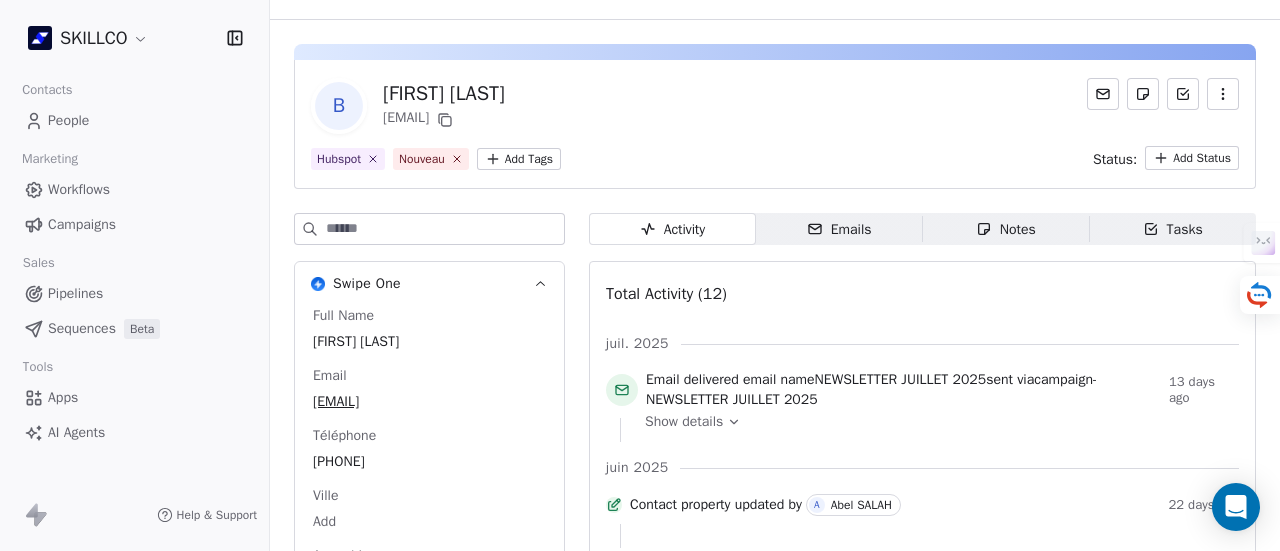 scroll, scrollTop: 32, scrollLeft: 0, axis: vertical 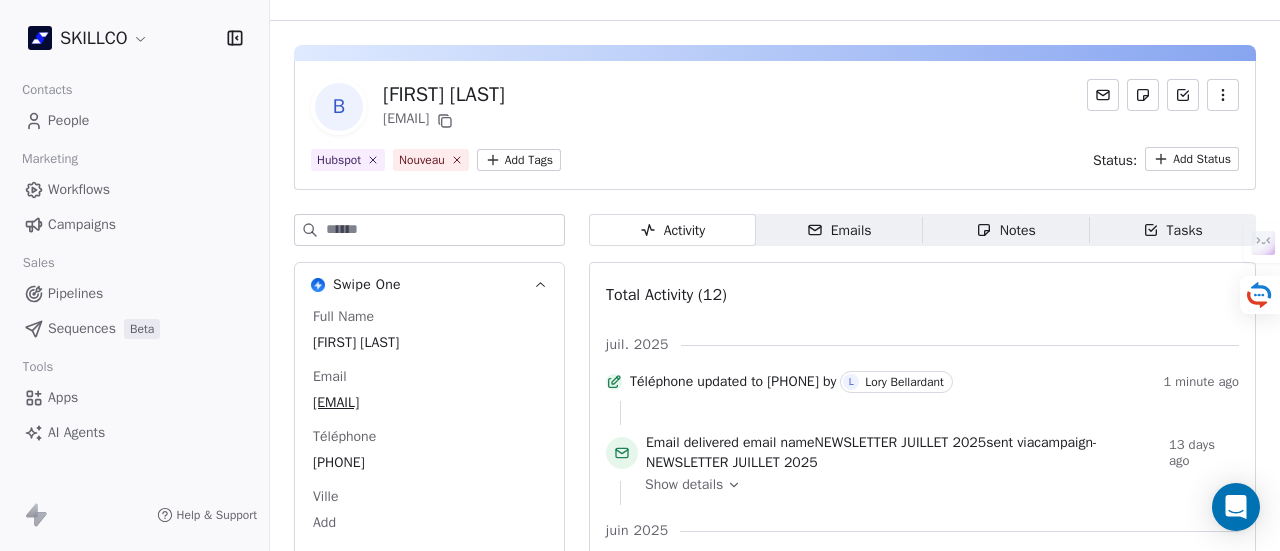 click on "Tasks Tasks" at bounding box center [1172, 230] 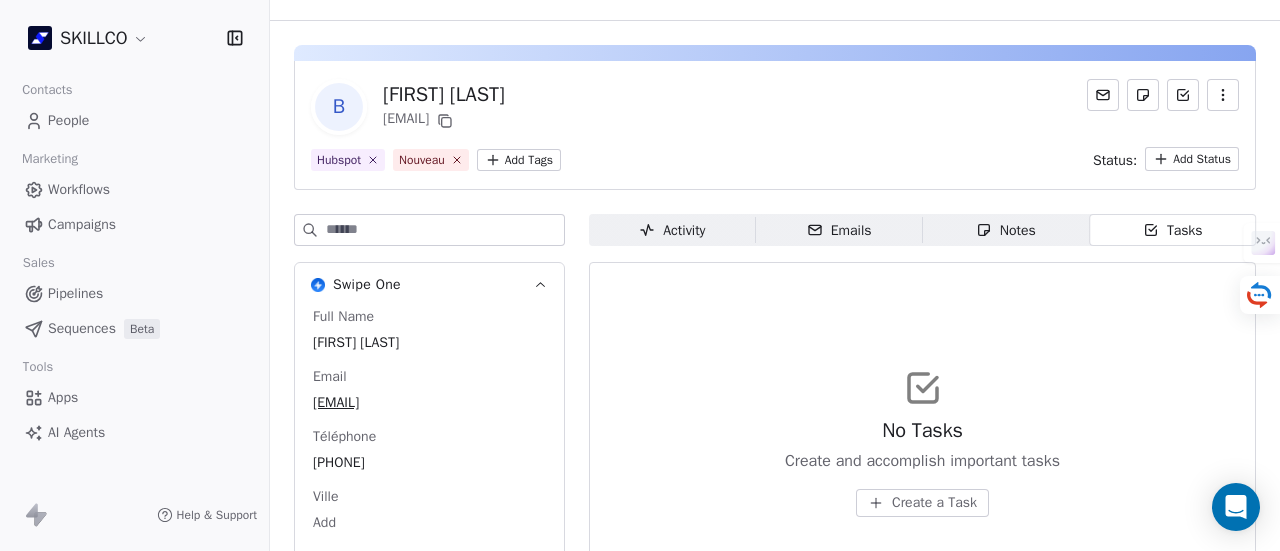 click on "Create a Task" at bounding box center [934, 503] 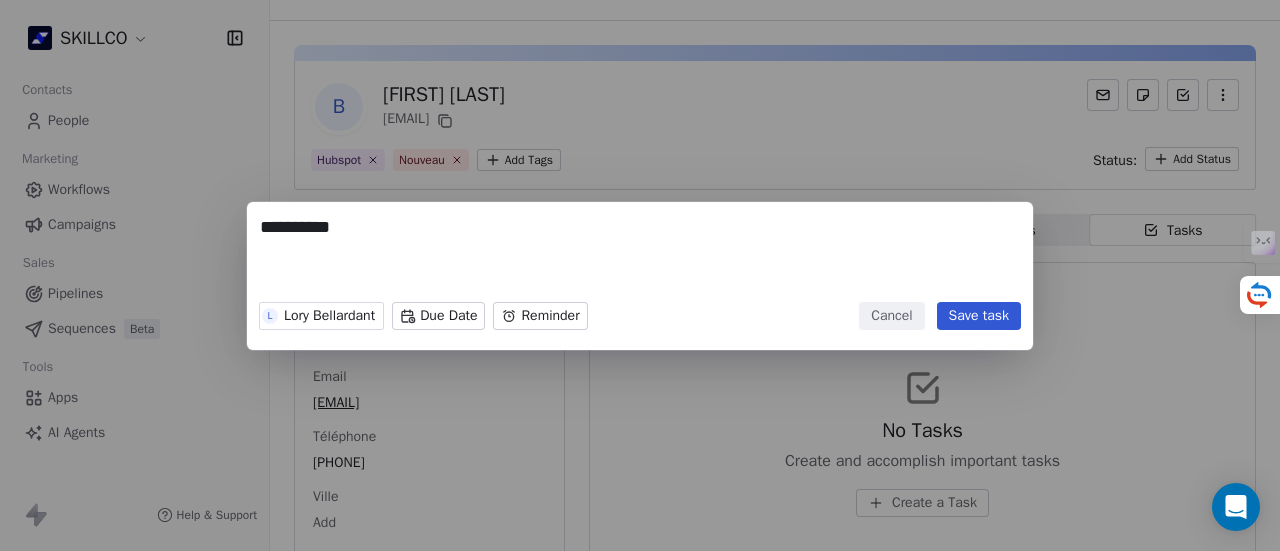 type on "**********" 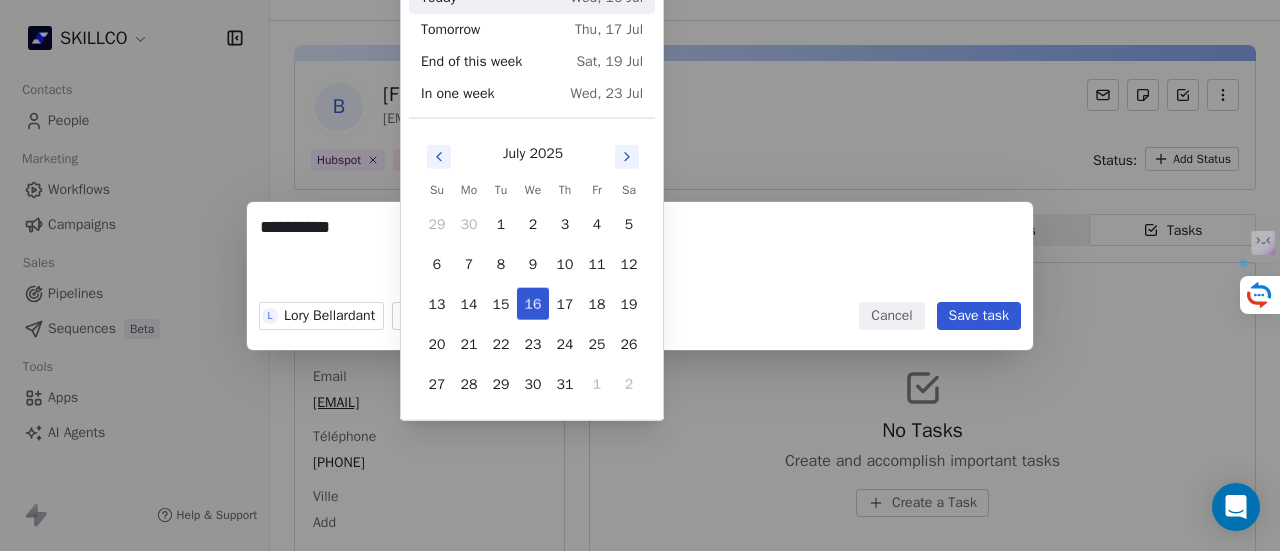 click on "**********" at bounding box center (640, 282) 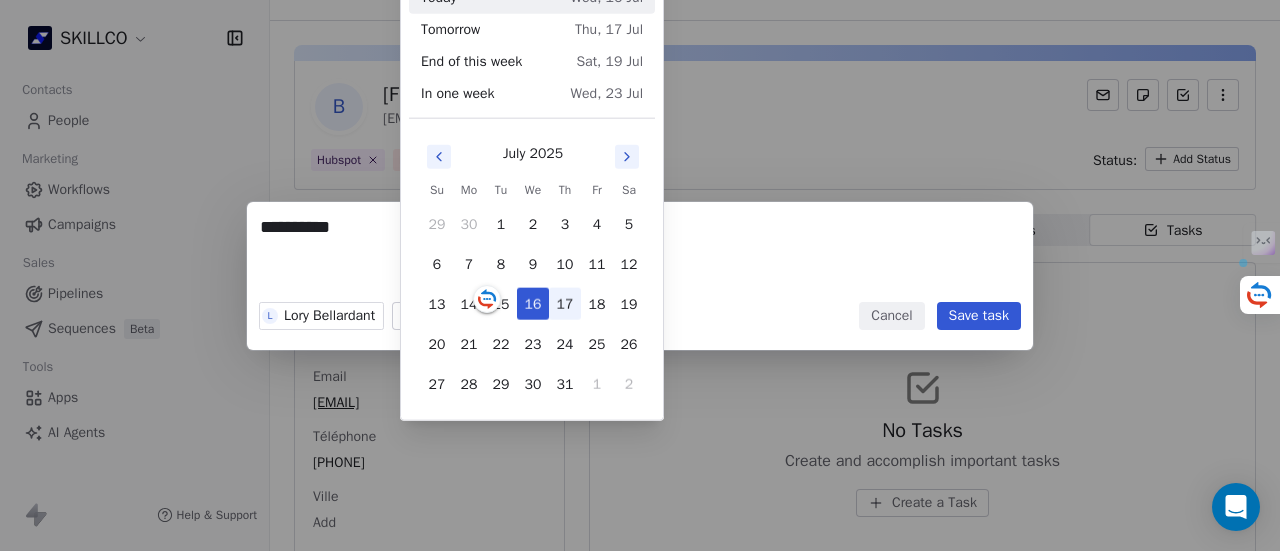 click on "17" at bounding box center [565, 304] 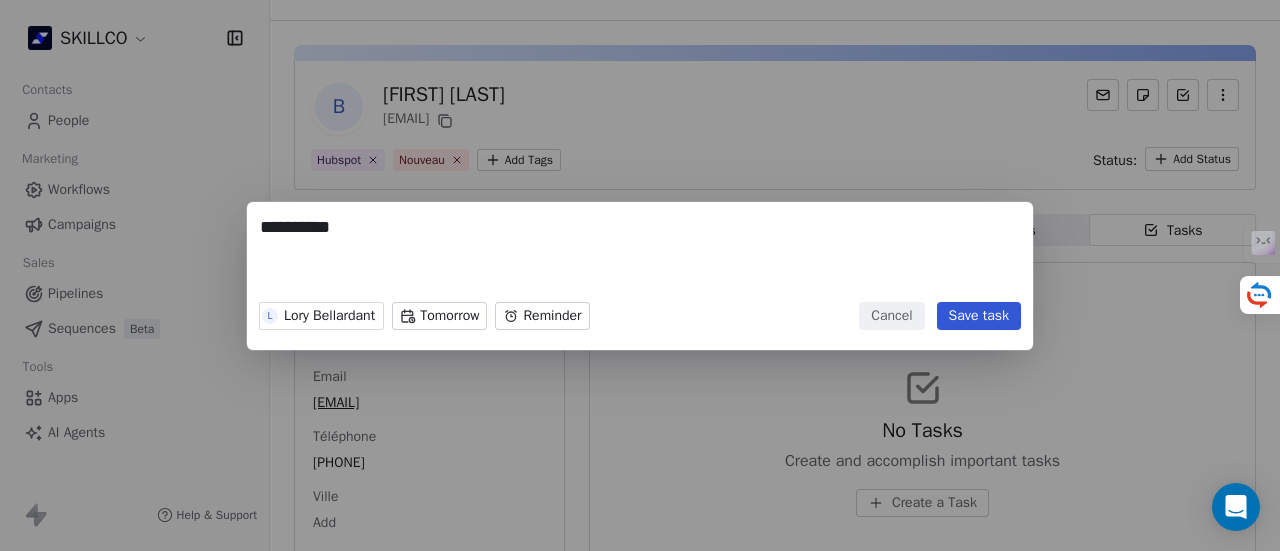 click on "Save task" at bounding box center [979, 316] 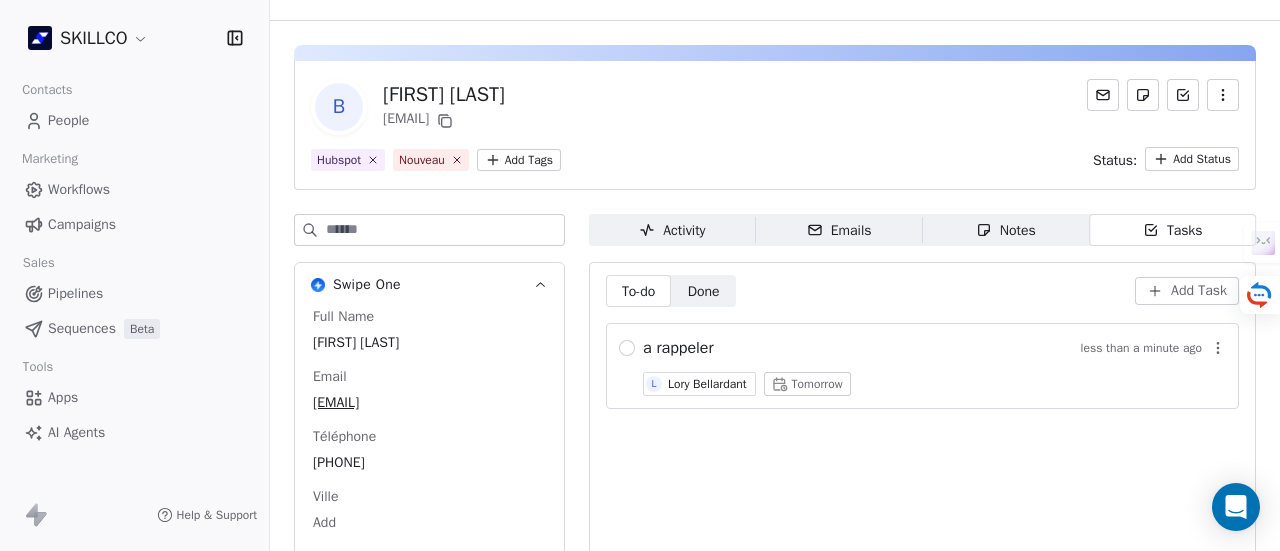 scroll, scrollTop: 0, scrollLeft: 0, axis: both 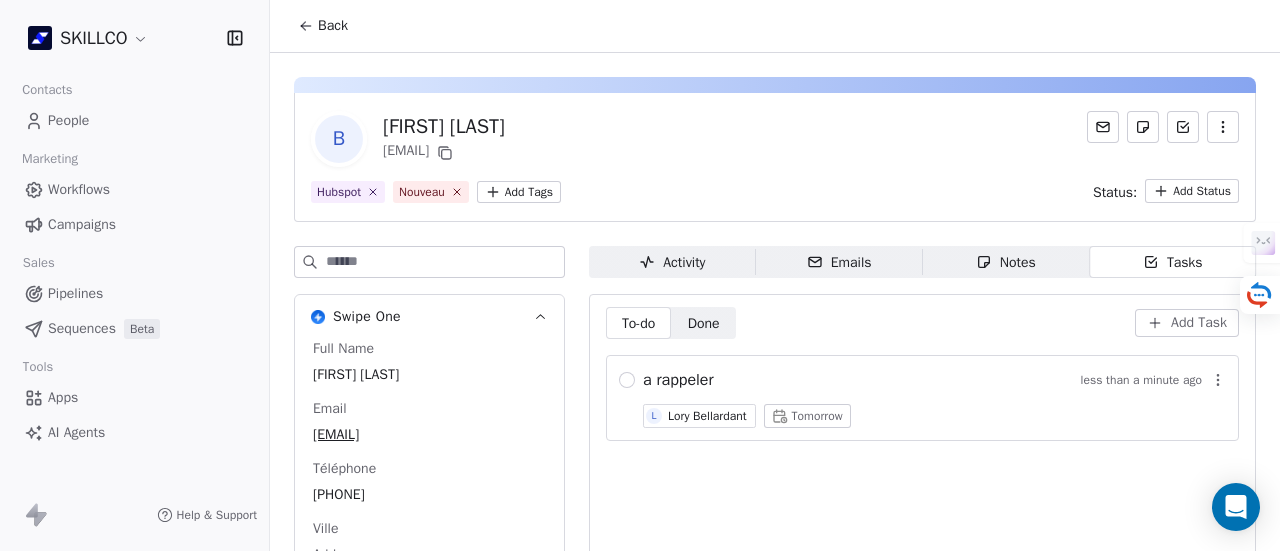 click on "Back" at bounding box center [333, 26] 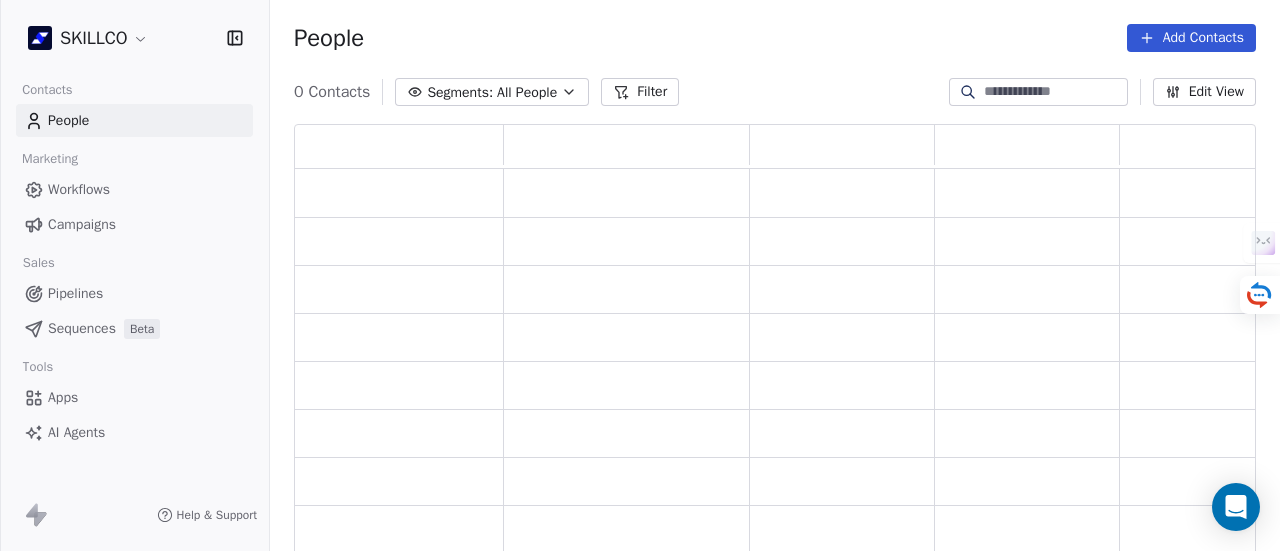 scroll, scrollTop: 16, scrollLeft: 16, axis: both 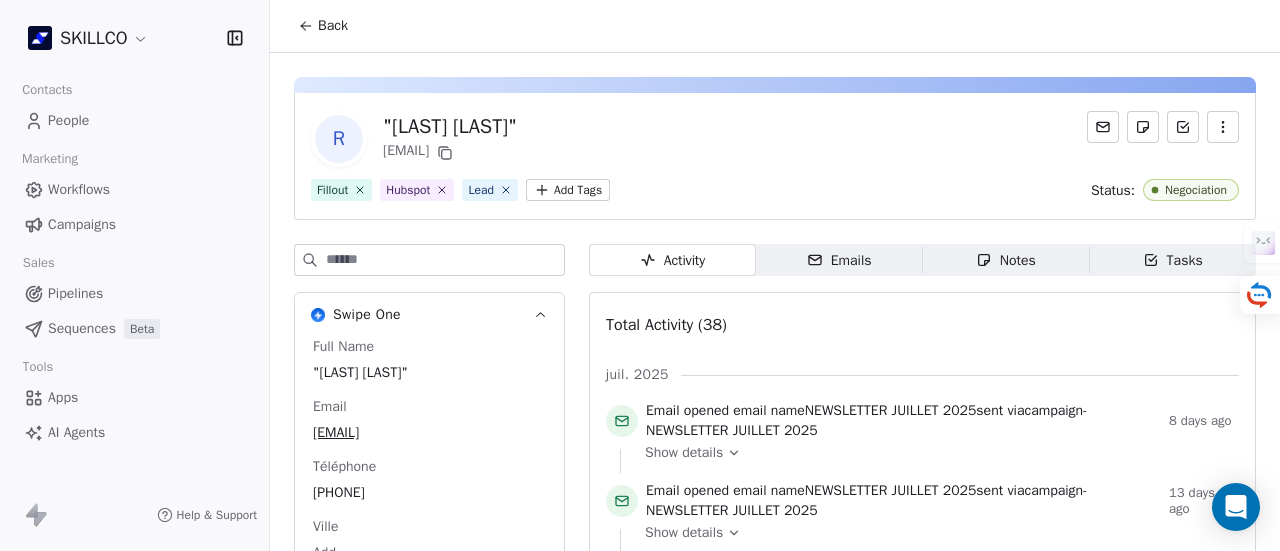 click 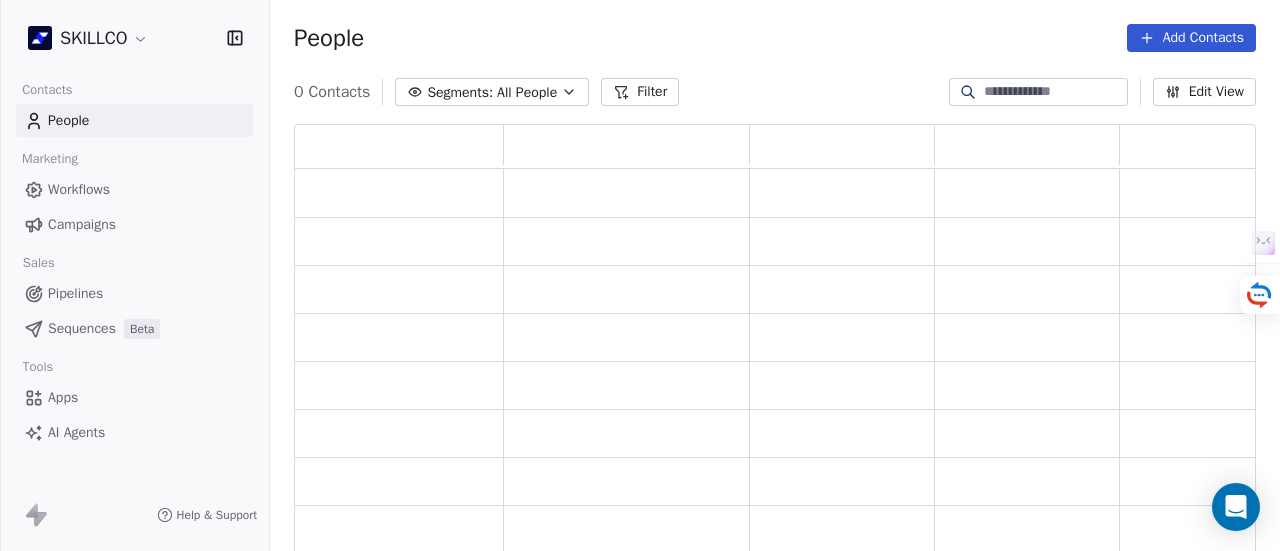 scroll, scrollTop: 16, scrollLeft: 16, axis: both 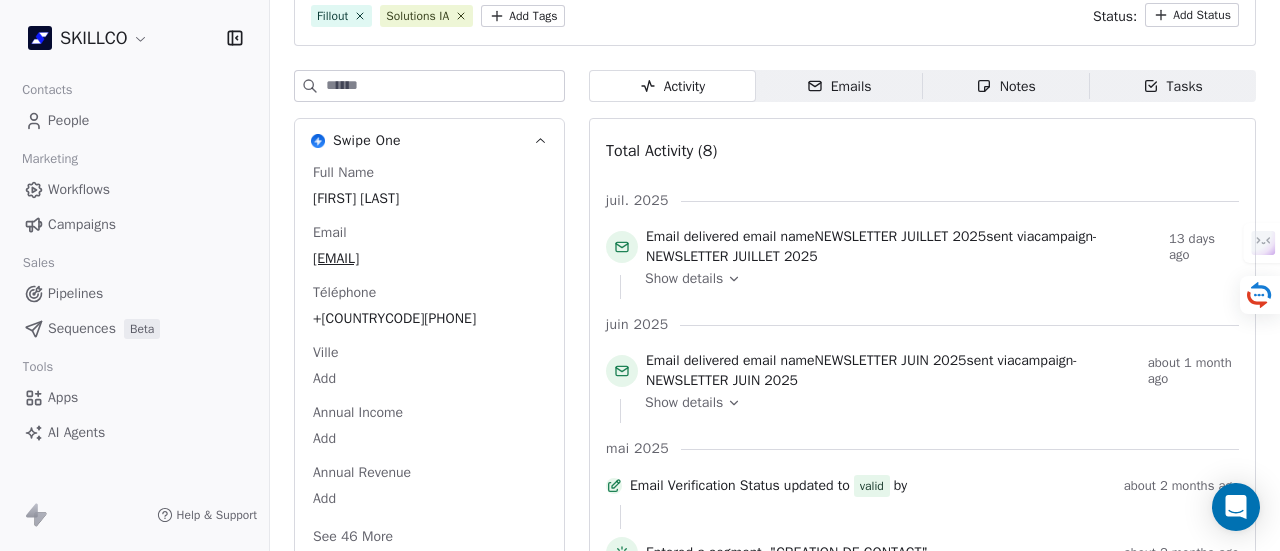 click on "Emails" at bounding box center (839, 86) 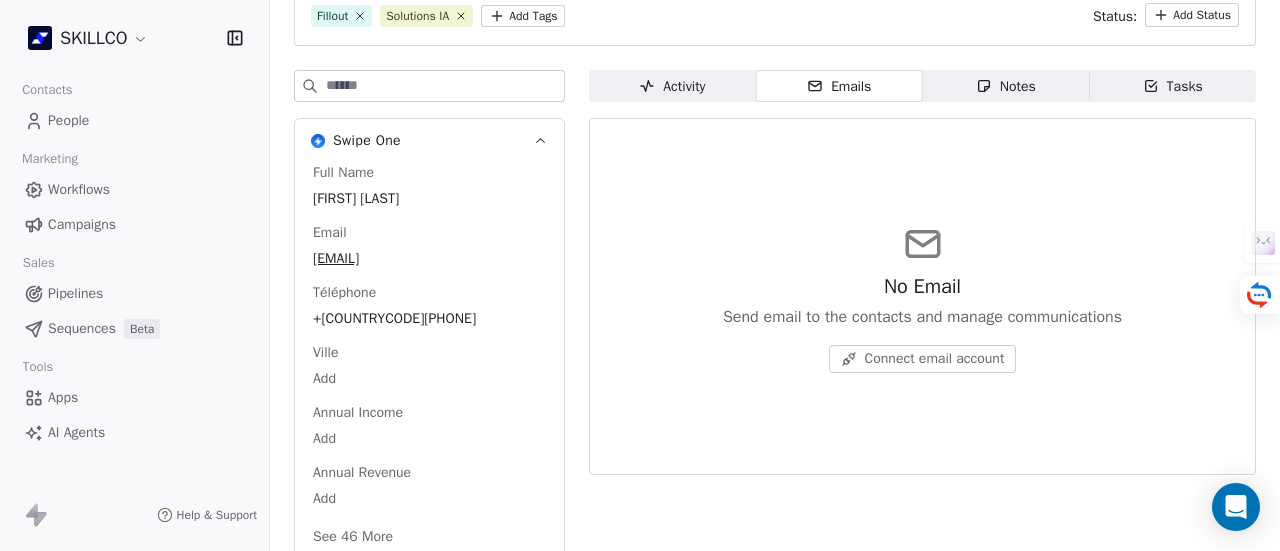 click on "Notes" at bounding box center [1006, 86] 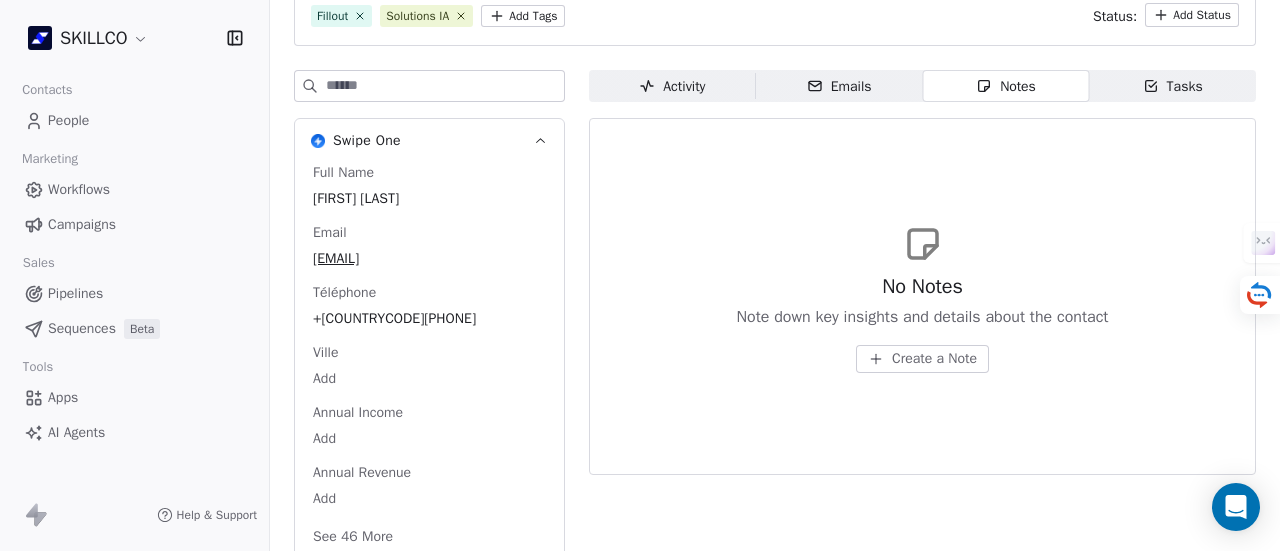 click on "Activity Activity" at bounding box center (672, 86) 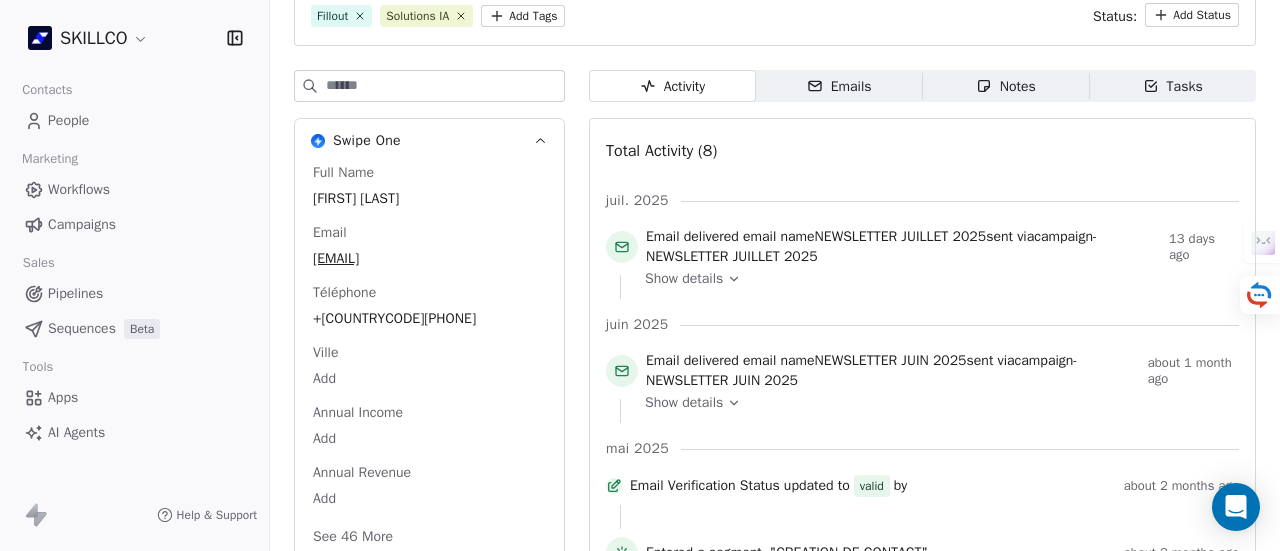 scroll, scrollTop: 219, scrollLeft: 0, axis: vertical 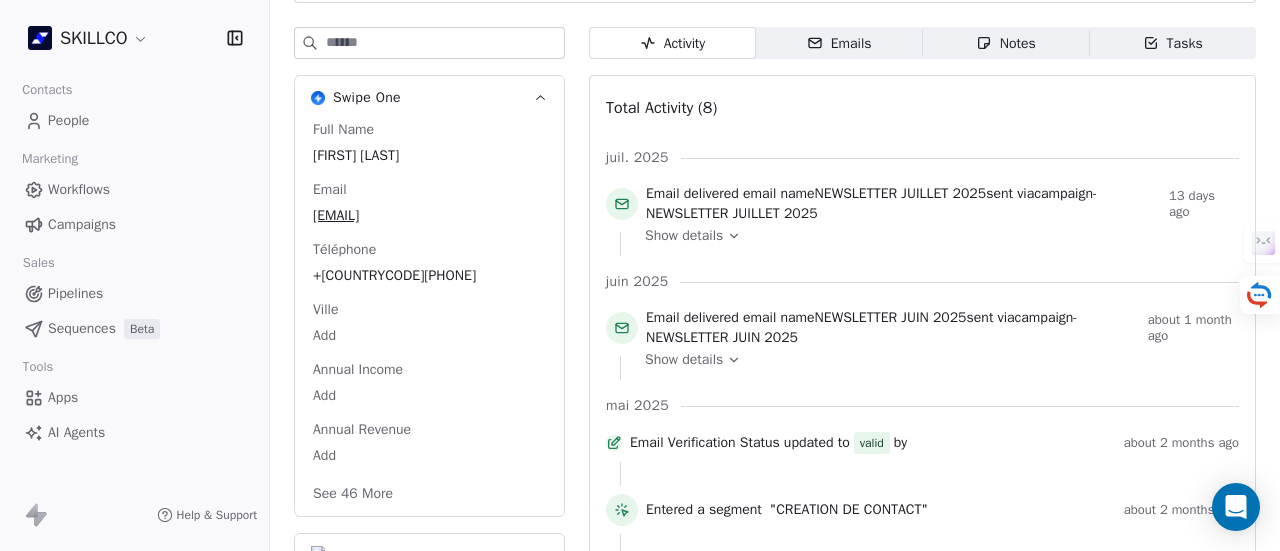 click on "Full Name Aïcha Mbaye Email afambaye00@gmail.com Téléphone +221785999108 Ville Add Annual Income Add Annual Revenue Add See   46   More" at bounding box center [429, 314] 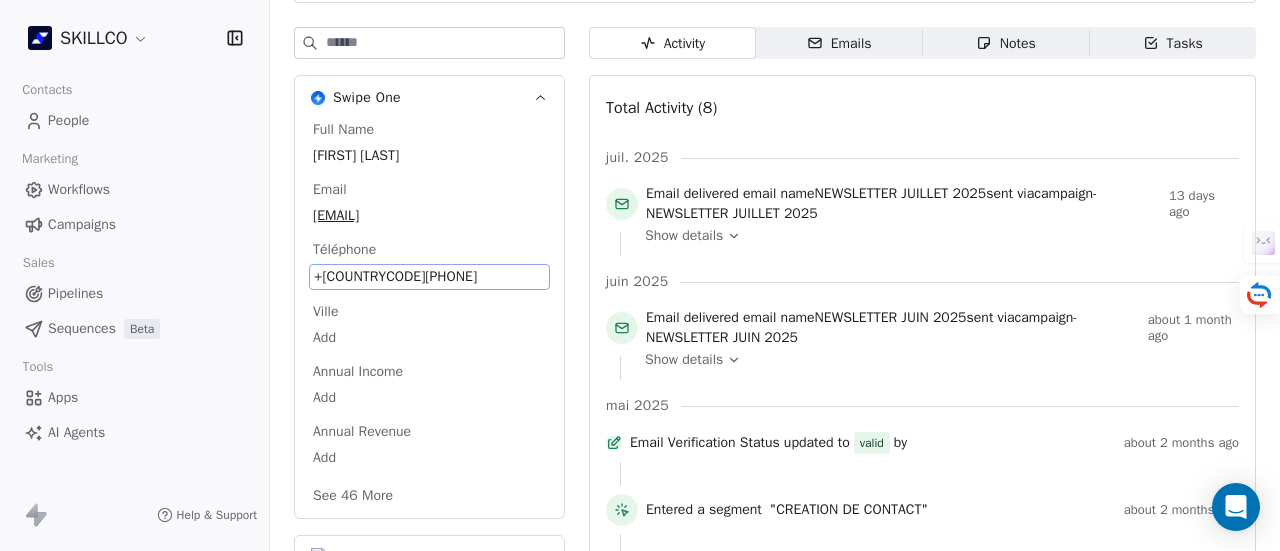 click on "Ville Add" at bounding box center (429, 326) 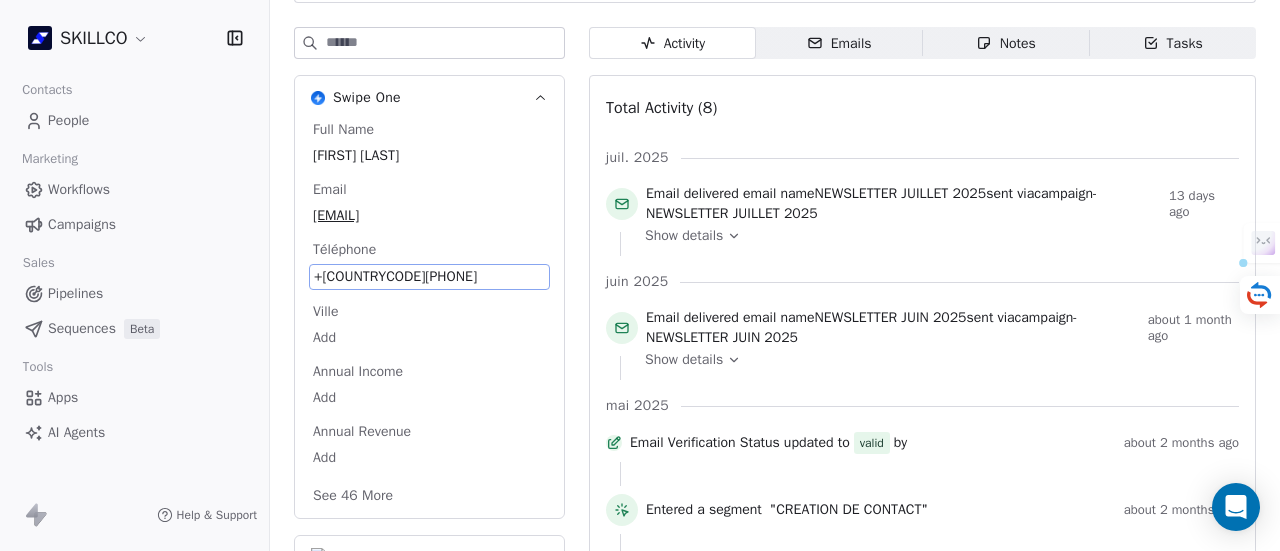 click on "+221785999108" at bounding box center (429, 277) 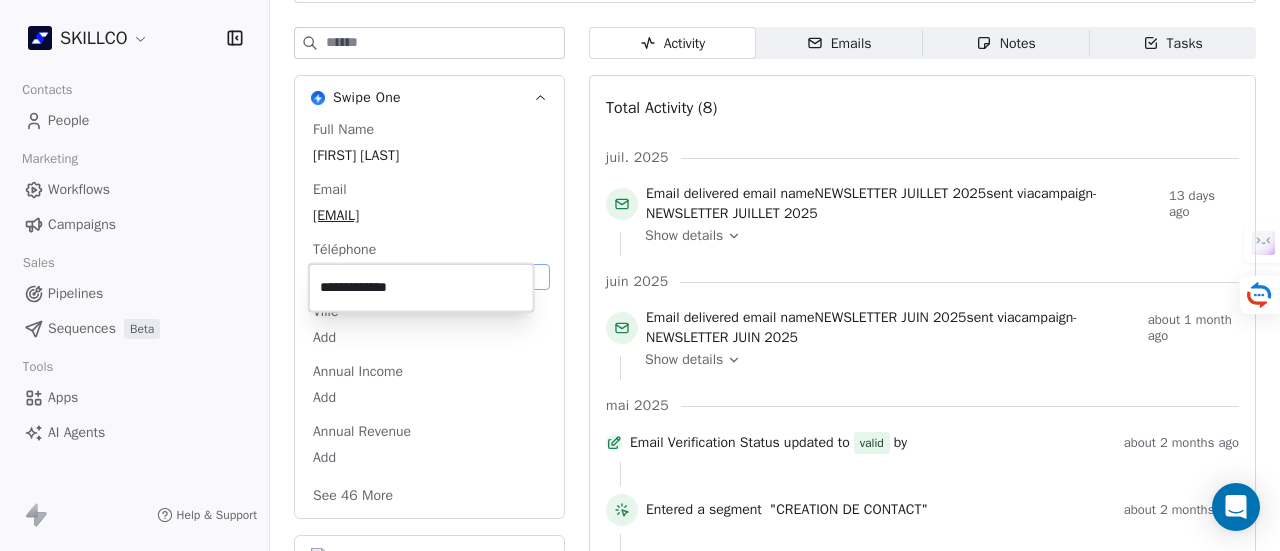 click on "**********" at bounding box center (421, 288) 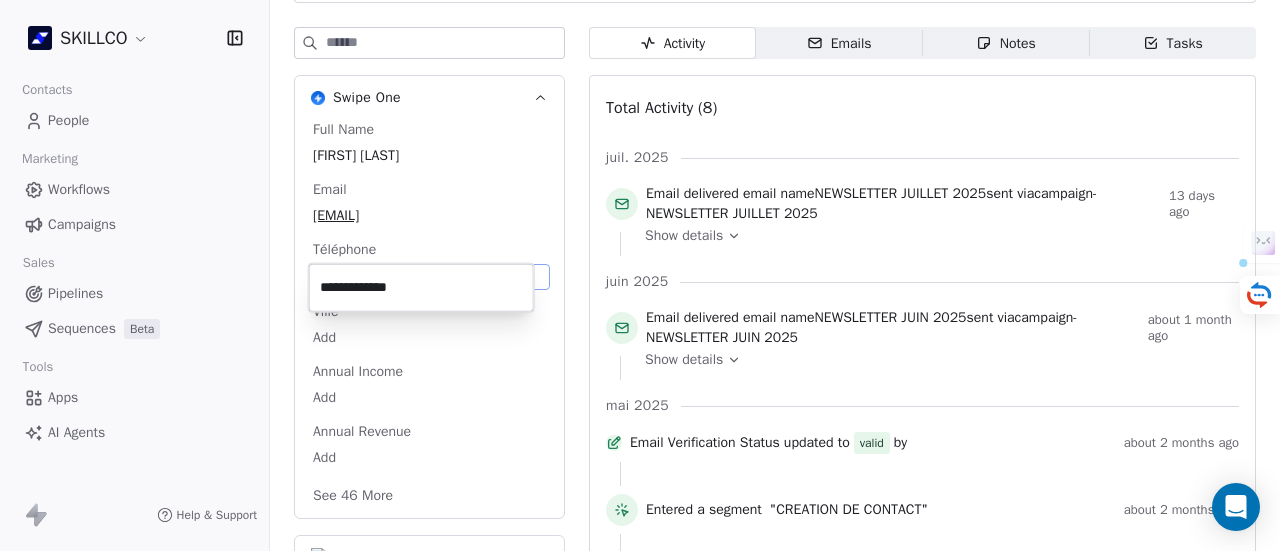 click on "**********" at bounding box center [421, 288] 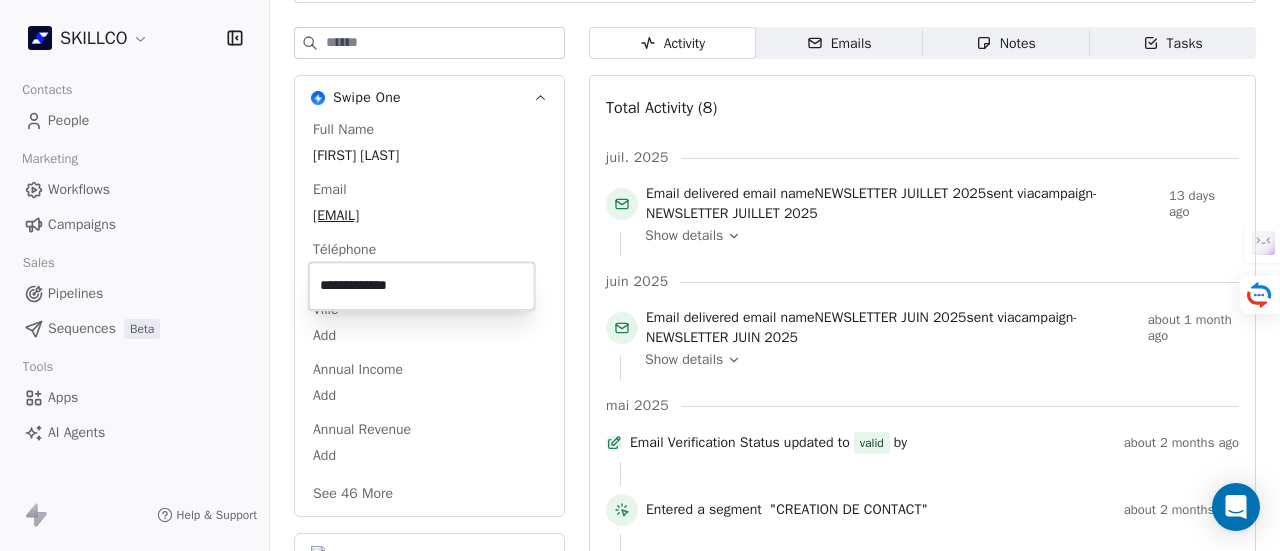 click on "SKILLCO Contacts People Marketing Workflows Campaigns Sales Pipelines Sequences Beta Tools Apps AI Agents Help & Support Back A Aïcha Mbaye afambaye00@gmail.com Fillout Solutions IA  Add Tags Status:   Add Status Swipe One Full Name Aïcha Mbaye Email afambaye00@gmail.com Téléphone +221785999108 Ville Add Annual Income Add Annual Revenue Add See   46   More   Calendly Activity Activity Emails Emails   Notes   Notes Tasks Tasks Total Activity (8) juil. 2025 Email delivered   email name  NEWSLETTER JUILLET 2025  sent via  campaign  -   NEWSLETTER JUILLET 2025 13 days ago Show details juin 2025 Email delivered   email name  NEWSLETTER JUIN 2025  sent via  campaign  -   NEWSLETTER JUIN 2025 about 1 month ago Show details mai 2025 Email Verification Status updated to valid by   about 2 months ago Entered a segment "CREATION DE CONTACT"   about 2 months ago Entered a segment "Happy Customers"   about 2 months ago Tag Added as Solutions IA by N Noelia BARBA   about 2 months ago Tag Added as Fillout by N" at bounding box center (640, 275) 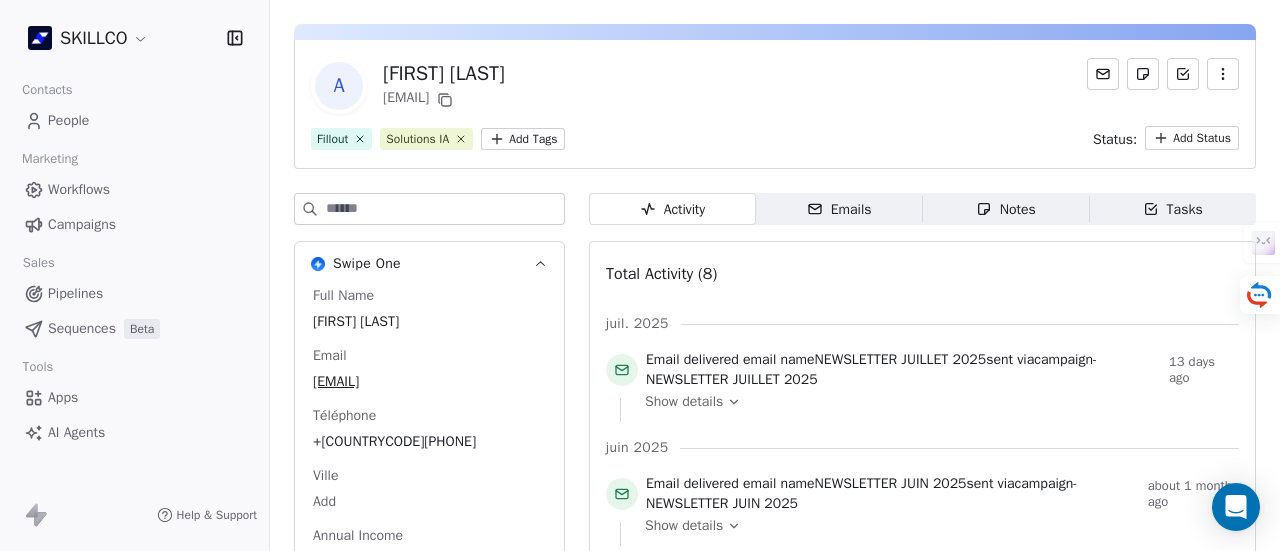 scroll, scrollTop: 48, scrollLeft: 0, axis: vertical 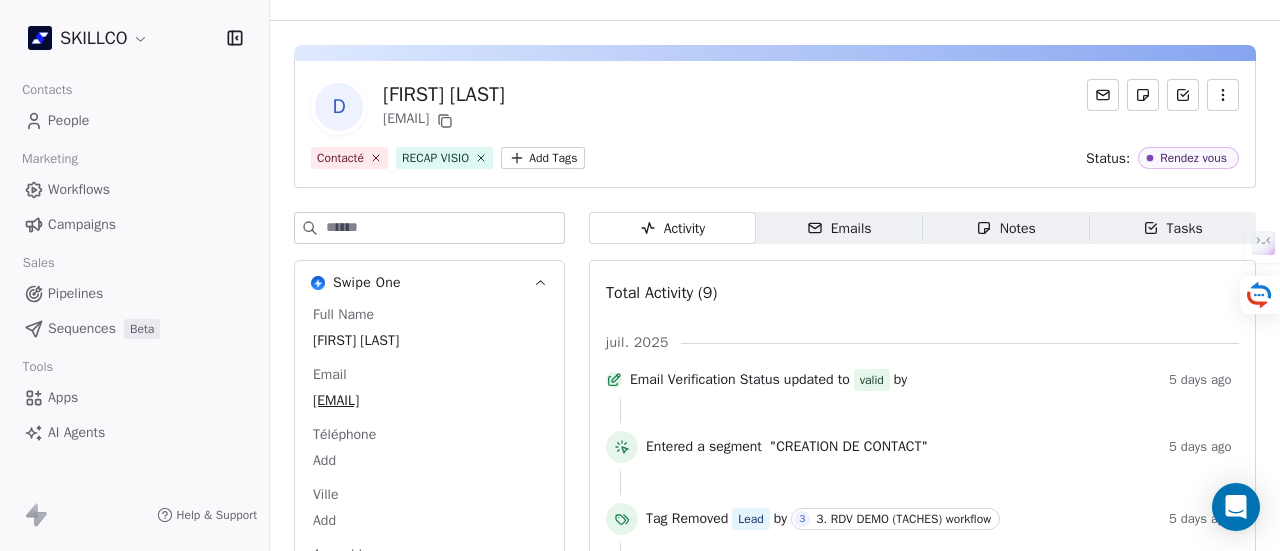 click on "Emails" at bounding box center (839, 228) 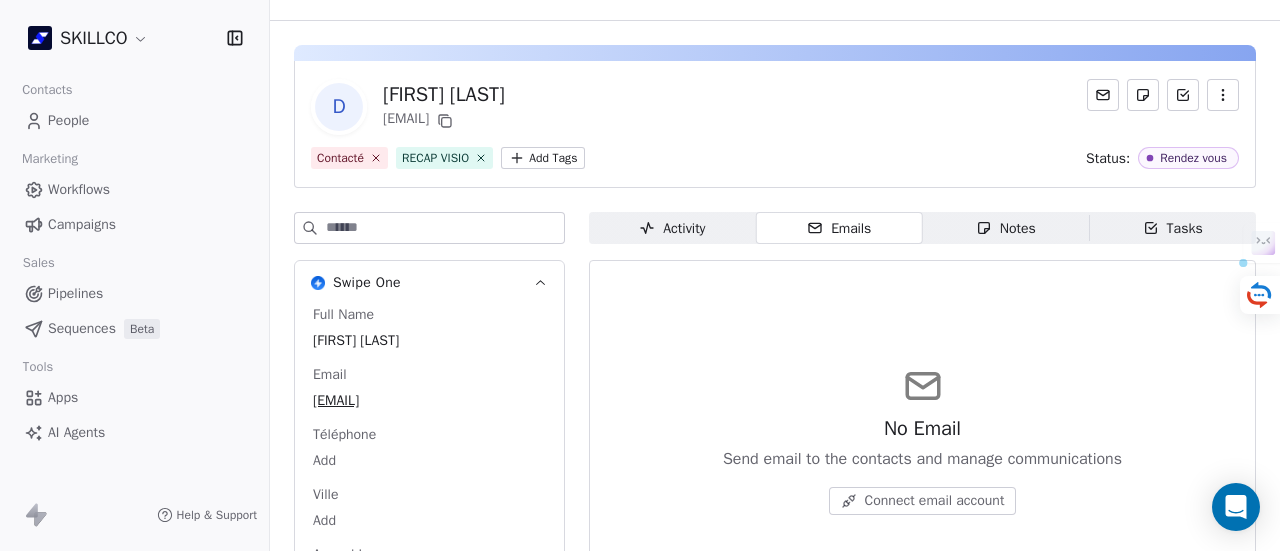 drag, startPoint x: 474, startPoint y: 125, endPoint x: 503, endPoint y: 125, distance: 29 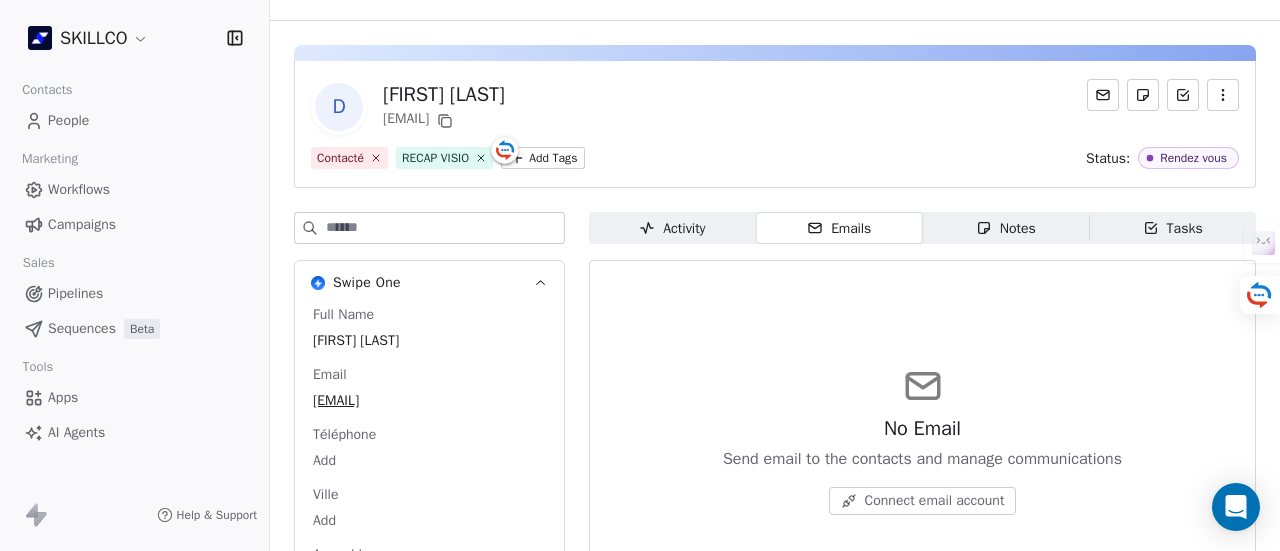 scroll, scrollTop: 97, scrollLeft: 0, axis: vertical 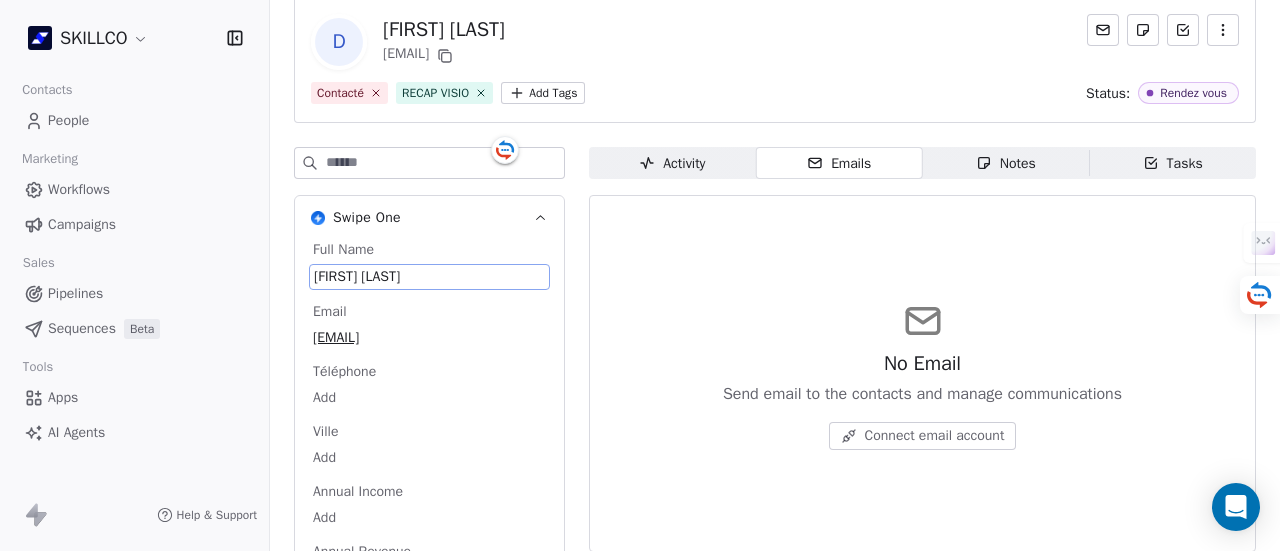drag, startPoint x: 471, startPoint y: 342, endPoint x: 508, endPoint y: 315, distance: 45.80393 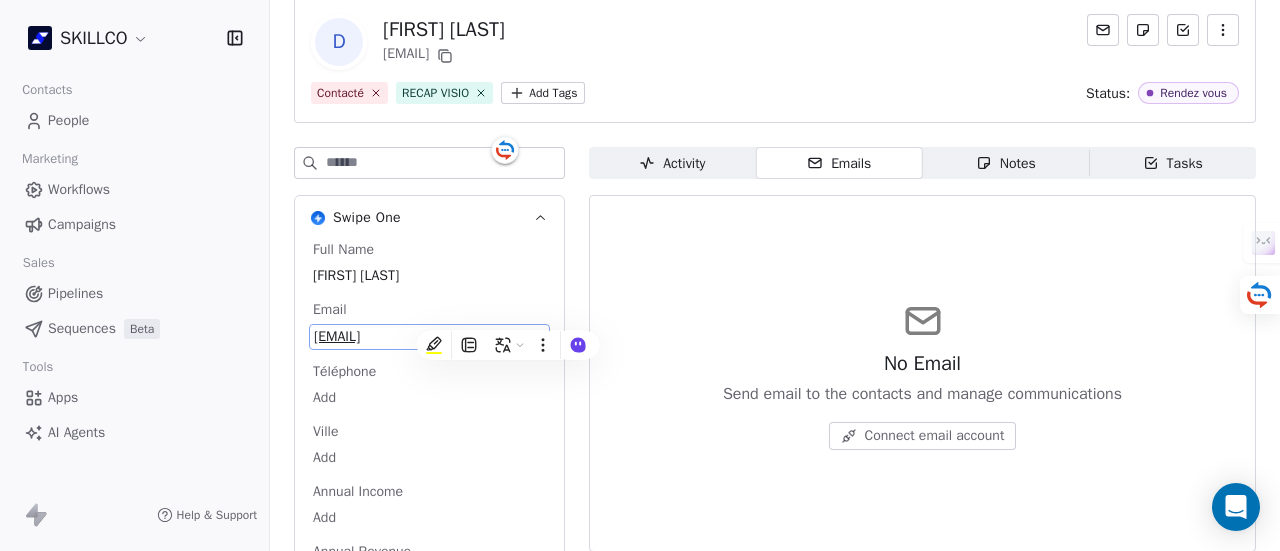 scroll, scrollTop: 157, scrollLeft: 0, axis: vertical 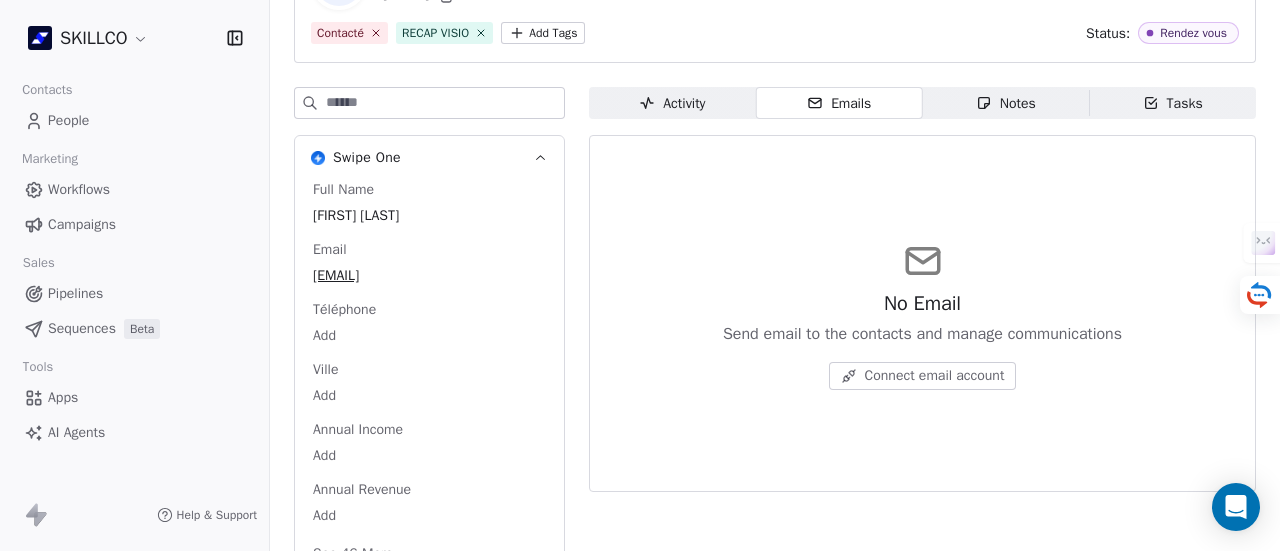 drag, startPoint x: 362, startPoint y: 335, endPoint x: 264, endPoint y: 310, distance: 101.13852 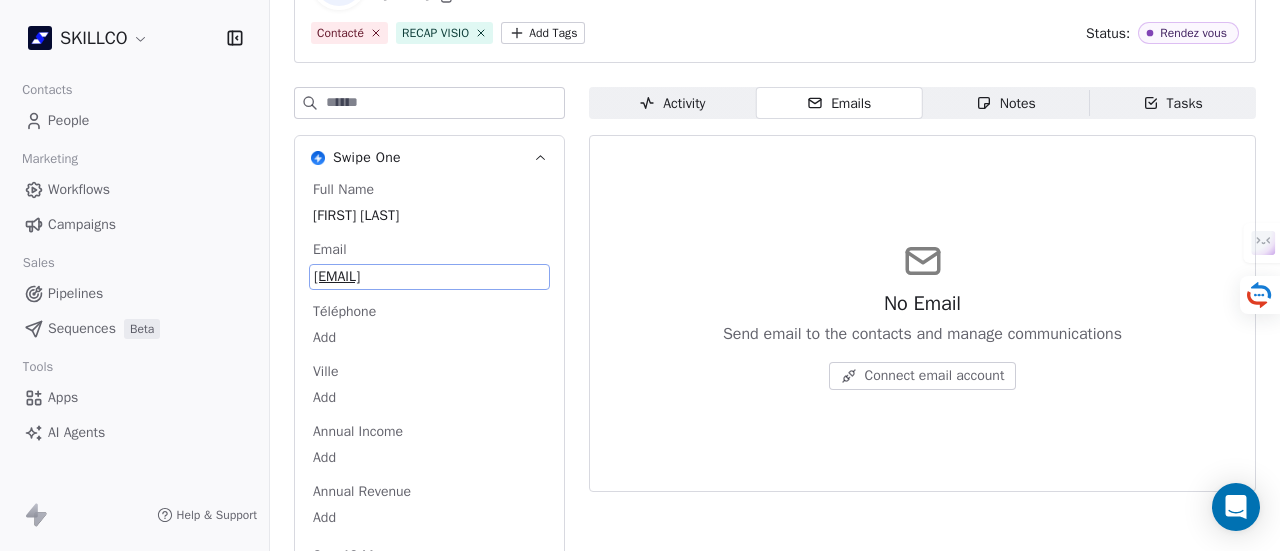 click on "[EMAIL]" at bounding box center (429, 277) 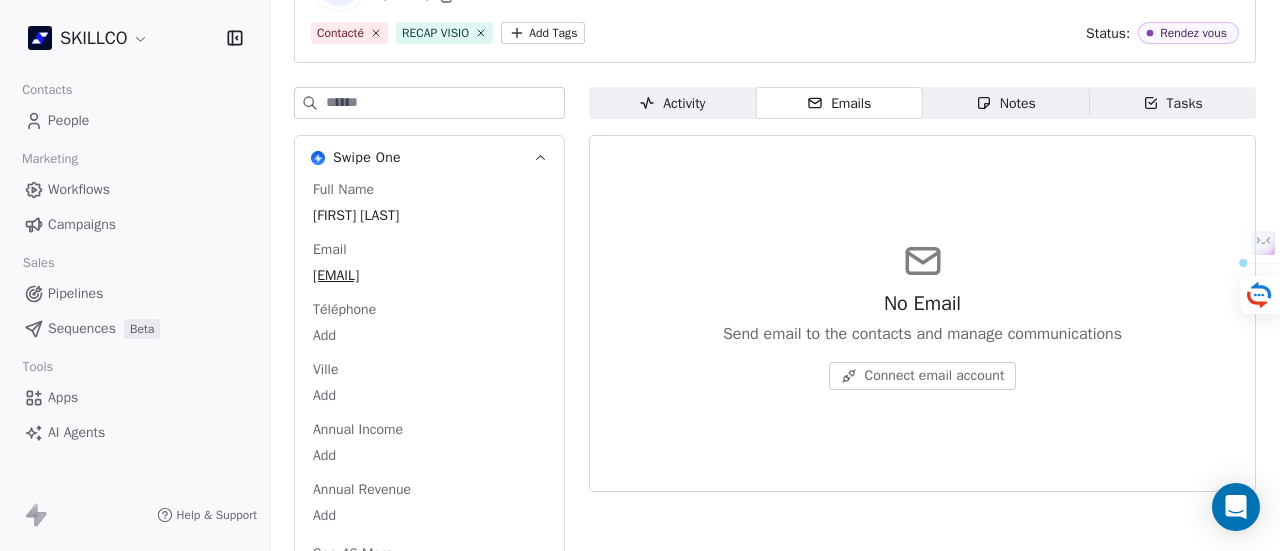 drag, startPoint x: 460, startPoint y: 215, endPoint x: 312, endPoint y: 213, distance: 148.01352 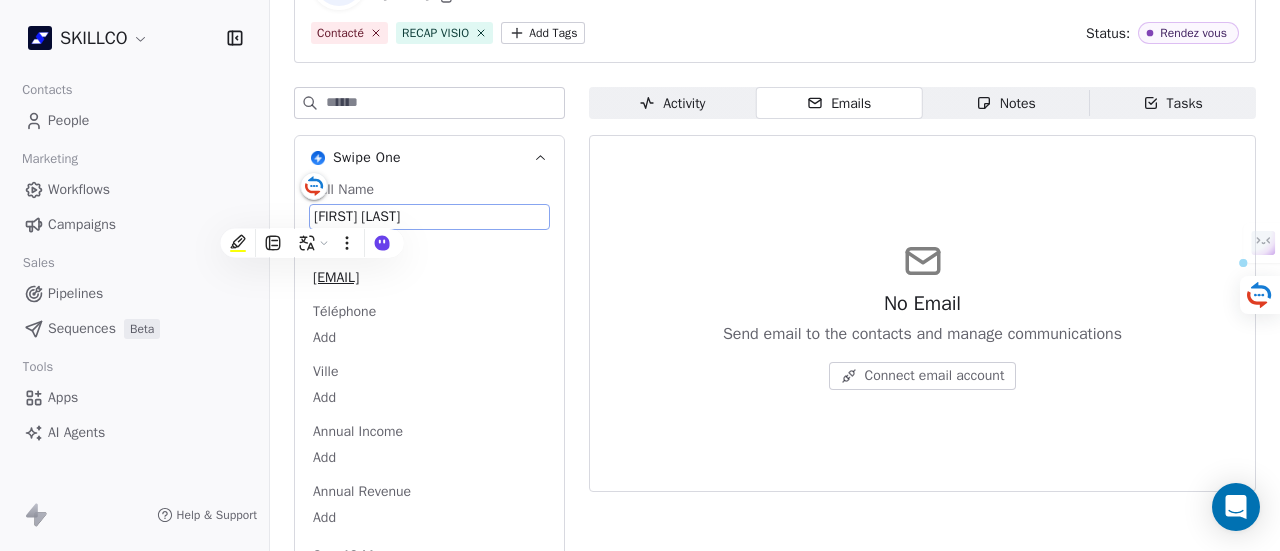 scroll, scrollTop: 97, scrollLeft: 0, axis: vertical 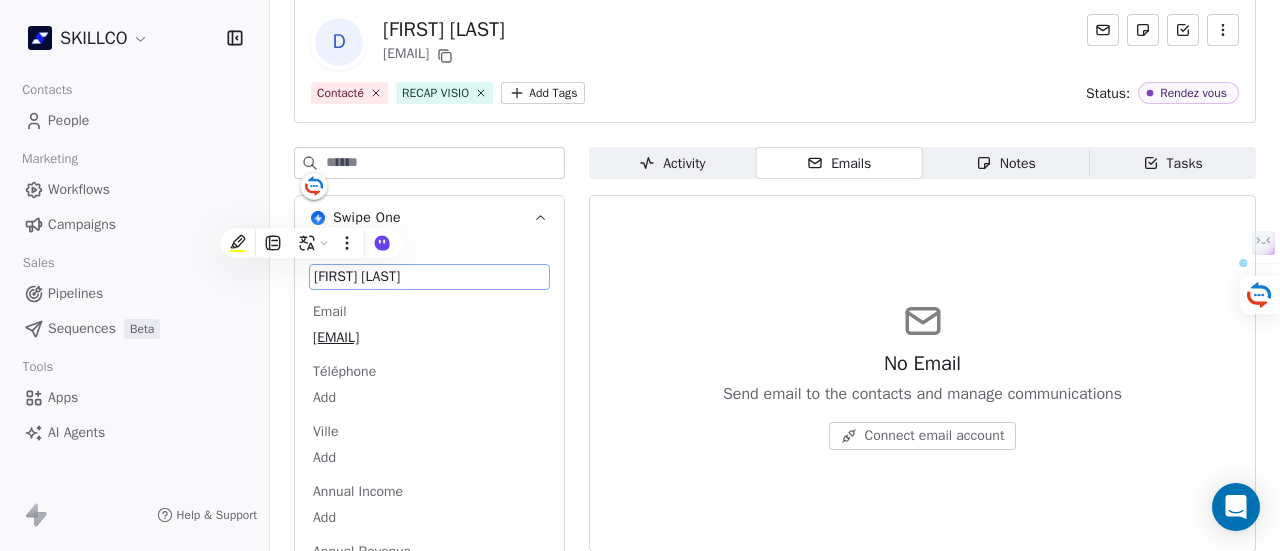 drag, startPoint x: 367, startPoint y: 215, endPoint x: 341, endPoint y: 275, distance: 65.39113 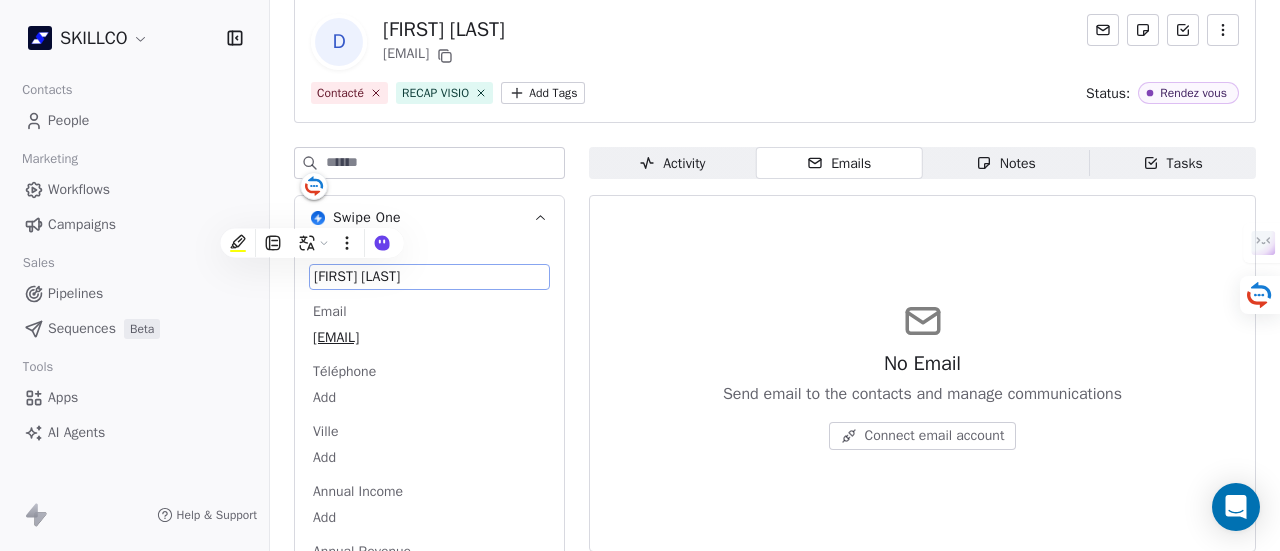 copy on "[FIRST] [LAST]" 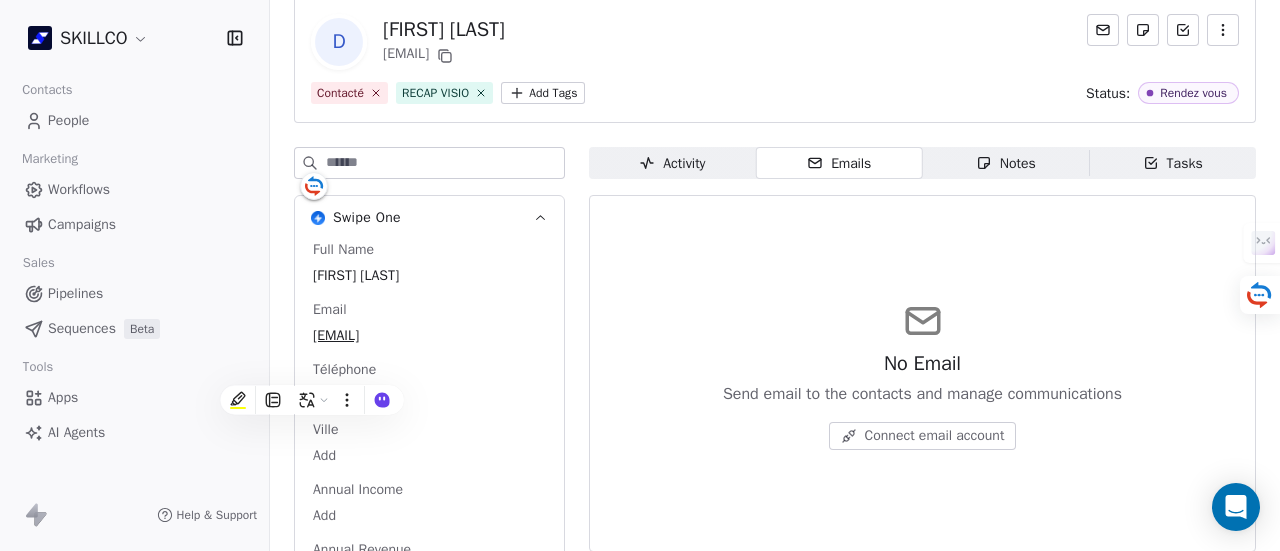 scroll, scrollTop: 0, scrollLeft: 0, axis: both 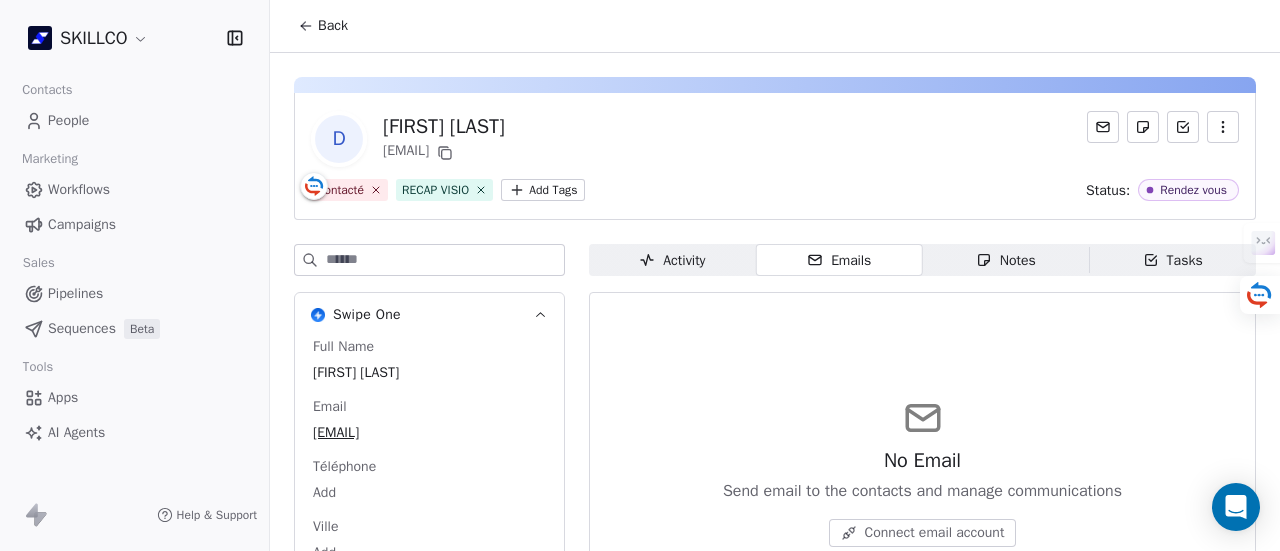 click 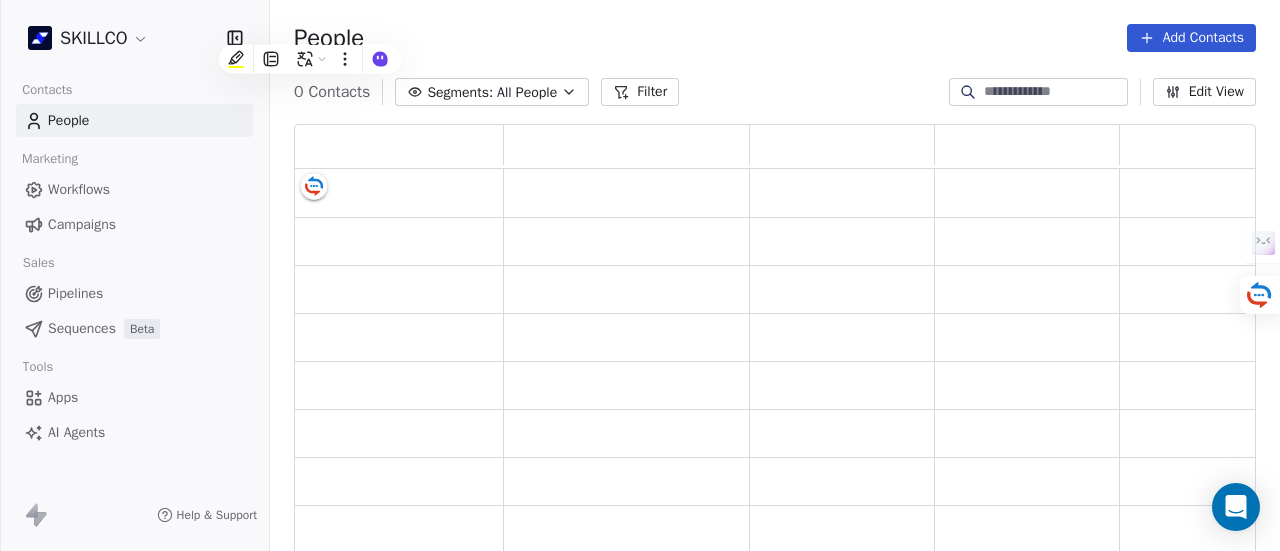 scroll, scrollTop: 16, scrollLeft: 16, axis: both 